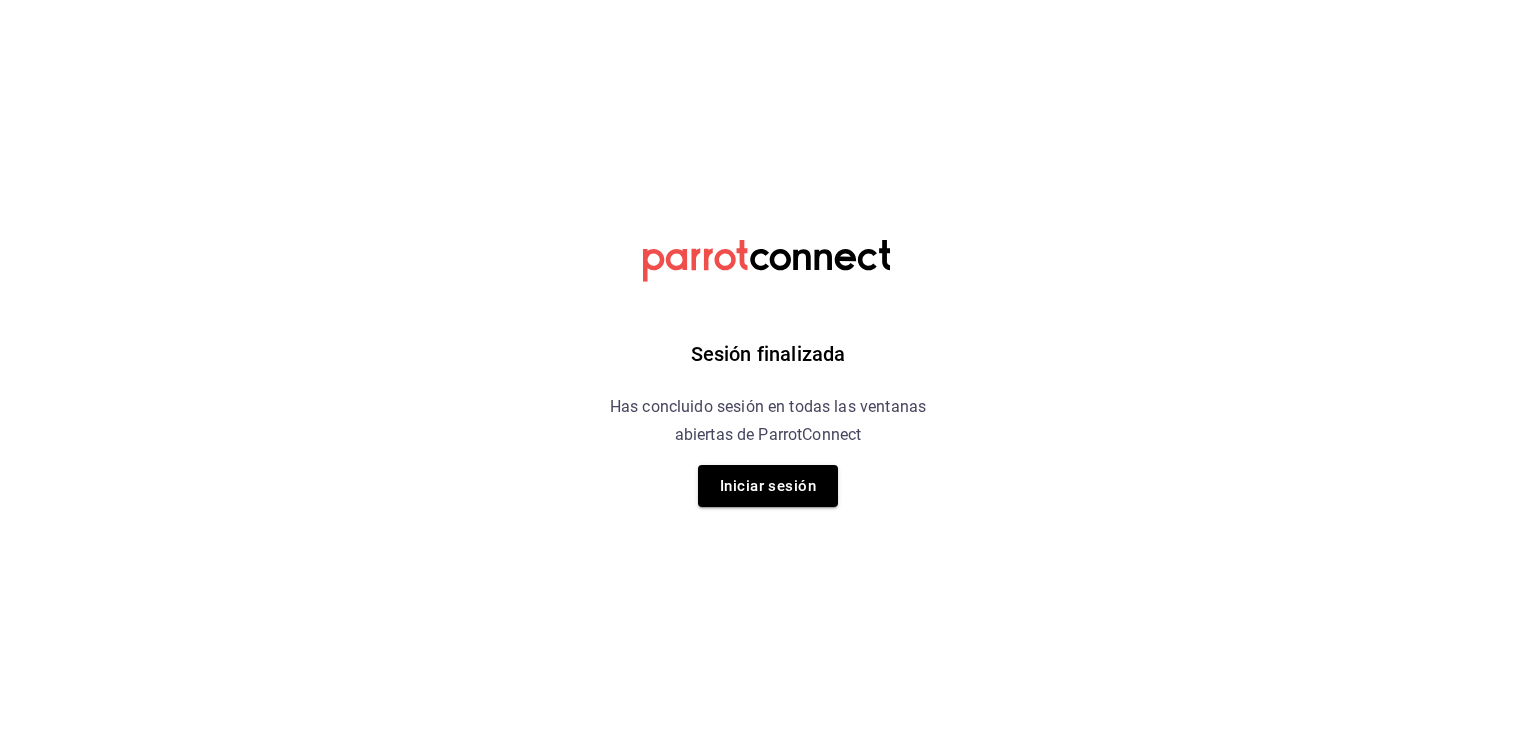 scroll, scrollTop: 0, scrollLeft: 0, axis: both 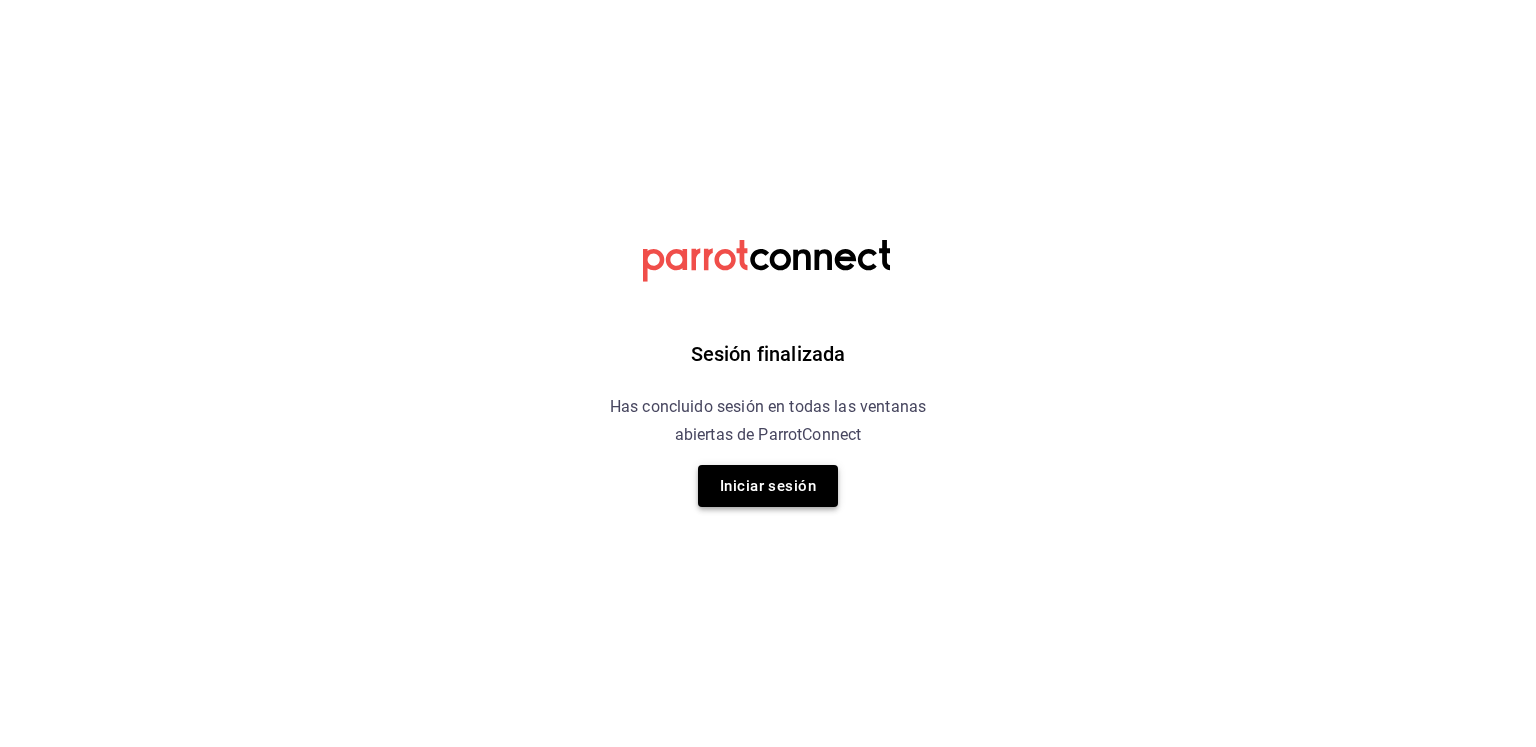 click on "Iniciar sesión" at bounding box center (768, 486) 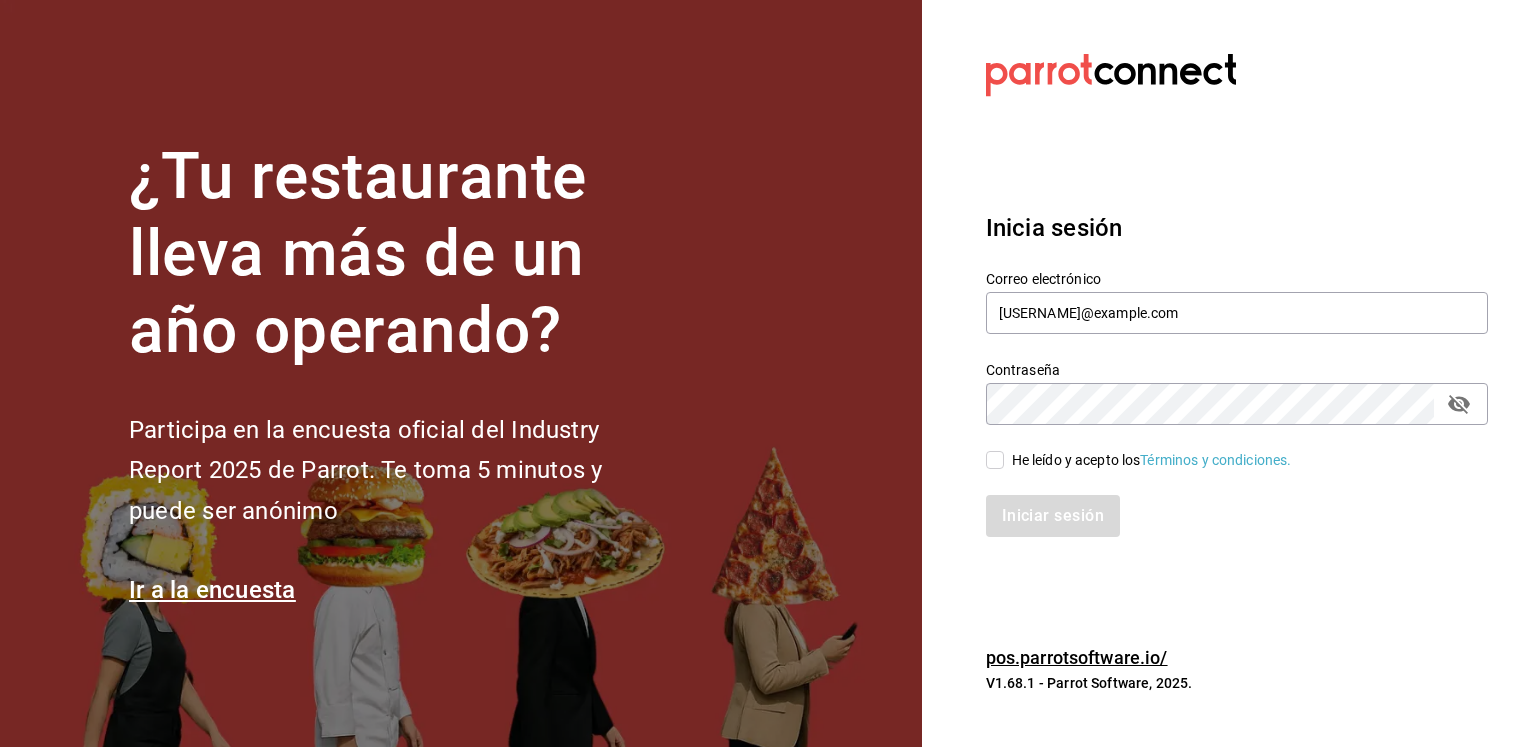 click on "He leído y acepto los  Términos y condiciones." at bounding box center (1148, 460) 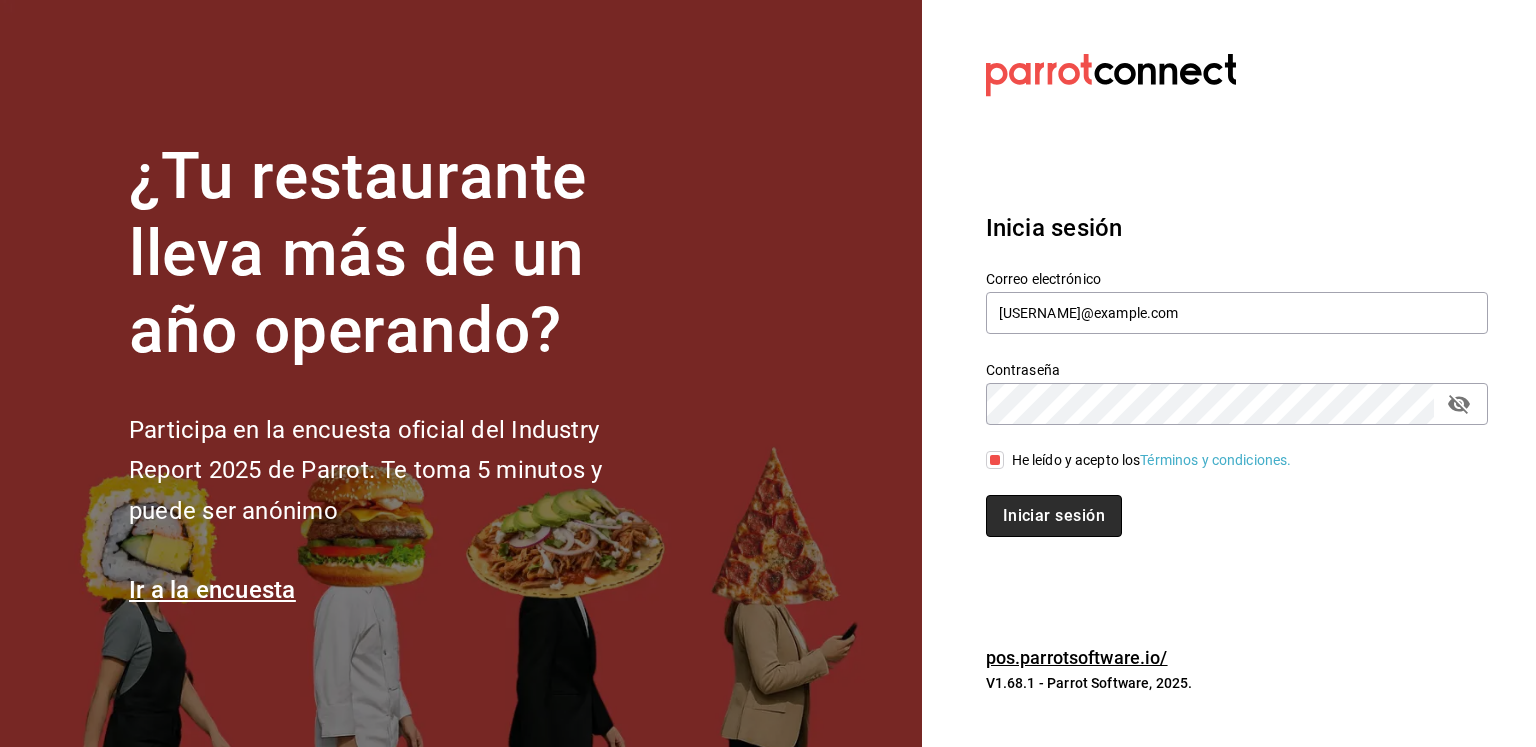 click on "Iniciar sesión" at bounding box center [1054, 516] 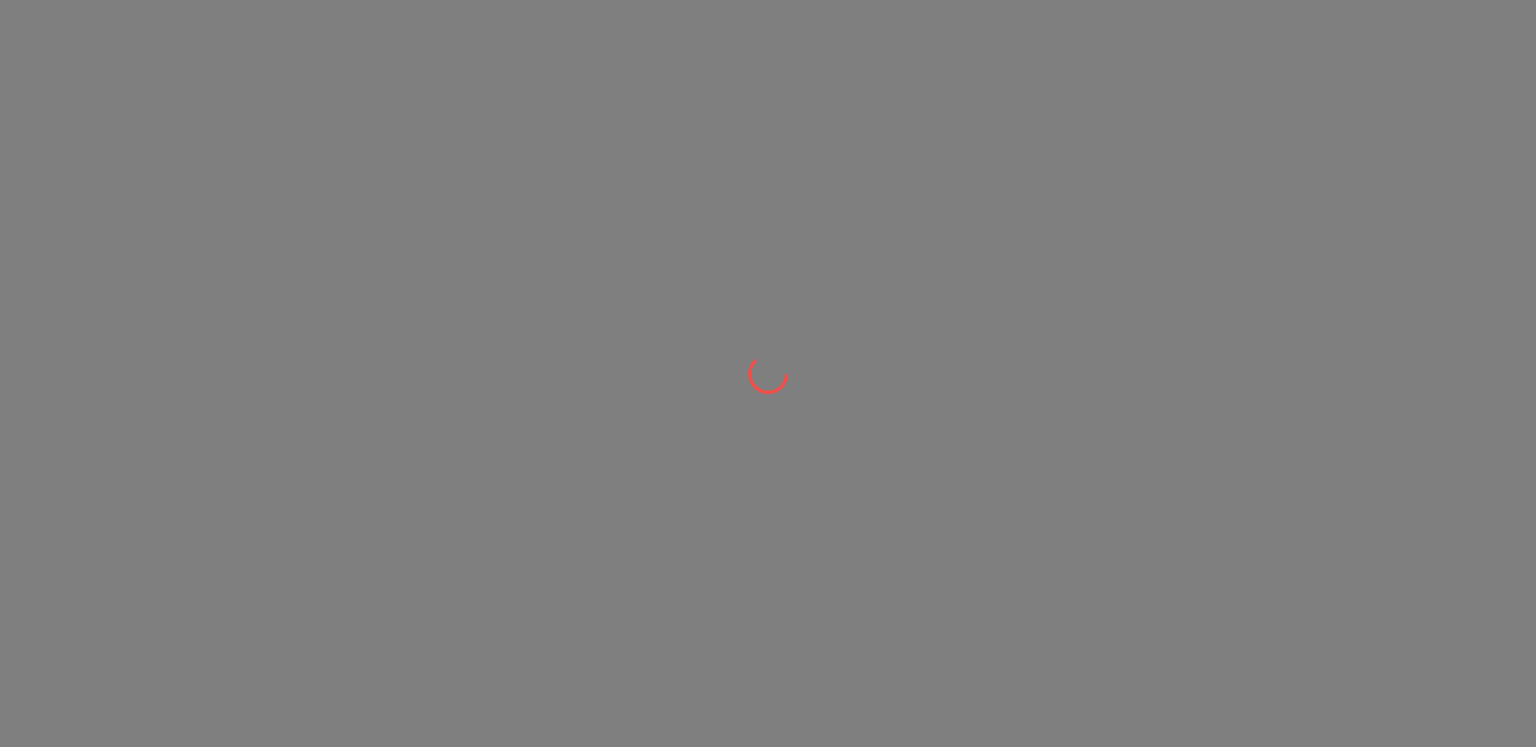 scroll, scrollTop: 0, scrollLeft: 0, axis: both 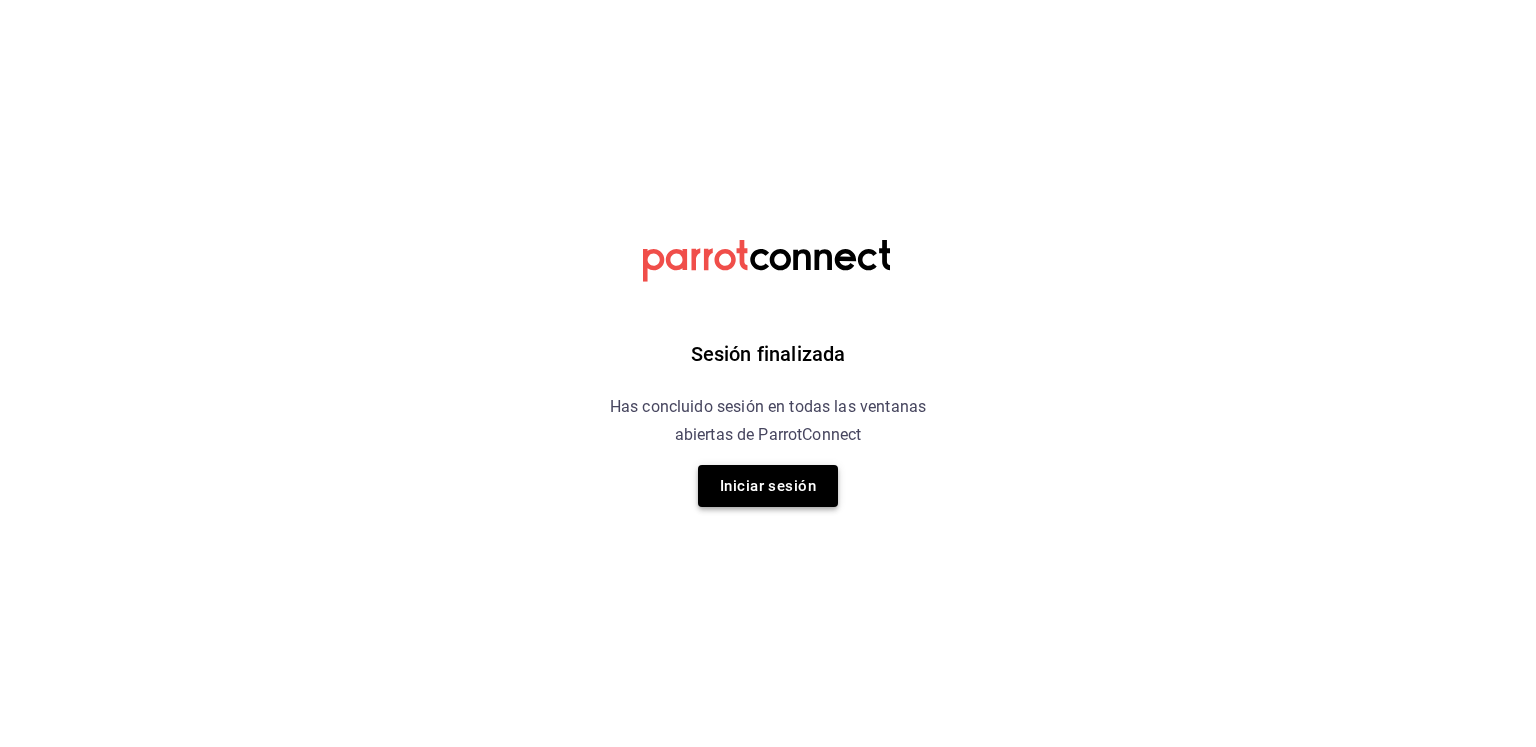 click on "Iniciar sesión" at bounding box center [768, 486] 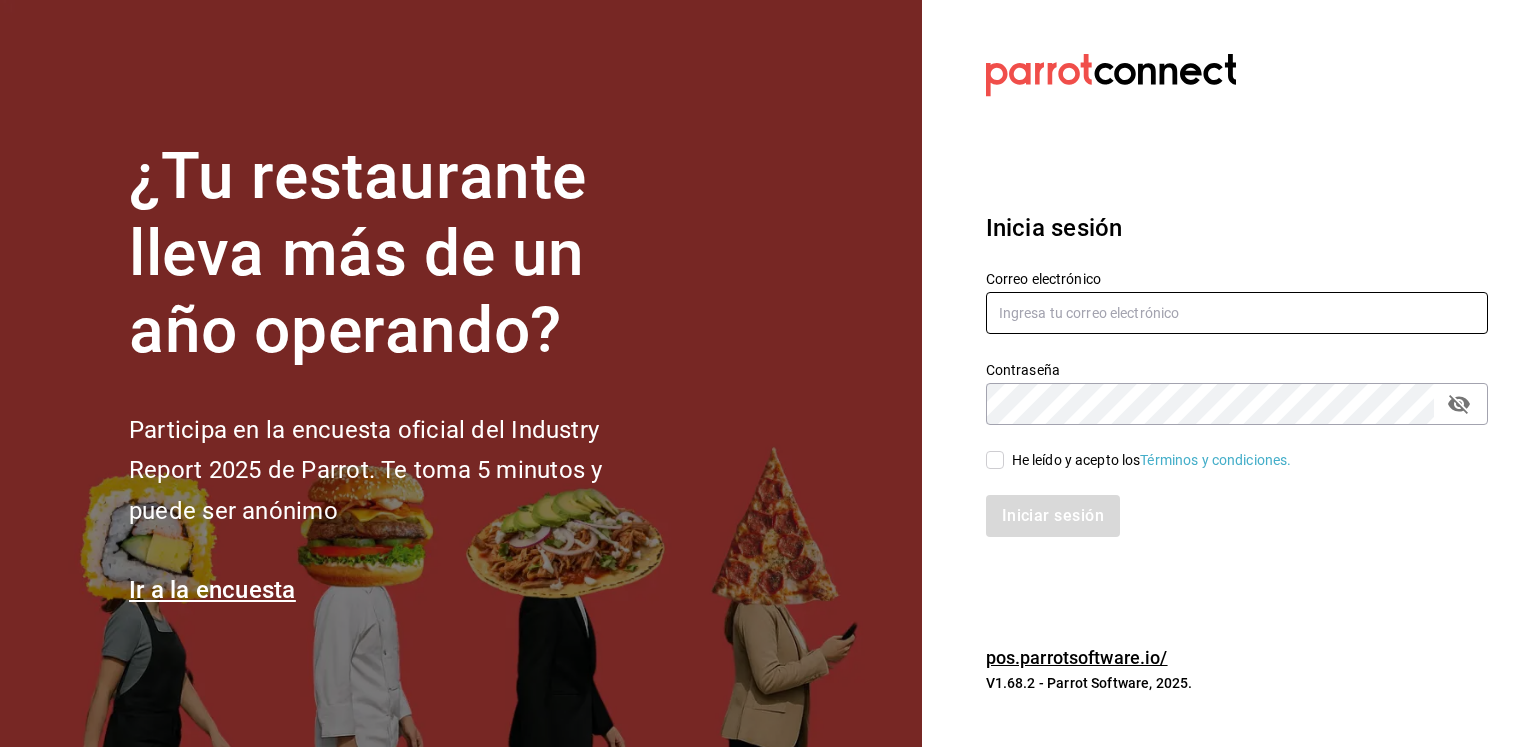 type on "[USERNAME]@example.com" 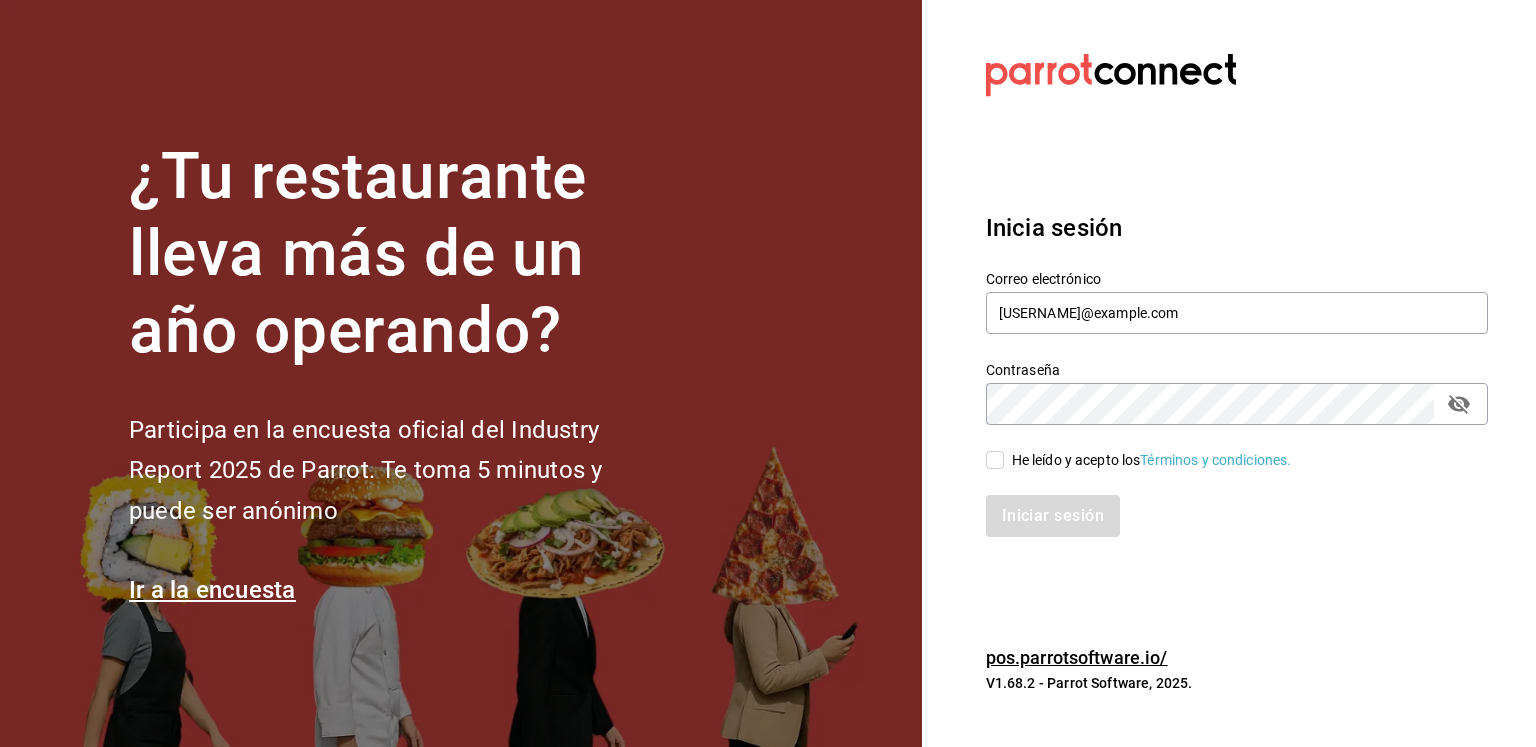 click on "He leído y acepto los  Términos y condiciones." at bounding box center (995, 460) 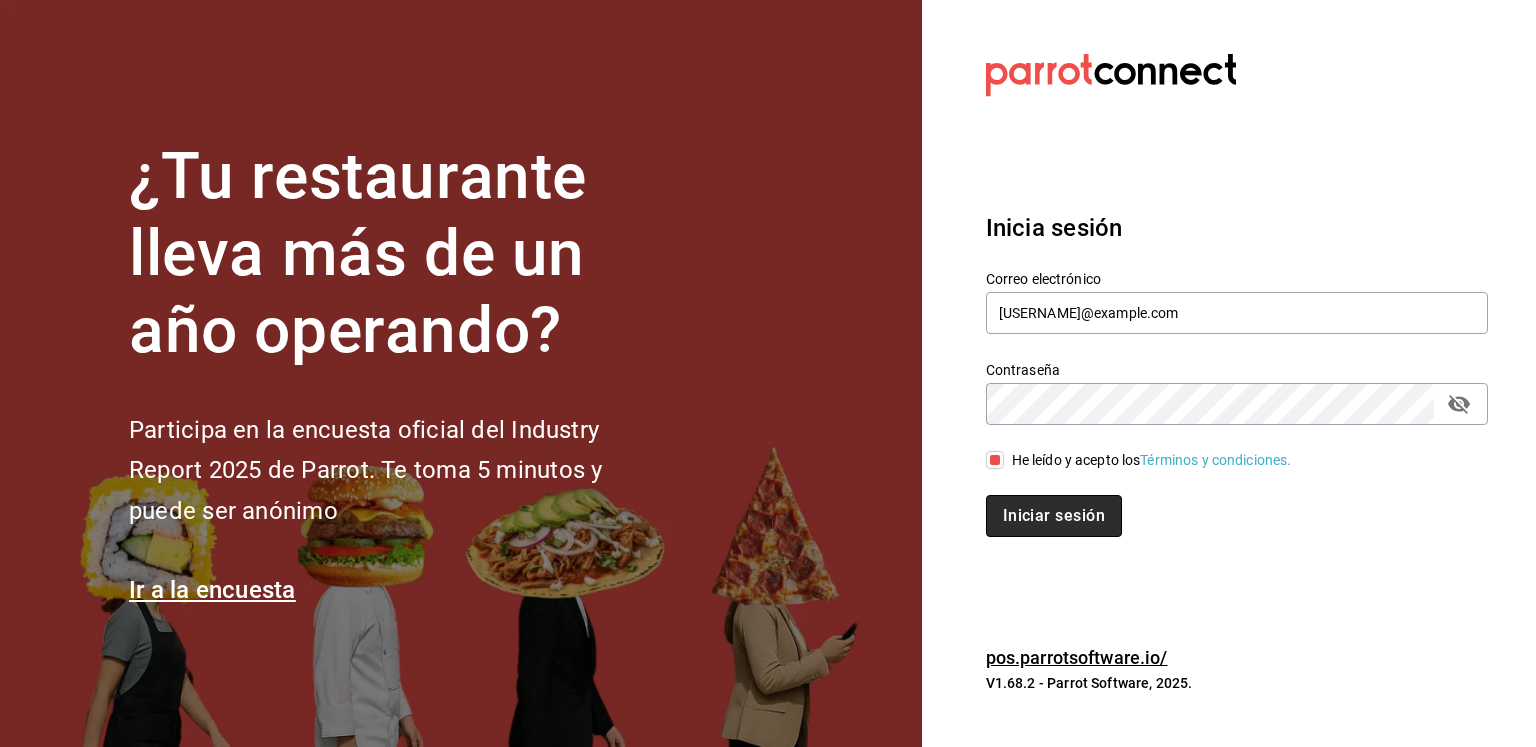 click on "Iniciar sesión" at bounding box center [1054, 516] 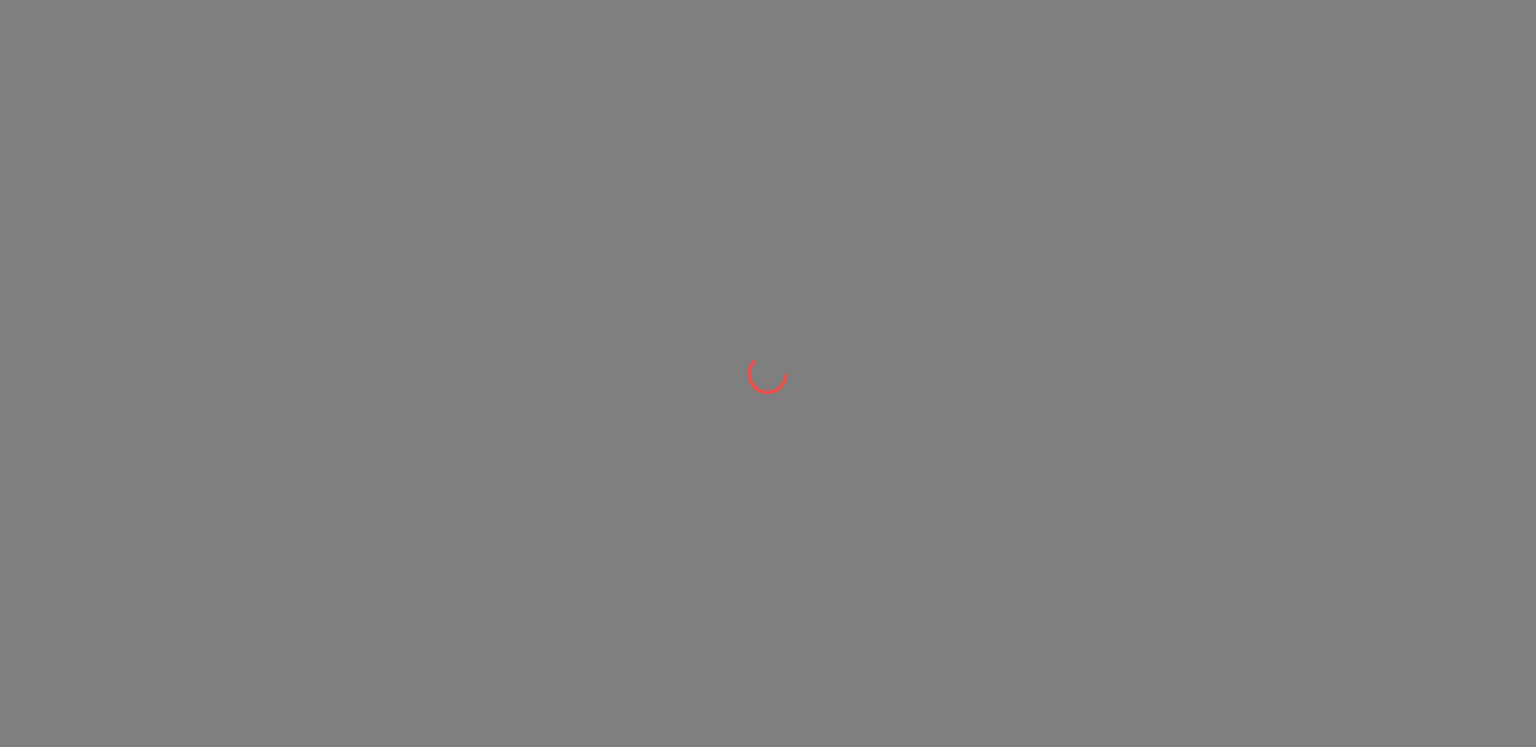 scroll, scrollTop: 0, scrollLeft: 0, axis: both 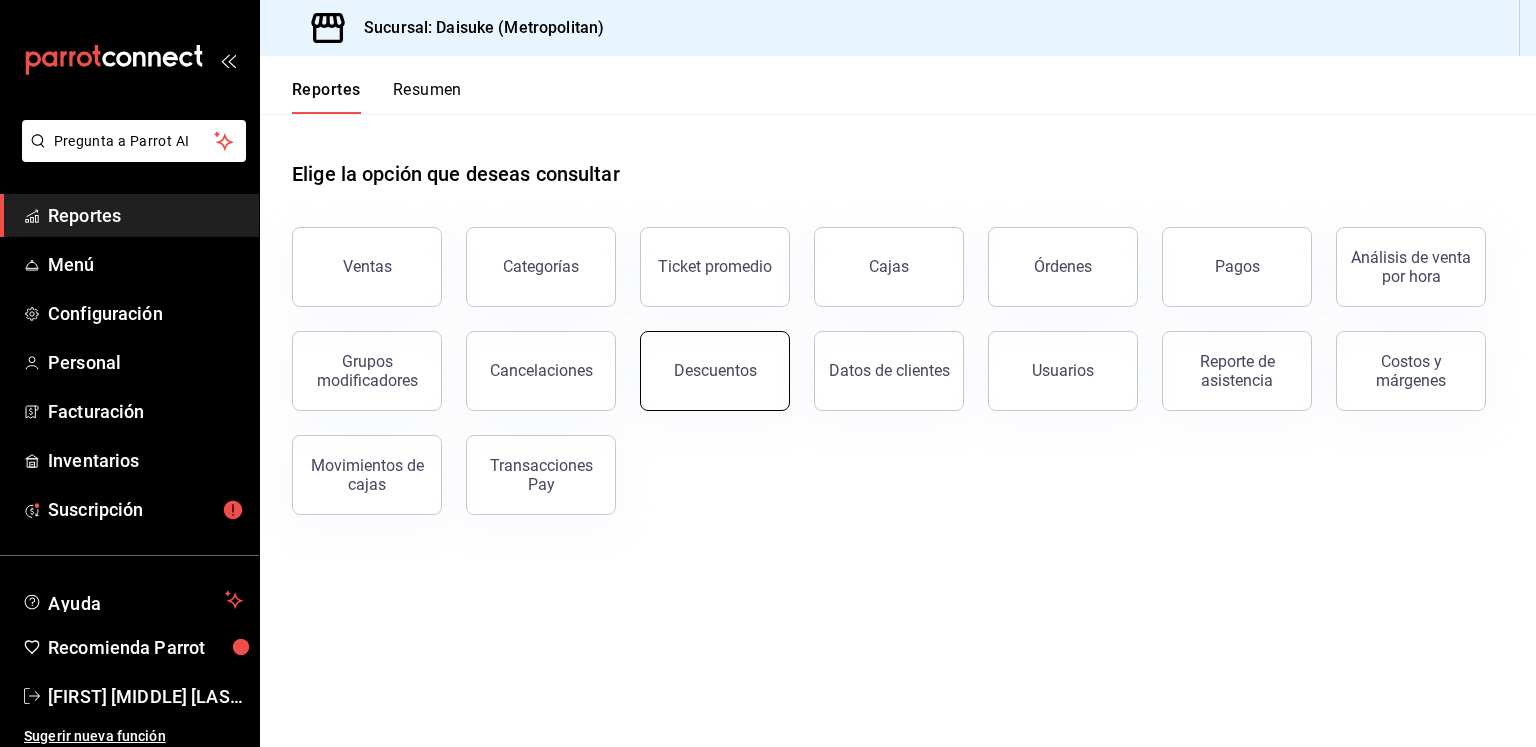 click on "Descuentos" at bounding box center (715, 371) 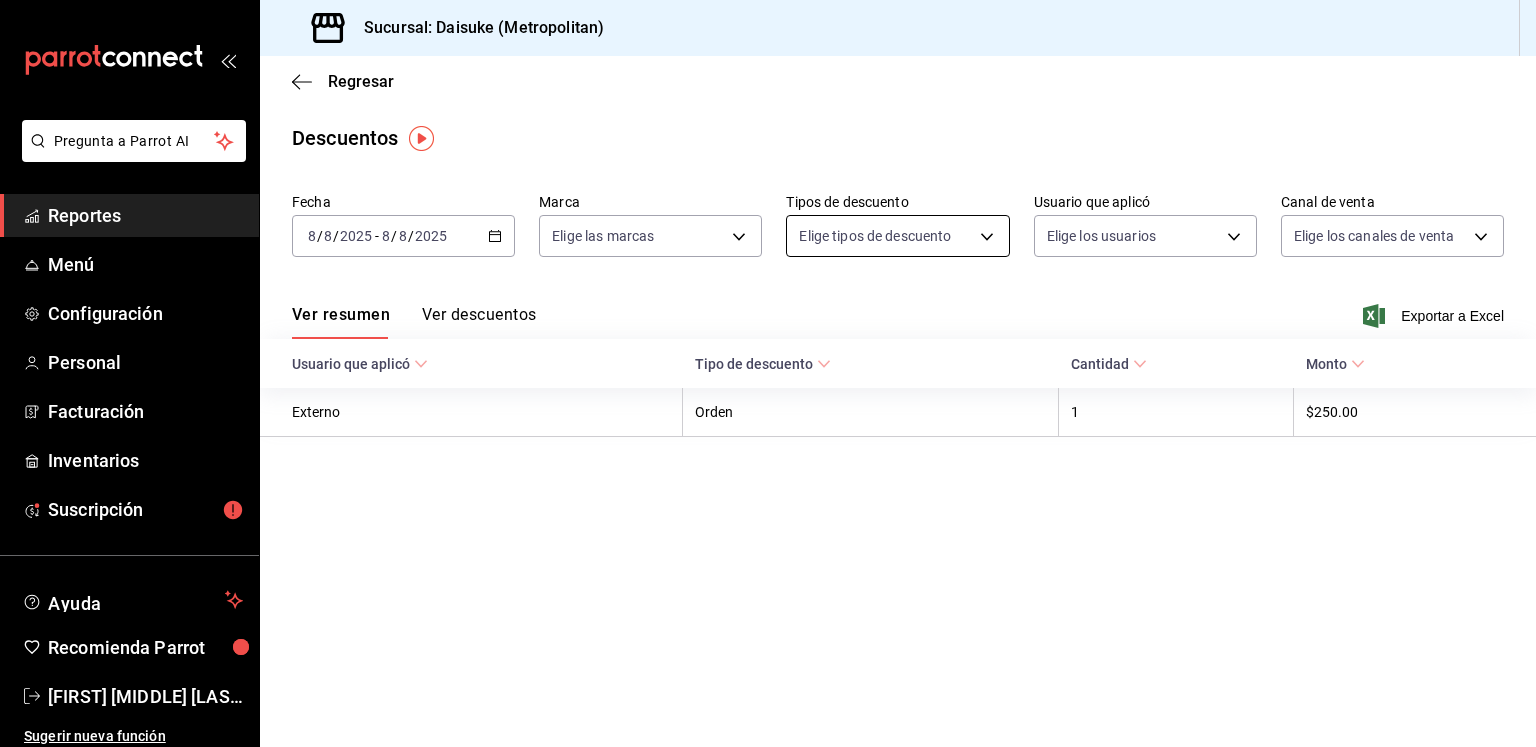 click on "Pregunta a Parrot AI Reportes   Menú   Configuración   Personal   Facturación   Inventarios   Suscripción   Ayuda Recomienda Parrot   [FIRST] [LAST]   Sugerir nueva función   Sucursal: Daisuke (Metropolitan) Regresar Descuentos Fecha 2025-08-08 8 / 8 / 2025 - 2025-08-08 8 / 8 / 2025 Marca Elige las marcas Tipos de descuento Elige los tipos de descuento Usuario que aplicó Elige los usuarios Canal de venta Elige los canales de venta Ver resumen Ver descuentos Exportar a Excel Usuario que aplicó Tipo de descuento Cantidad Monto Externo Orden 1 $250.00 Pregunta a Parrot AI Reportes   Menú   Configuración   Personal   Facturación   Inventarios   Suscripción   Ayuda Recomienda Parrot   [FIRST] [LAST]   Sugerir nueva función   GANA 1 MES GRATIS EN TU SUSCRIPCIÓN AQUÍ Ver video tutorial Ir a video Visitar centro de ayuda ([PHONE]) soporte@parrotsoftware.io Visitar centro de ayuda ([PHONE]) soporte@parrotsoftware.io" at bounding box center (768, 373) 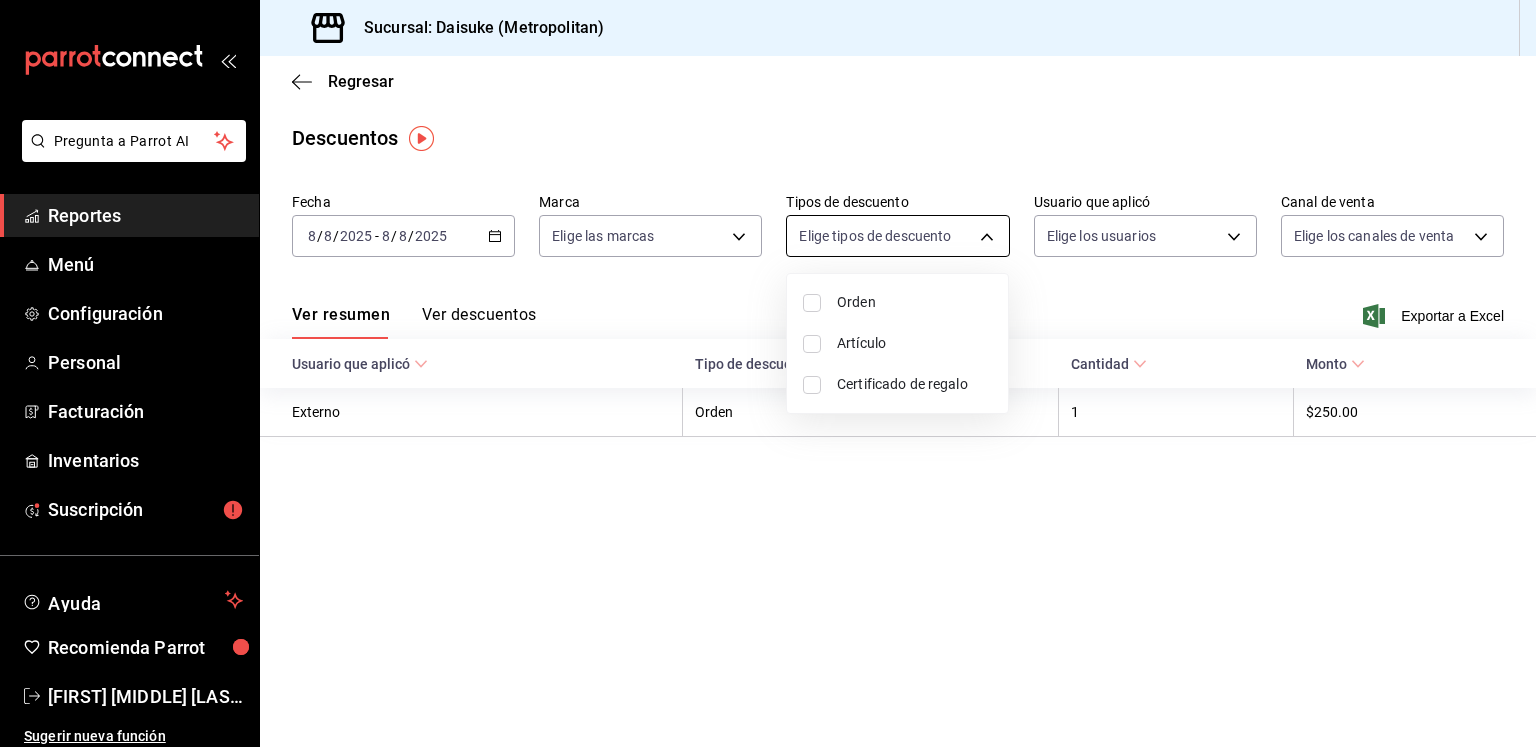 click at bounding box center [768, 373] 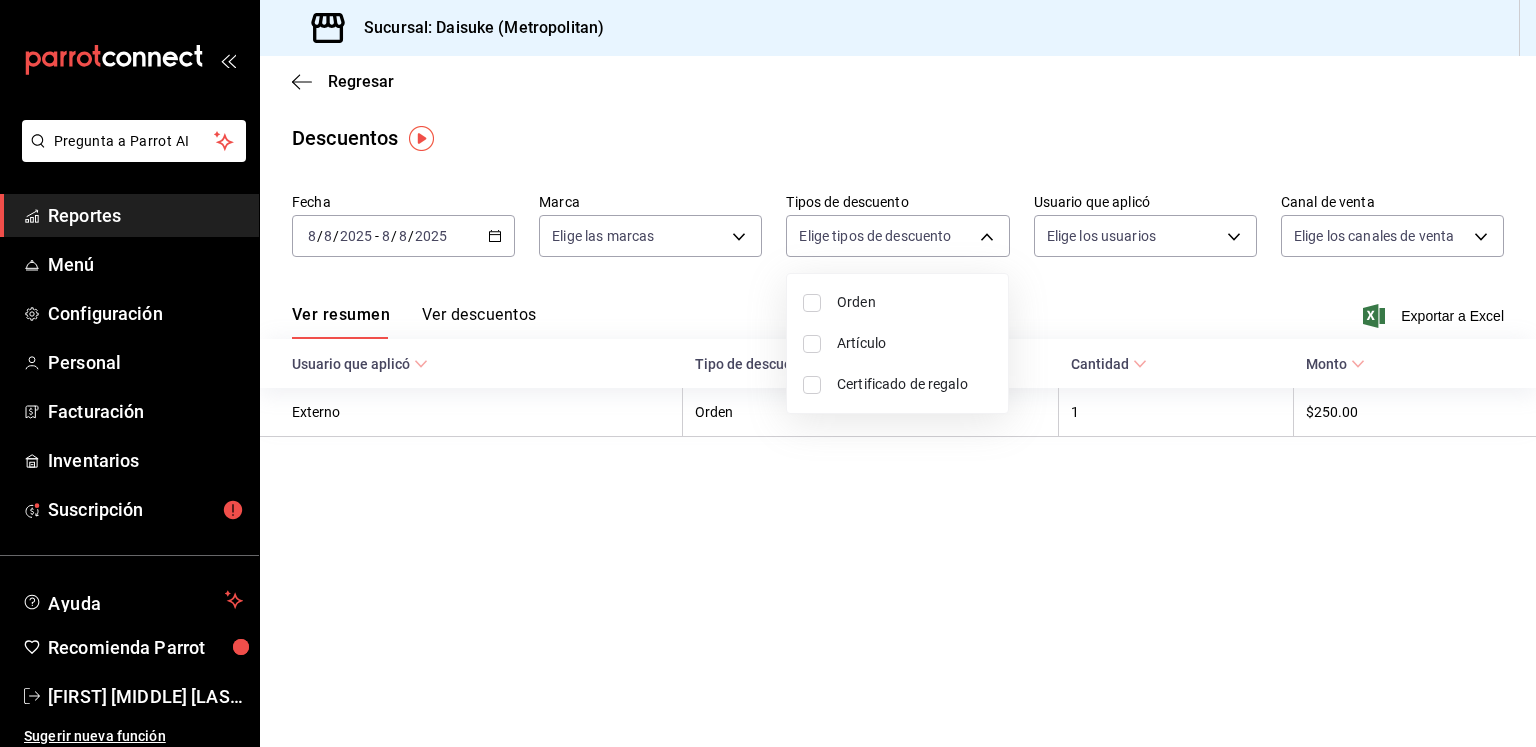 click at bounding box center (768, 373) 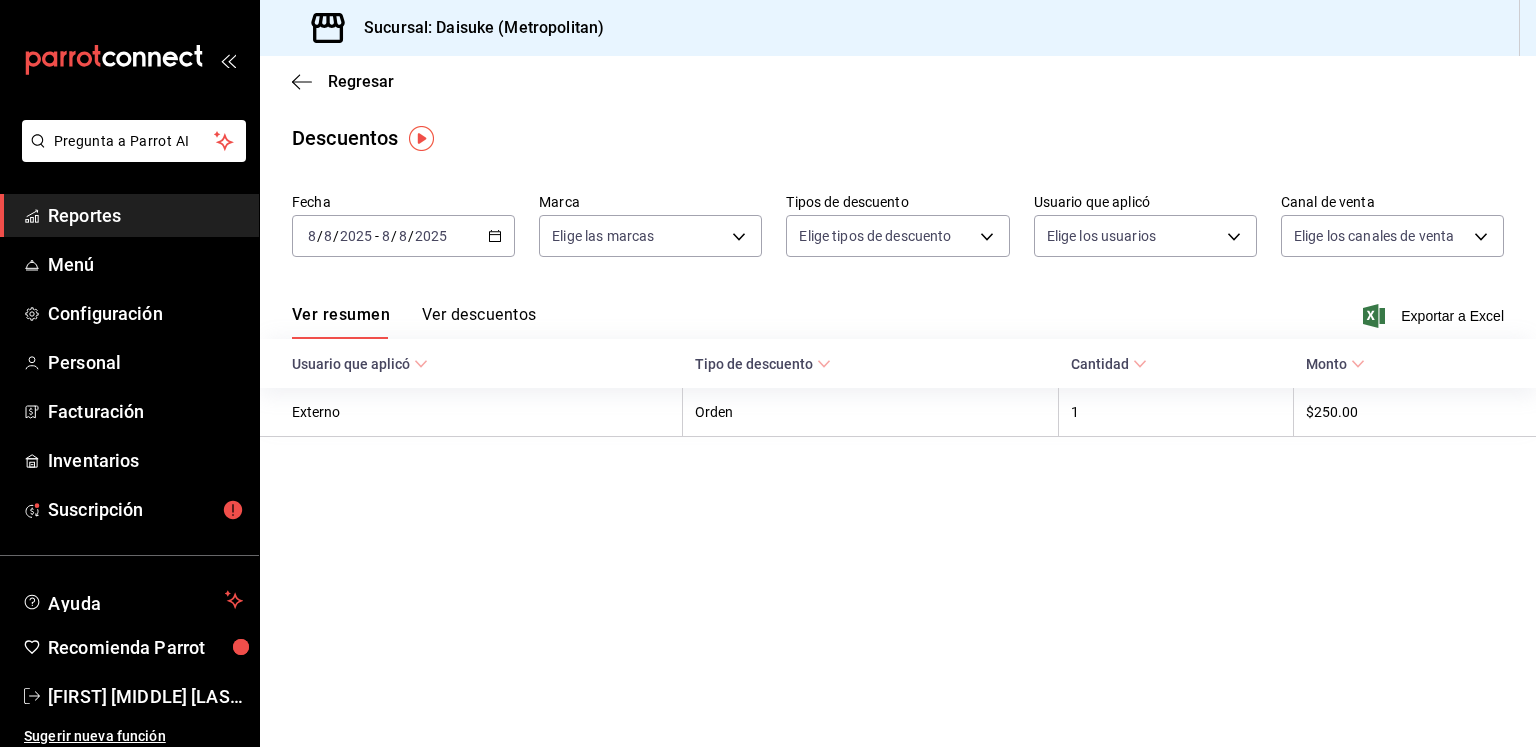 click 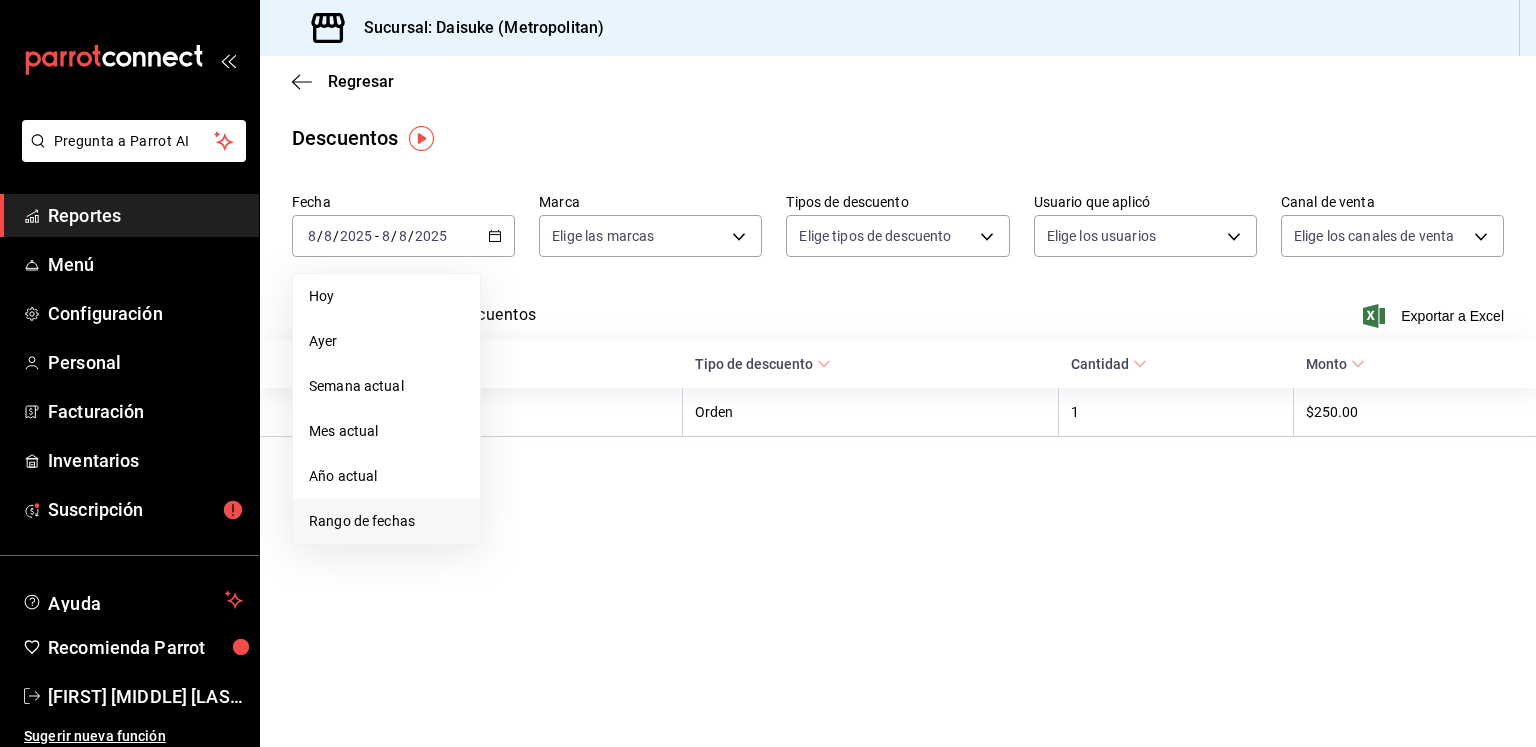 click on "Rango de fechas" at bounding box center (386, 521) 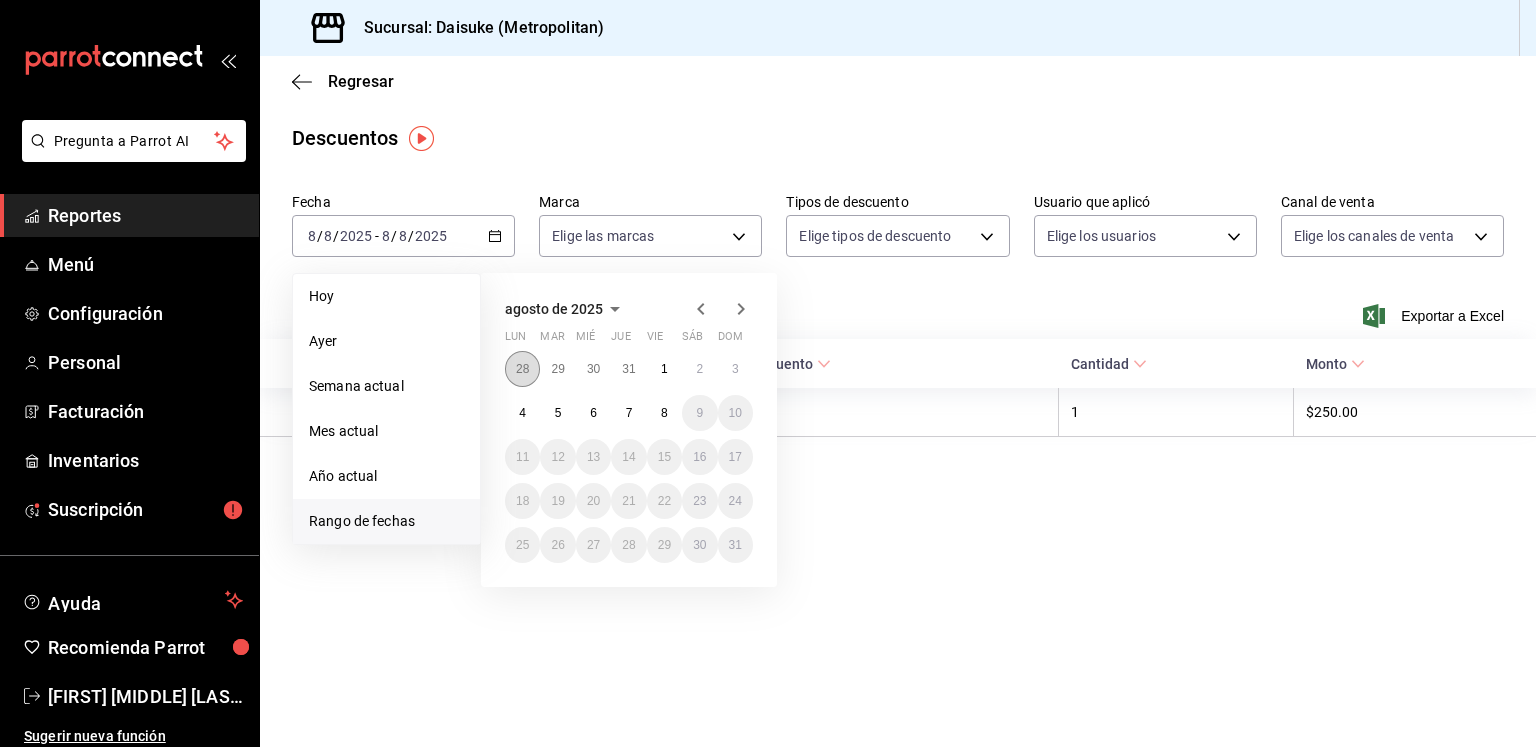 click on "28" at bounding box center (522, 369) 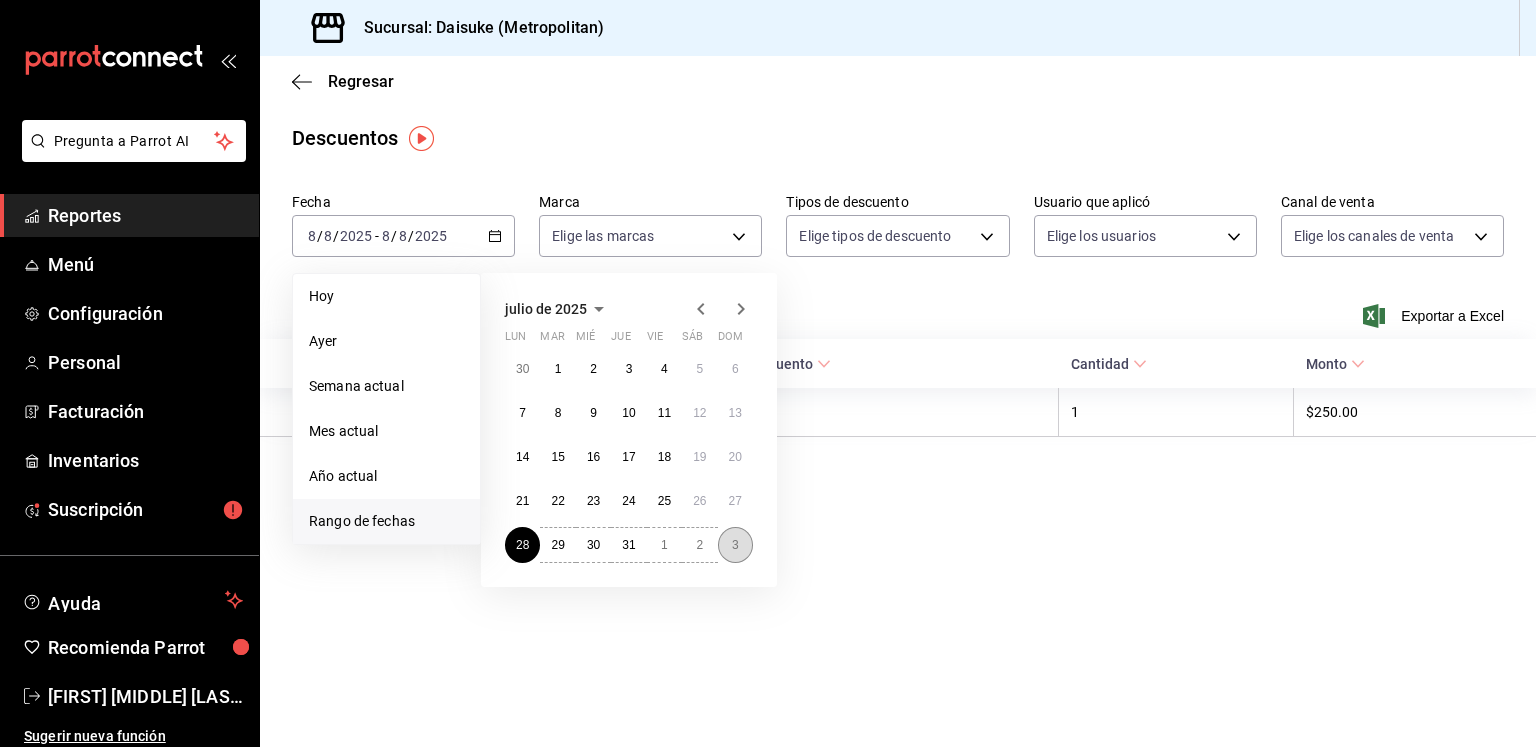 click on "3" at bounding box center (735, 545) 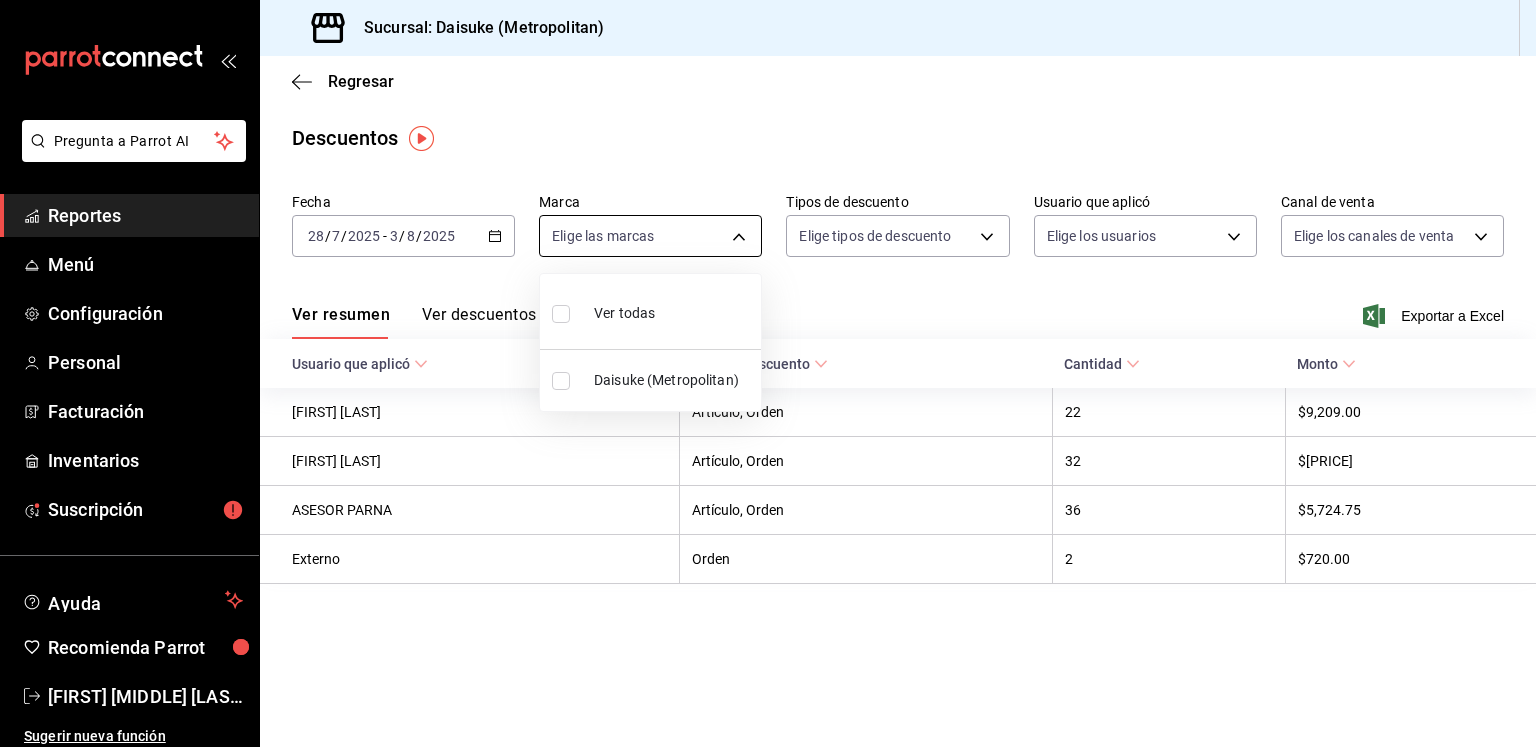click on "Pregunta a Parrot AI Reportes   Menú   Configuración   Personal   Facturación   Inventarios   Suscripción   Ayuda Recomienda Parrot   [FIRST] [LAST]   Sugerir nueva función   Sucursal: Daisuke (Metropolitan) Regresar Descuentos Fecha 2025-08-08 8 / 8 / 2025 - 2025-08-08 8 / 8 / 2025 Marca Elige las marcas Tipos de descuento Elige los tipos de descuento Usuario que aplicó Elige los usuarios Canal de venta Elige los canales de venta Ver resumen Ver descuentos Exportar a Excel Usuario que aplicó Tipo de descuento Cantidad Monto Externo Orden 1 $250.00 Pregunta a Parrot AI Reportes   Menú   Configuración   Personal   Facturación   Inventarios   Suscripción   Ayuda Recomienda Parrot   [FIRST] [LAST]   Sugerir nueva función   GANA 1 MES GRATIS EN TU SUSCRIPCIÓN AQUÍ Ver video tutorial Ir a video Visitar centro de ayuda ([PHONE]) soporte@parrotsoftware.io Visitar centro de ayuda ([PHONE]) soporte@parrotsoftware.io Ver todas" at bounding box center (768, 373) 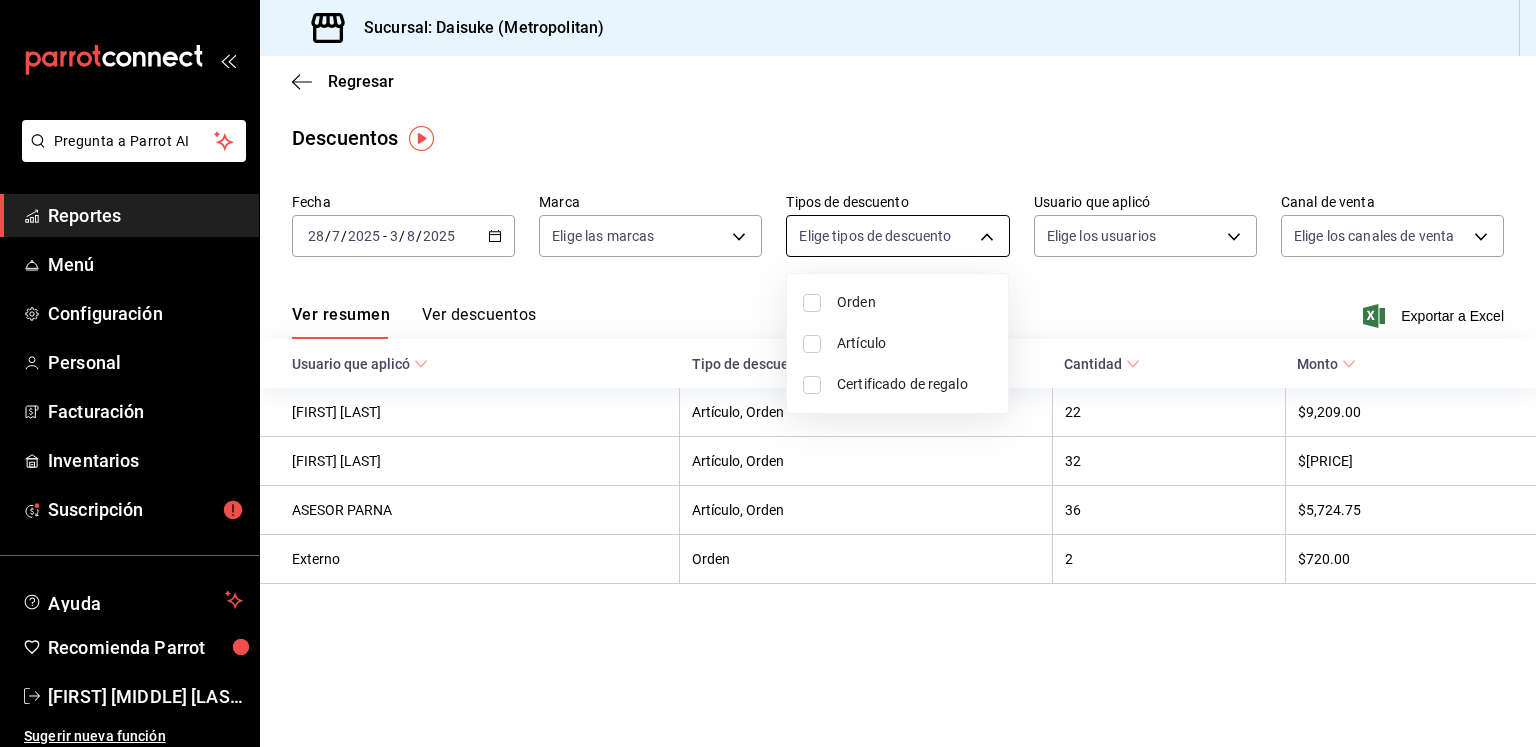 click on "Pregunta a Parrot AI Reportes   Menú   Configuración   Personal   Facturación   Inventarios   Suscripción   Ayuda Recomienda Parrot   [FIRST] [LAST]   Sugerir nueva función   Sucursal: Daisuke (Metropolitan) Regresar Descuentos Fecha 2025-07-28 28 / 7 / 2025 - 2025-08-03 3 / 8 / 2025 Marca Elige las marcas Tipos de descuento Elige tipos de descuento Usuario que aplicó Elige los usuarios Canal de venta Elige los canales de venta Ver resumen Ver descuentos Exportar a Excel Usuario que aplicó Tipo de descuento Cantidad Monto Dylan Prior Artículo, Orden 22 $9,209.00 BRANDON CASTILLO Artículo, Orden 32 $8,245.00 ASESOR PARNA Artículo, Orden 36 $5,724.75 Externo Orden 2 $720.00 Pregunta a Parrot AI Reportes   Menú   Configuración   Personal   Facturación   Inventarios   Suscripción   Ayuda Recomienda Parrot   [FIRST] [LAST]   Sugerir nueva función   GANA 1 MES GRATIS EN TU SUSCRIPCIÓN AQUÍ Ver video tutorial Ir a video Visitar centro de ayuda ([PHONE]) Orden" at bounding box center (768, 373) 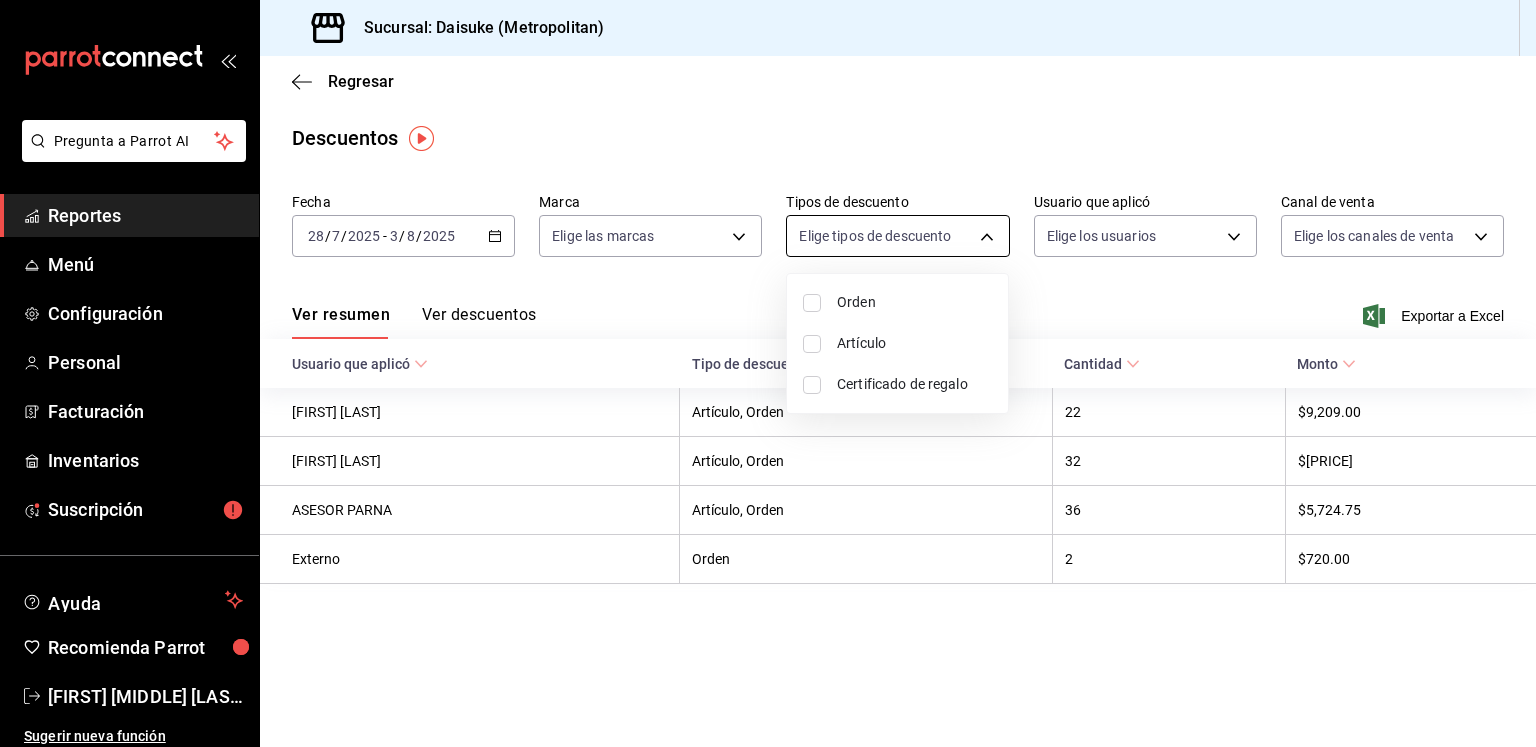 click at bounding box center [768, 373] 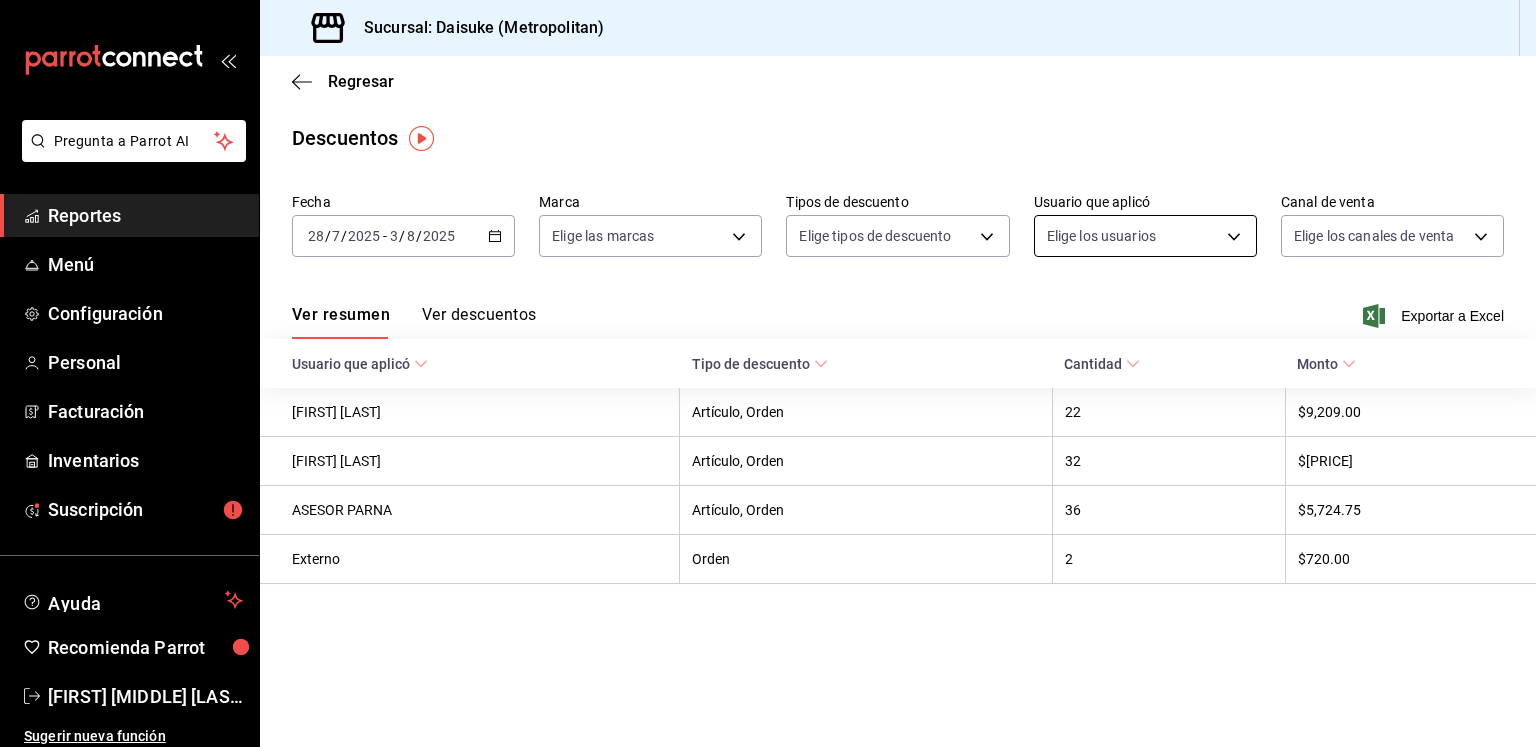 click on "Pregunta a Parrot AI Reportes   Menú   Configuración   Personal   Facturación   Inventarios   Suscripción   Ayuda Recomienda Parrot   [FIRST] [LAST]   Sugerir nueva función   Sucursal: Daisuke (Metropolitan) Regresar Descuentos Fecha 2025-07-28 28 / 7 / 2025 - 2025-08-03 3 / 8 / 2025 Marca Elige las marcas Tipos de descuento Elige los tipos de descuento Usuario que aplicó Elige los usuarios Canal de venta Elige los canales de venta Ver resumen Ver descuentos Exportar a Excel Usuario que aplicó Tipo de descuento Cantidad Monto Dylan Prior Artículo, Orden 22 $9,209.00 BRANDON CASTILLO Artículo, Orden 32 $8,245.00 ASESOR PARNA Artículo, Orden 36 $5,724.75 Externo Orden 2 $720.00 Pregunta a Parrot AI Reportes   Menú   Configuración   Personal   Facturación   Inventarios   Suscripción   Ayuda Recomienda Parrot   [FIRST] [LAST]   Sugerir nueva función   GANA 1 MES GRATIS EN TU SUSCRIPCIÓN AQUÍ Ver video tutorial Ir a video Visitar centro de ayuda ([PHONE])" at bounding box center (768, 373) 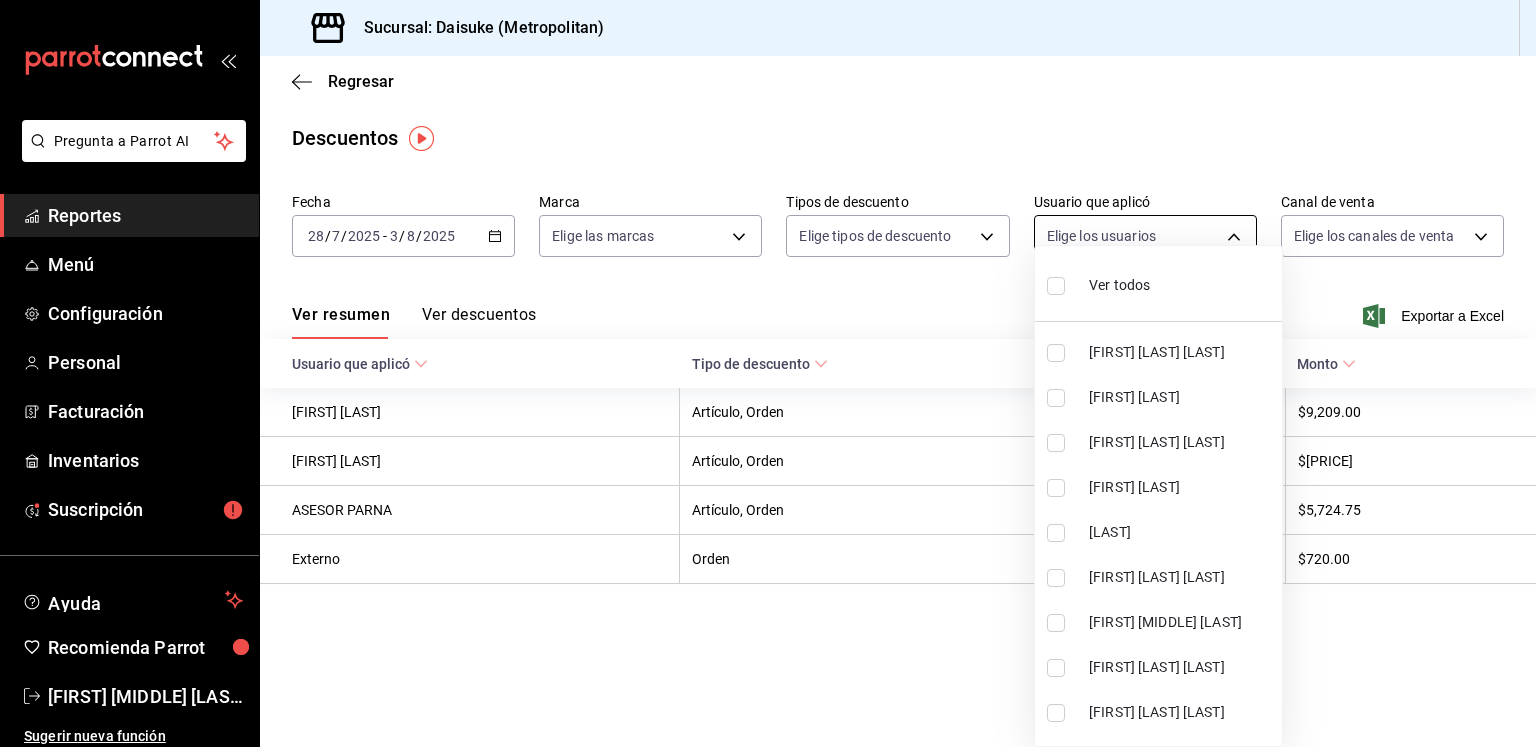 click at bounding box center (768, 373) 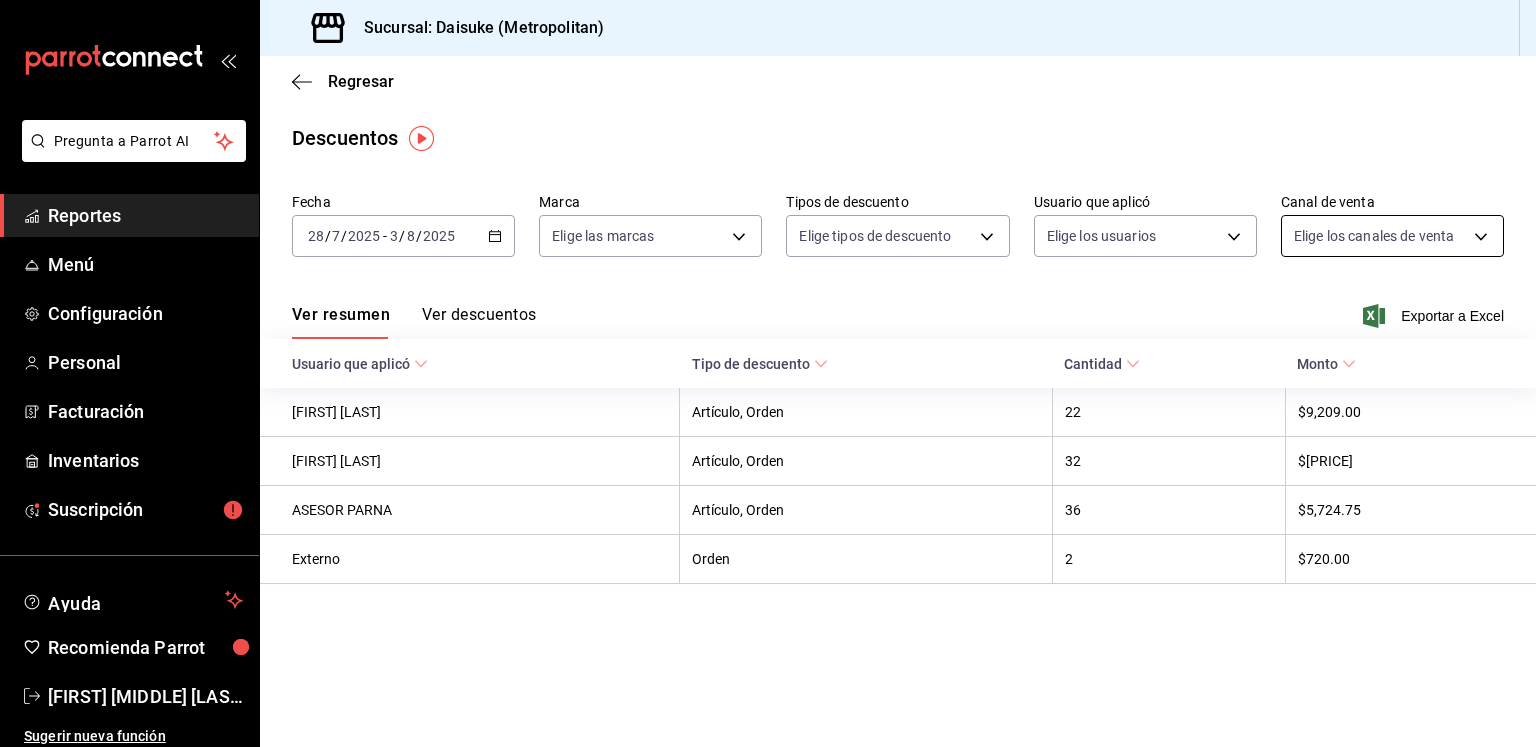 click on "Pregunta a Parrot AI Reportes   Menú   Configuración   Personal   Facturación   Inventarios   Suscripción   Ayuda Recomienda Parrot   [FIRST] [LAST]   Sugerir nueva función   Sucursal: Daisuke (Metropolitan) Regresar Descuentos Fecha 2025-07-28 28 / 7 / 2025 - 2025-08-03 3 / 8 / 2025 Marca Elige las marcas Tipos de descuento Elige los tipos de descuento Usuario que aplicó Elige los usuarios Canal de venta Elige los canales de venta Ver resumen Ver descuentos Exportar a Excel Usuario que aplicó Tipo de descuento Cantidad Monto Dylan Prior Artículo, Orden 22 $9,209.00 BRANDON CASTILLO Artículo, Orden 32 $8,245.00 ASESOR PARNA Artículo, Orden 36 $5,724.75 Externo Orden 2 $720.00 Pregunta a Parrot AI Reportes   Menú   Configuración   Personal   Facturación   Inventarios   Suscripción   Ayuda Recomienda Parrot   [FIRST] [LAST]   Sugerir nueva función   GANA 1 MES GRATIS EN TU SUSCRIPCIÓN AQUÍ Ver video tutorial Ir a video Visitar centro de ayuda ([PHONE])" at bounding box center (768, 373) 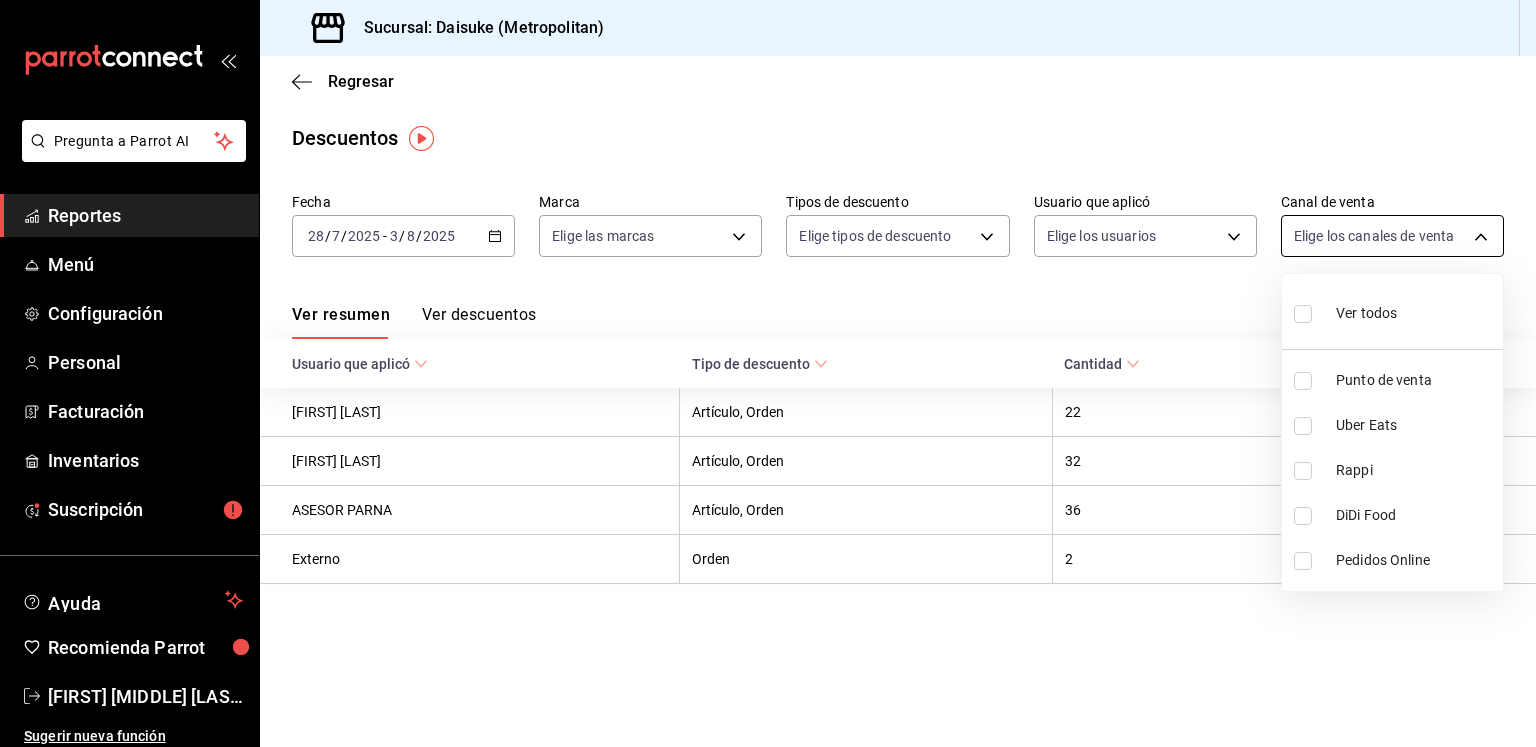 click at bounding box center [768, 373] 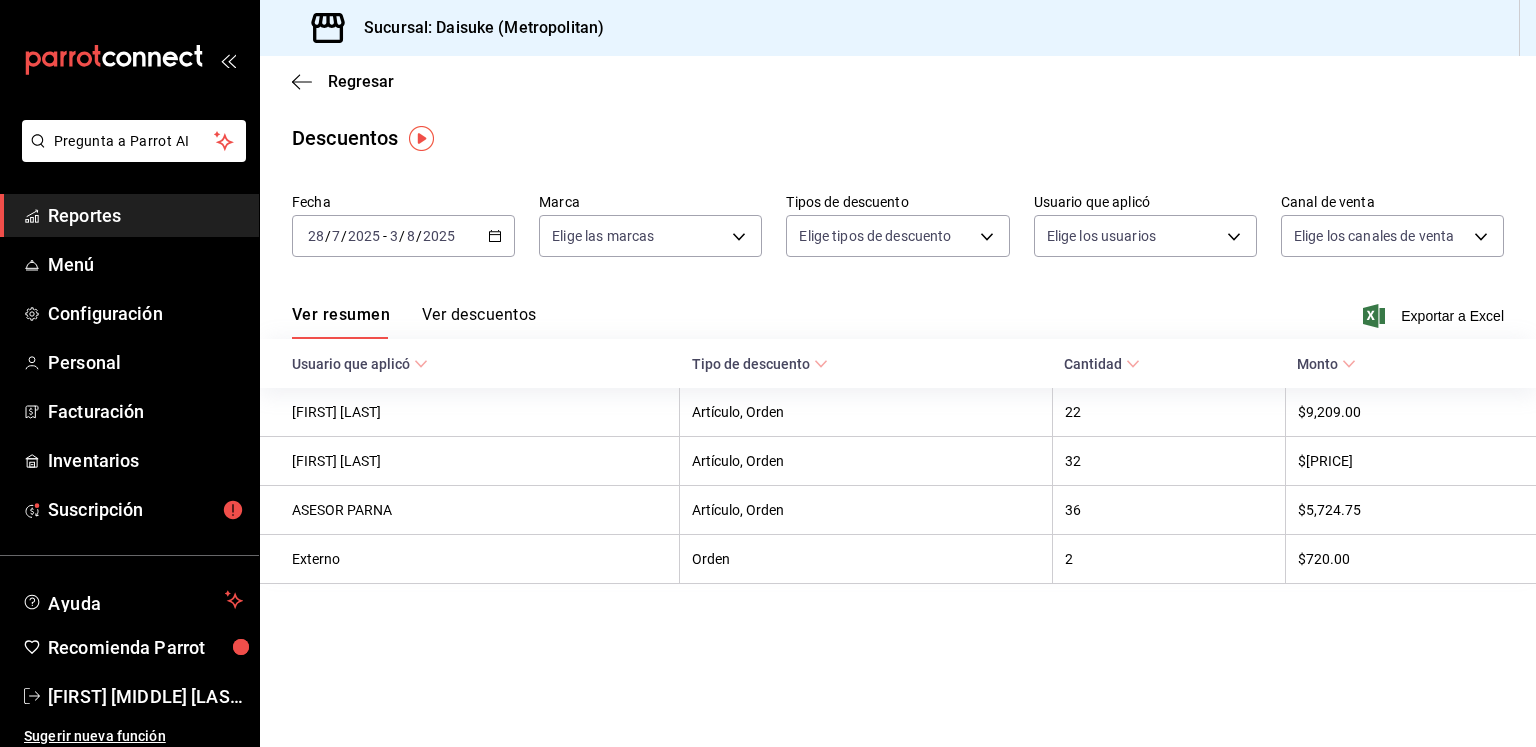 click on "Ver descuentos" at bounding box center [479, 322] 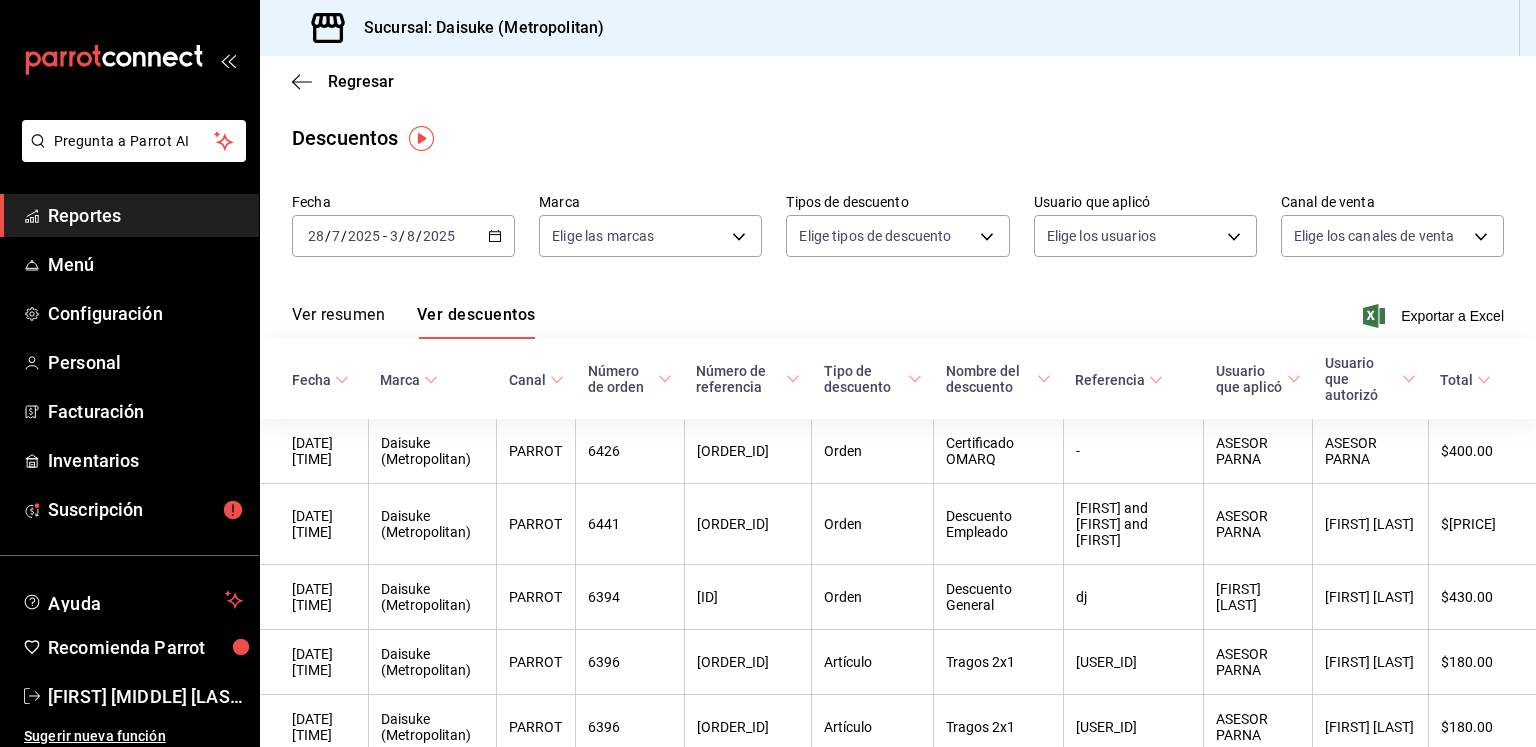 click on "Ver resumen" at bounding box center [338, 322] 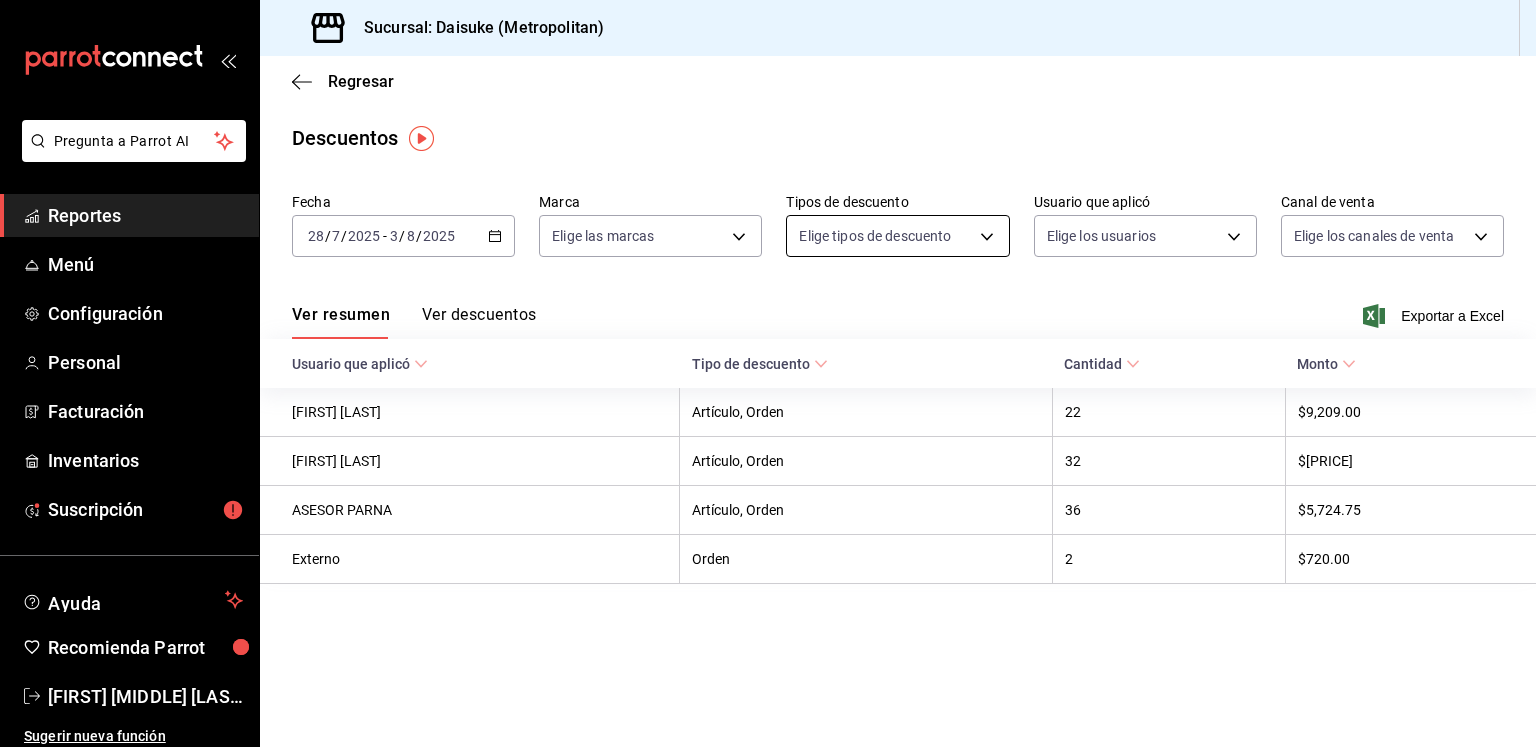 click on "Pregunta a Parrot AI Reportes   Menú   Configuración   Personal   Facturación   Inventarios   Suscripción   Ayuda Recomienda Parrot   [FIRST] [LAST]   Sugerir nueva función   Sucursal: Daisuke (Metropolitan) Regresar Descuentos Fecha 2025-07-28 28 / 7 / 2025 - 2025-08-03 3 / 8 / 2025 Marca Elige las marcas Tipos de descuento Elige los tipos de descuento Usuario que aplicó Elige los usuarios Canal de venta Elige los canales de venta Ver resumen Ver descuentos Exportar a Excel Usuario que aplicó Tipo de descuento Cantidad Monto Dylan Prior Artículo, Orden 22 $9,209.00 BRANDON CASTILLO Artículo, Orden 32 $8,245.00 ASESOR PARNA Artículo, Orden 36 $5,724.75 Externo Orden 2 $720.00 Pregunta a Parrot AI Reportes   Menú   Configuración   Personal   Facturación   Inventarios   Suscripción   Ayuda Recomienda Parrot   [FIRST] [LAST]   Sugerir nueva función   GANA 1 MES GRATIS EN TU SUSCRIPCIÓN AQUÍ Ver video tutorial Ir a video Visitar centro de ayuda ([PHONE])" at bounding box center [768, 373] 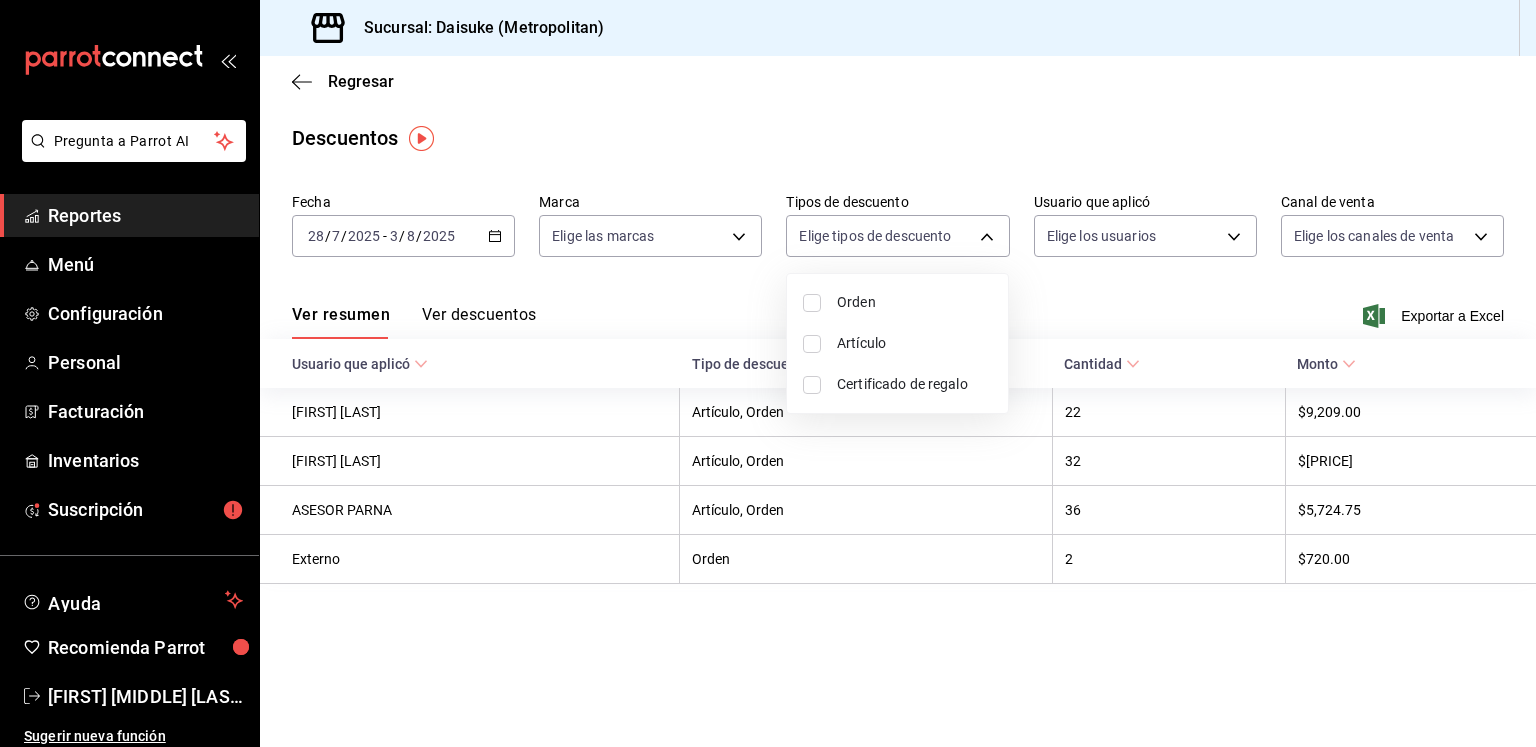 click on "Orden" at bounding box center [914, 302] 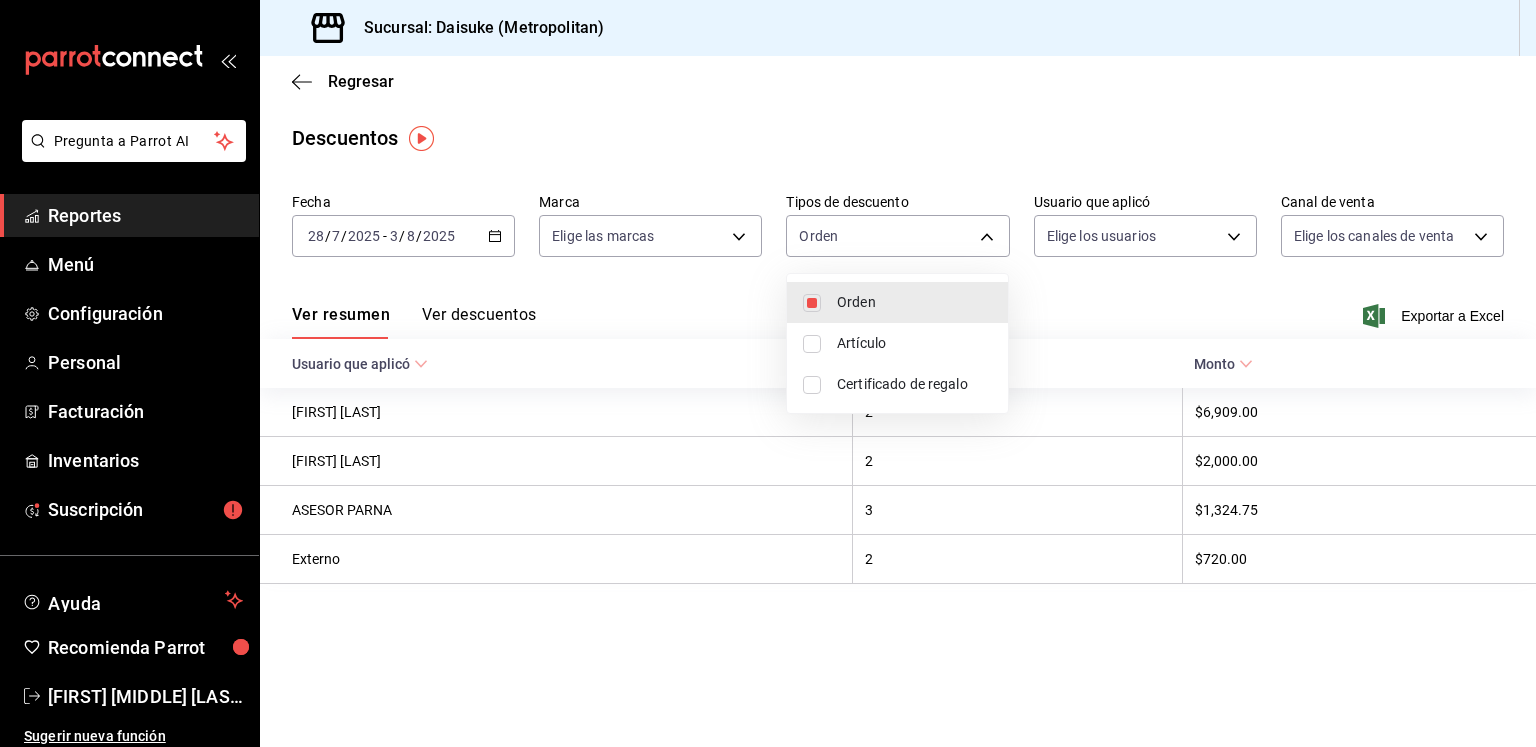 click at bounding box center (768, 373) 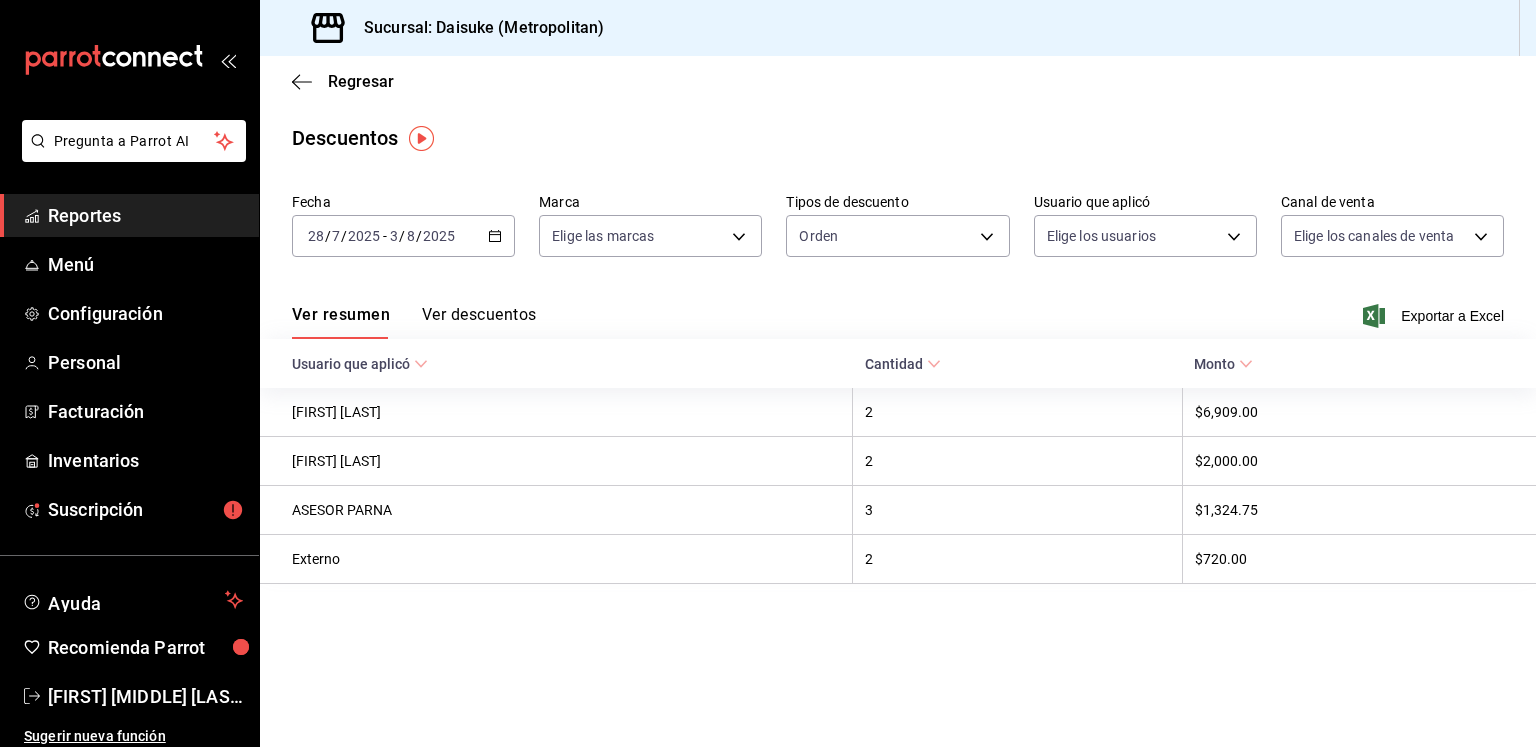 click on "Ver descuentos" at bounding box center [479, 322] 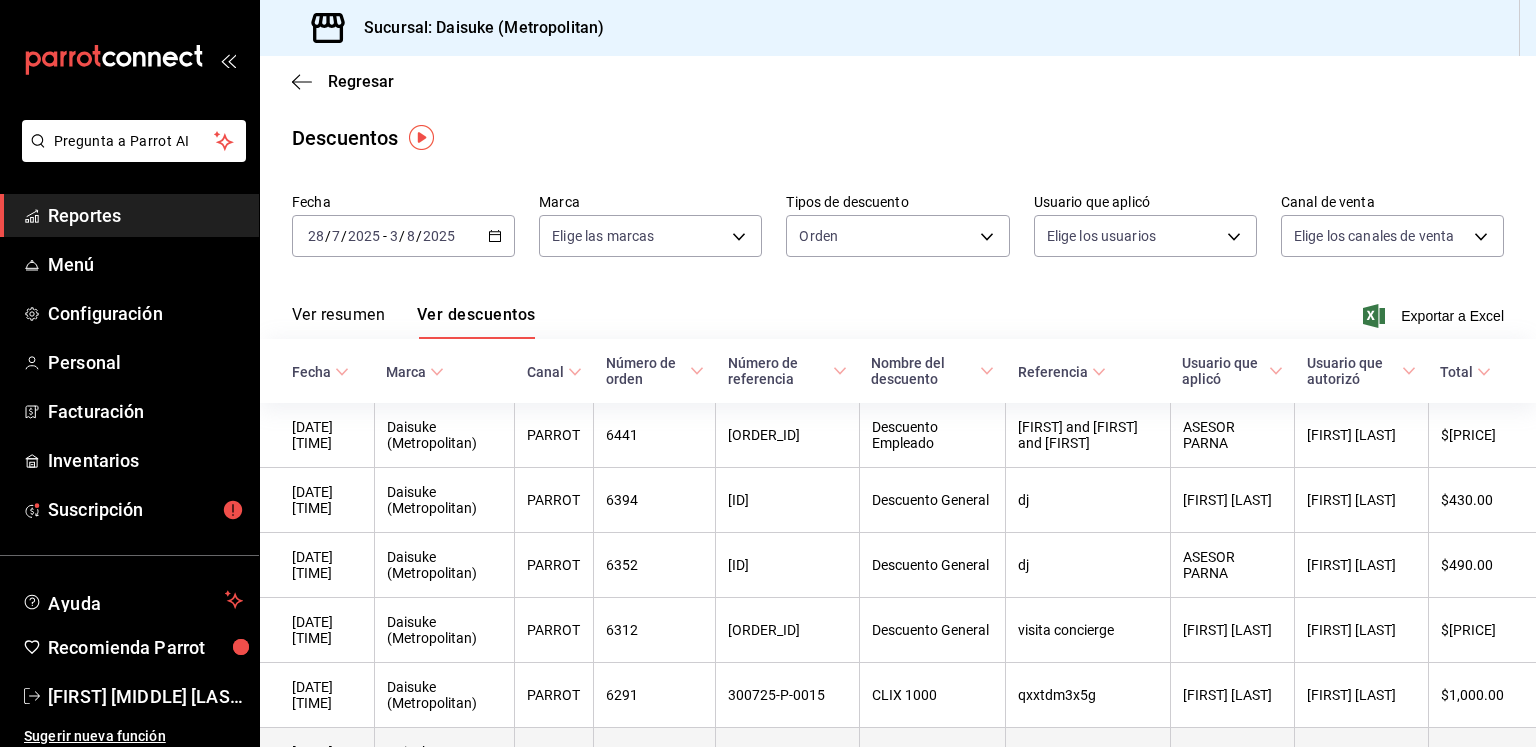 scroll, scrollTop: 0, scrollLeft: 0, axis: both 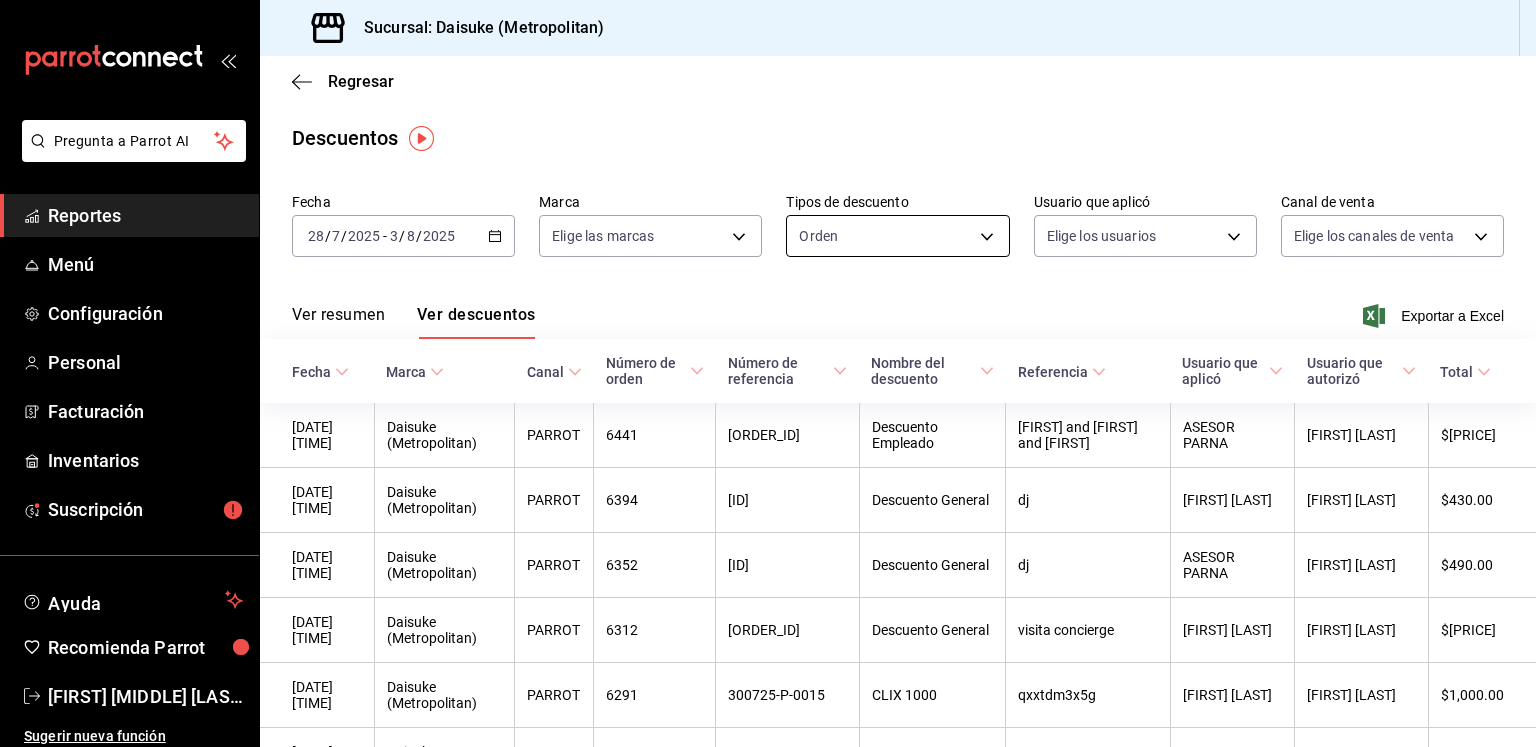 click on "Pregunta a Parrot AI Reportes   Menú   Configuración   Personal   Facturación   Inventarios   Suscripción   Ayuda Recomienda Parrot   [FIRST] [LAST] [LAST]   Sugerir nueva función   Sucursal: Daisuke (Metropolitan) Regresar Descuentos Fecha [DATE] [DATE] - [DATE] [DATE] Marca Elige las marcas Tipos de descuento Orden ORDER Usuario que aplicó Elige los usuarios Canal de venta Elige los canales de venta Ver resumen Ver descuentos Exportar a Excel Fecha Marca Canal Número de orden Número de referencia Nombre del descuento Referencia Usuario que aplicó Usuario que autorizó Total [DATE] [TIME] Daisuke (Metropolitan) PARROT [NUMBER] [ID] Descuento Empleado [FIRST] y [FIRST] y [FIRST] ASESOR PARNA [FIRST] [LAST] $[PRICE] [DATE] [TIME] Daisuke (Metropolitan) PARROT [NUMBER] [ID] Descuento General dj [FIRST] [LAST] [FIRST] [LAST] $[PRICE] [DATE] [TIME] Daisuke (Metropolitan) PARROT [NUMBER] [ID] Descuento General dj ASESOR PARNA [FIRST] [LAST] $[PRICE] PARROT [NUMBER]" at bounding box center (768, 373) 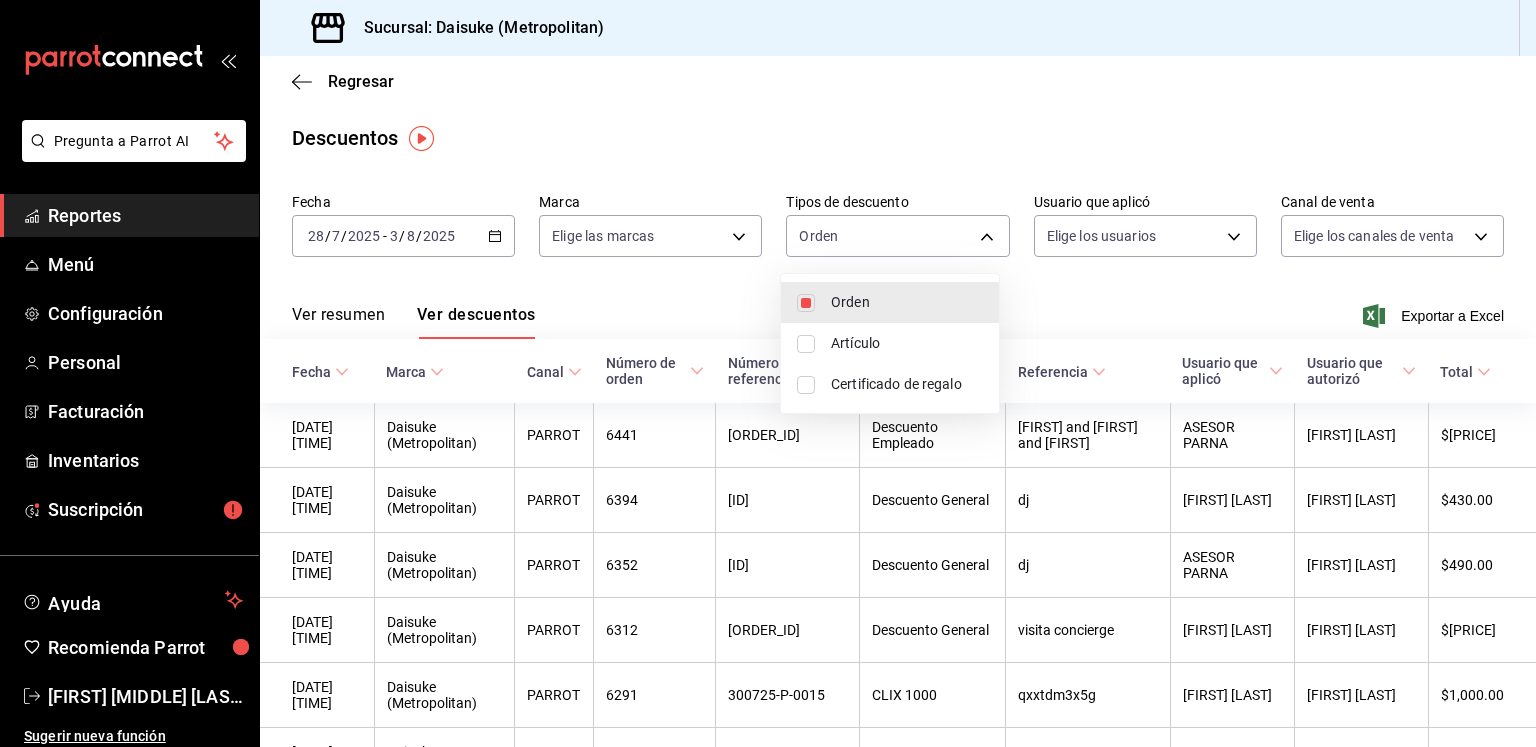 click on "Artículo" at bounding box center [890, 343] 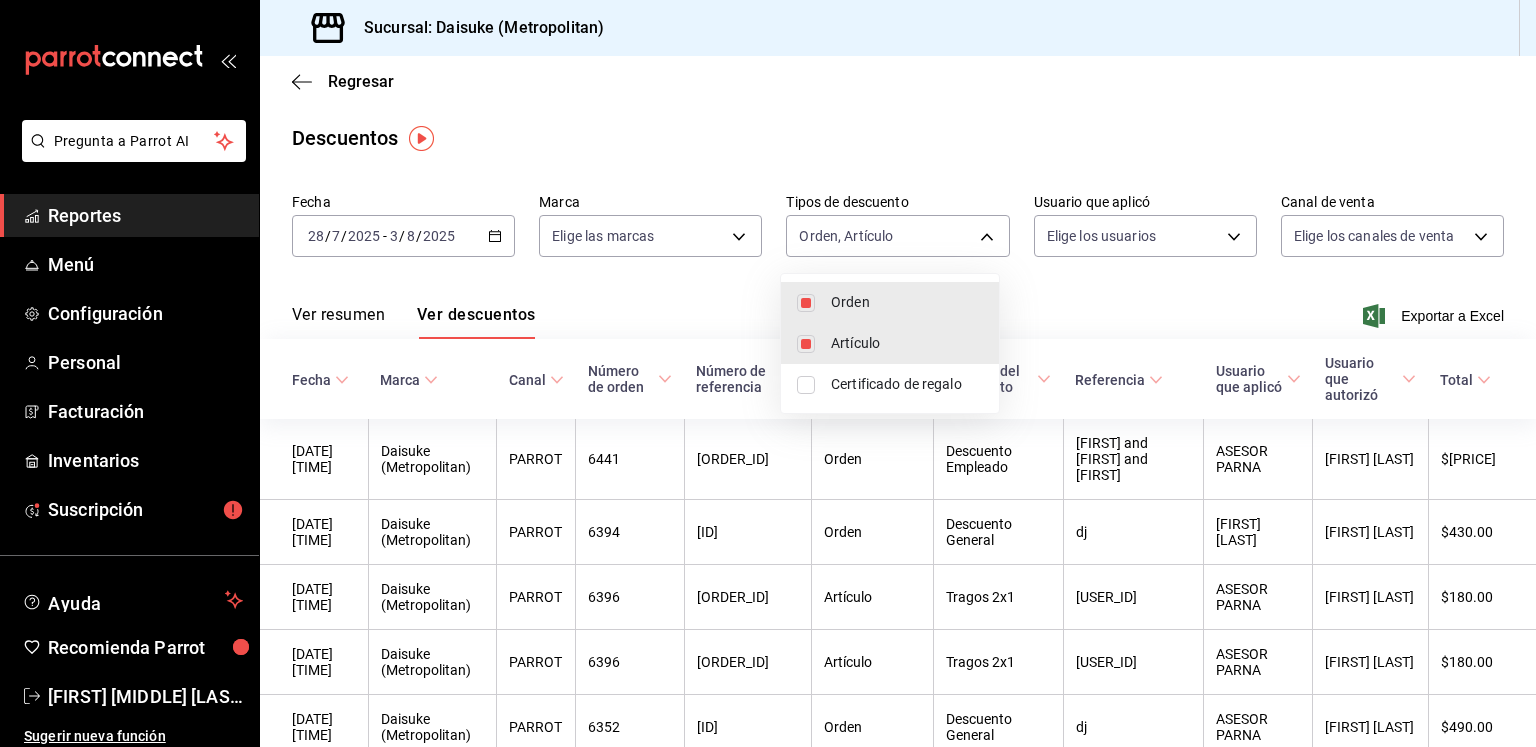 click at bounding box center [768, 373] 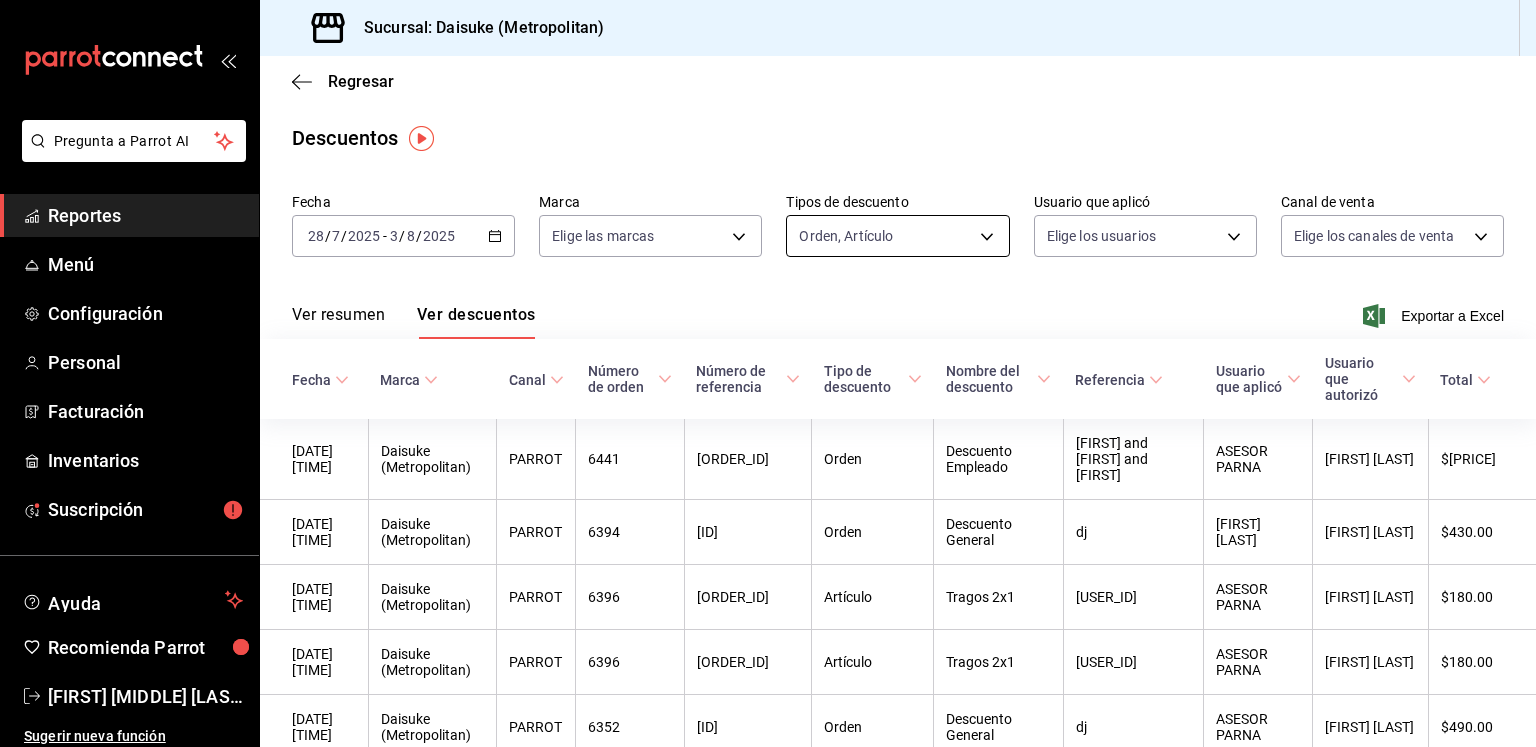 click on "Pregunta a Parrot AI Reportes   Menú   Configuración   Personal   Facturación   Inventarios   Suscripción   Ayuda Recomienda Parrot   [FIRST] [LAST] [LAST]   Sugerir nueva función   Sucursal: Daisuke (Metropolitan) Regresar Descuentos Fecha [DATE] [DATE] - [DATE] [DATE] Marca Elige las marcas Tipos de descuento Orden, Artículo ORDER,ORDER_ITEM Usuario que aplicó Elige los usuarios Canal de venta Elige los canales de venta Ver resumen Ver descuentos Exportar a Excel Fecha Marca Canal Número de orden Número de referencia Tipo de descuento Nombre del descuento Referencia Usuario que aplicó Usuario que autorizó Total [DATE] [TIME] Daisuke (Metropolitan) PARROT [NUMBER] [ID] Orden Descuento Empleado [FIRST] y [FIRST] y [FIRST] ASESOR PARNA [FIRST] [LAST] $[PRICE] [DATE] [TIME] Daisuke (Metropolitan) PARROT [NUMBER] [ID] Orden Descuento General dj [FIRST] [LAST] [FIRST] [LAST] $[PRICE] [DATE] [TIME] Daisuke (Metropolitan) PARROT [NUMBER] [ID] Artículo dj" at bounding box center [768, 373] 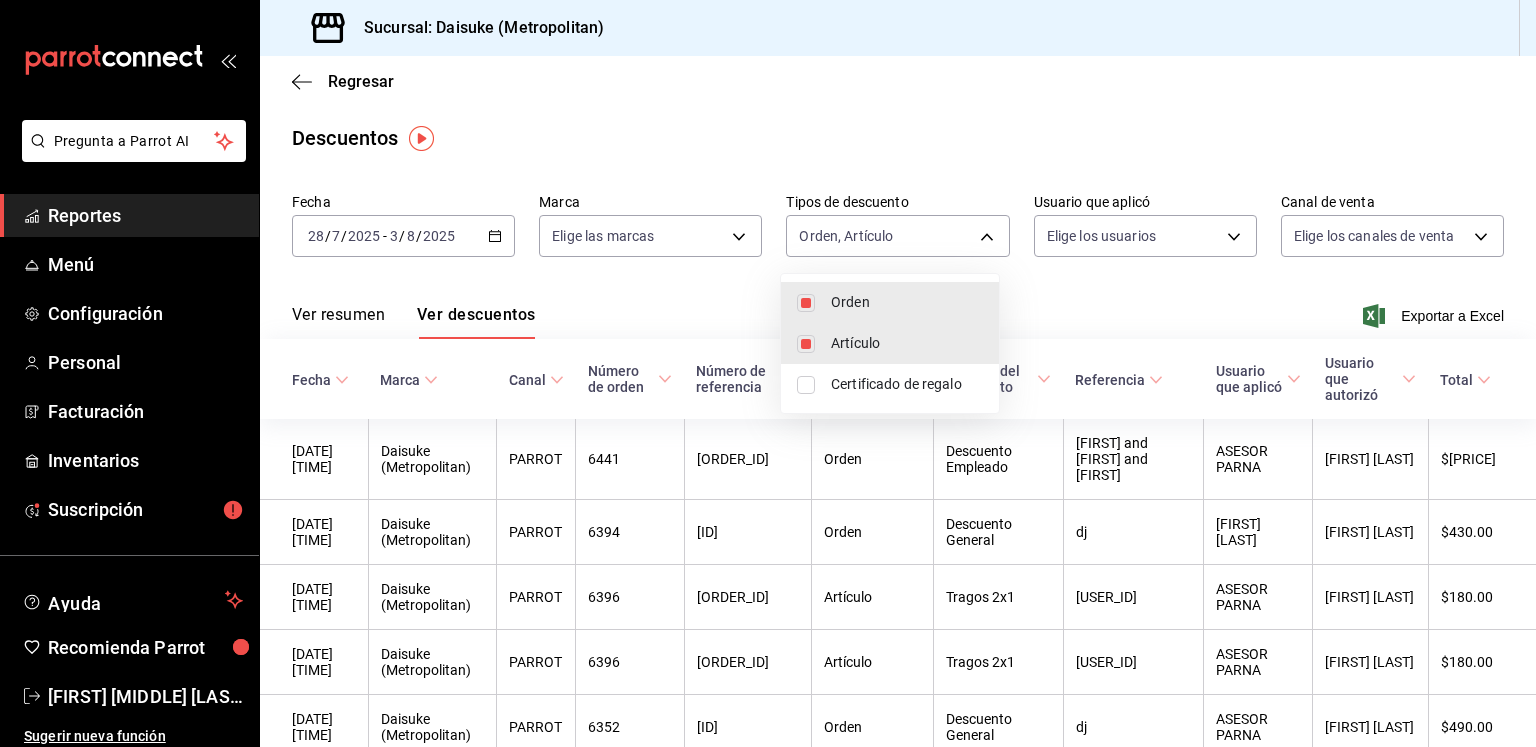 click on "Orden" at bounding box center [907, 302] 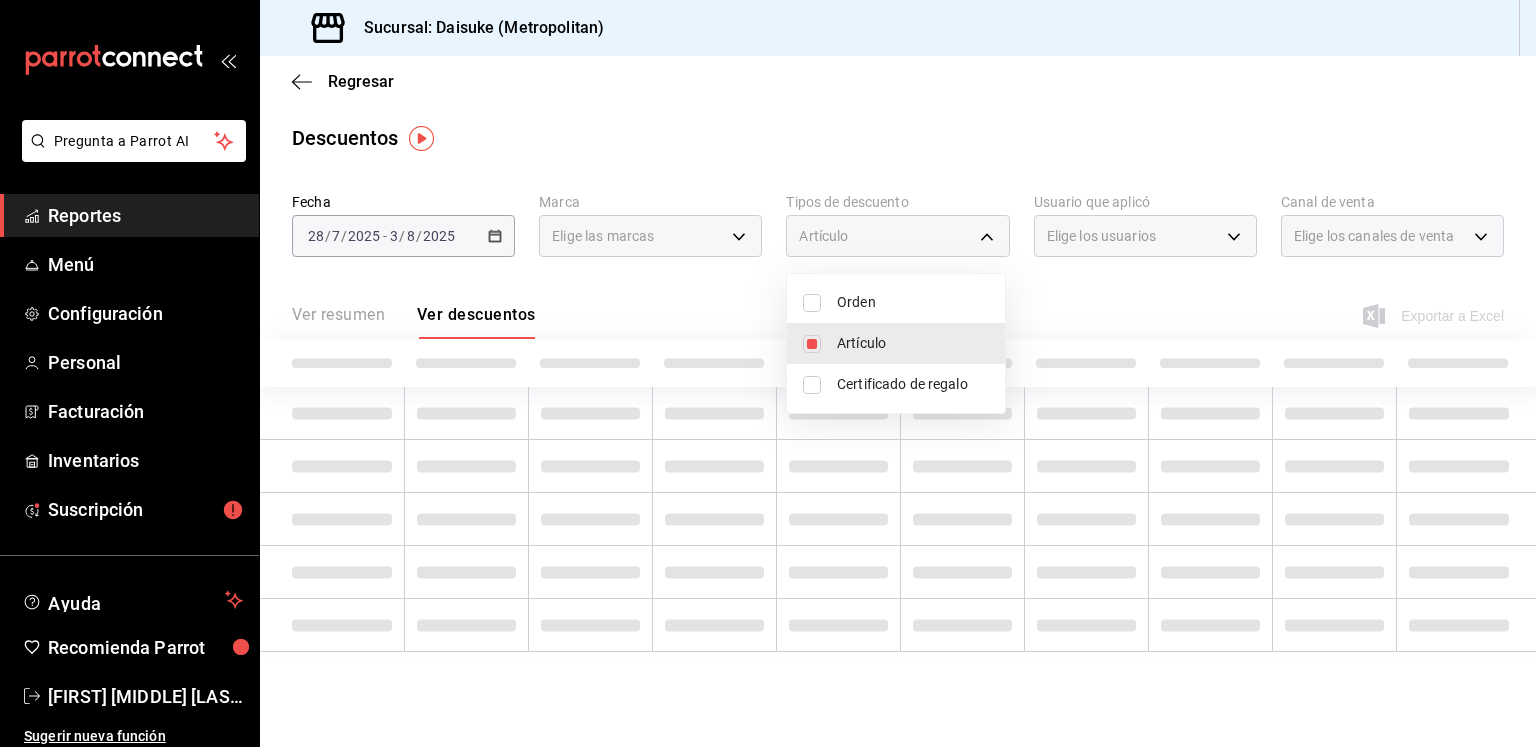 click at bounding box center [768, 373] 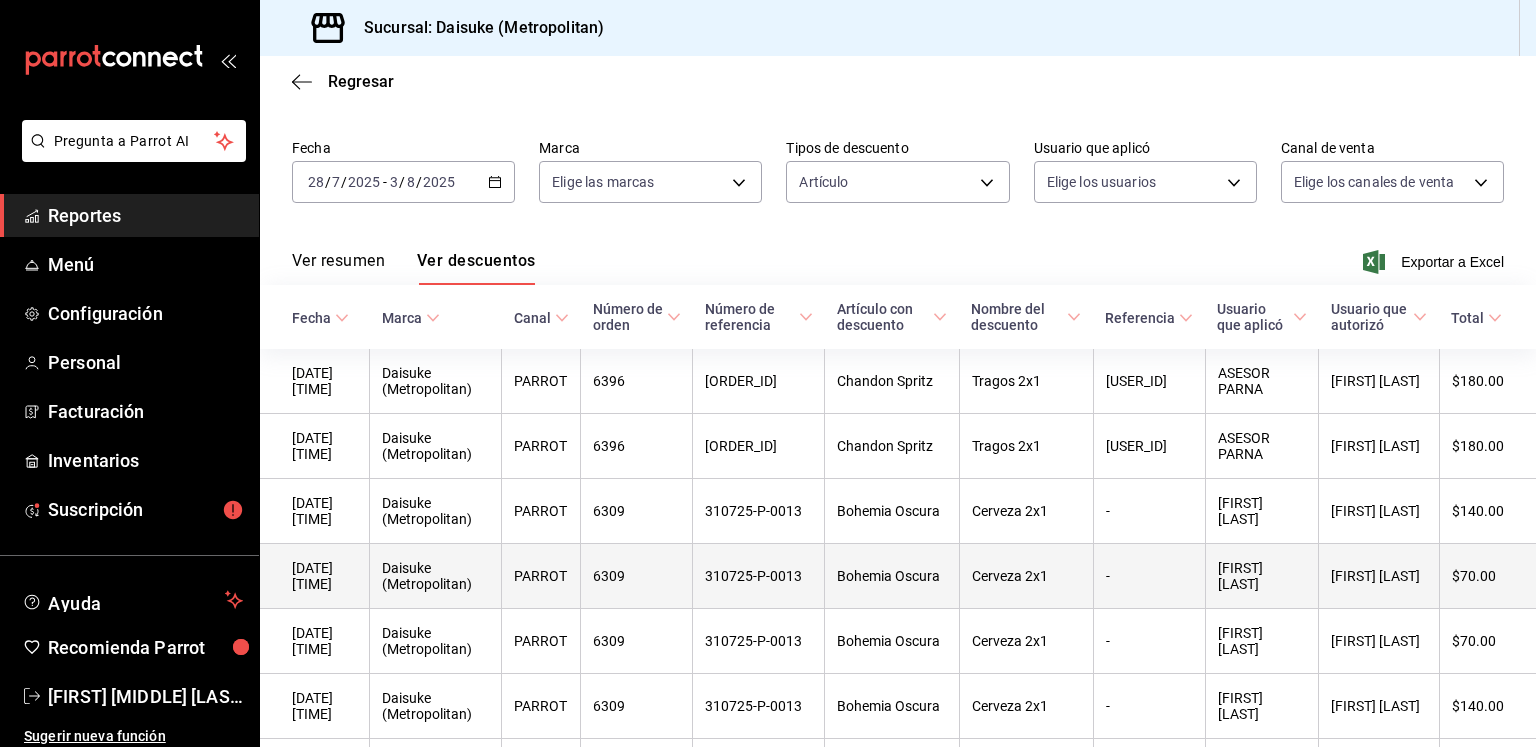 scroll, scrollTop: 0, scrollLeft: 0, axis: both 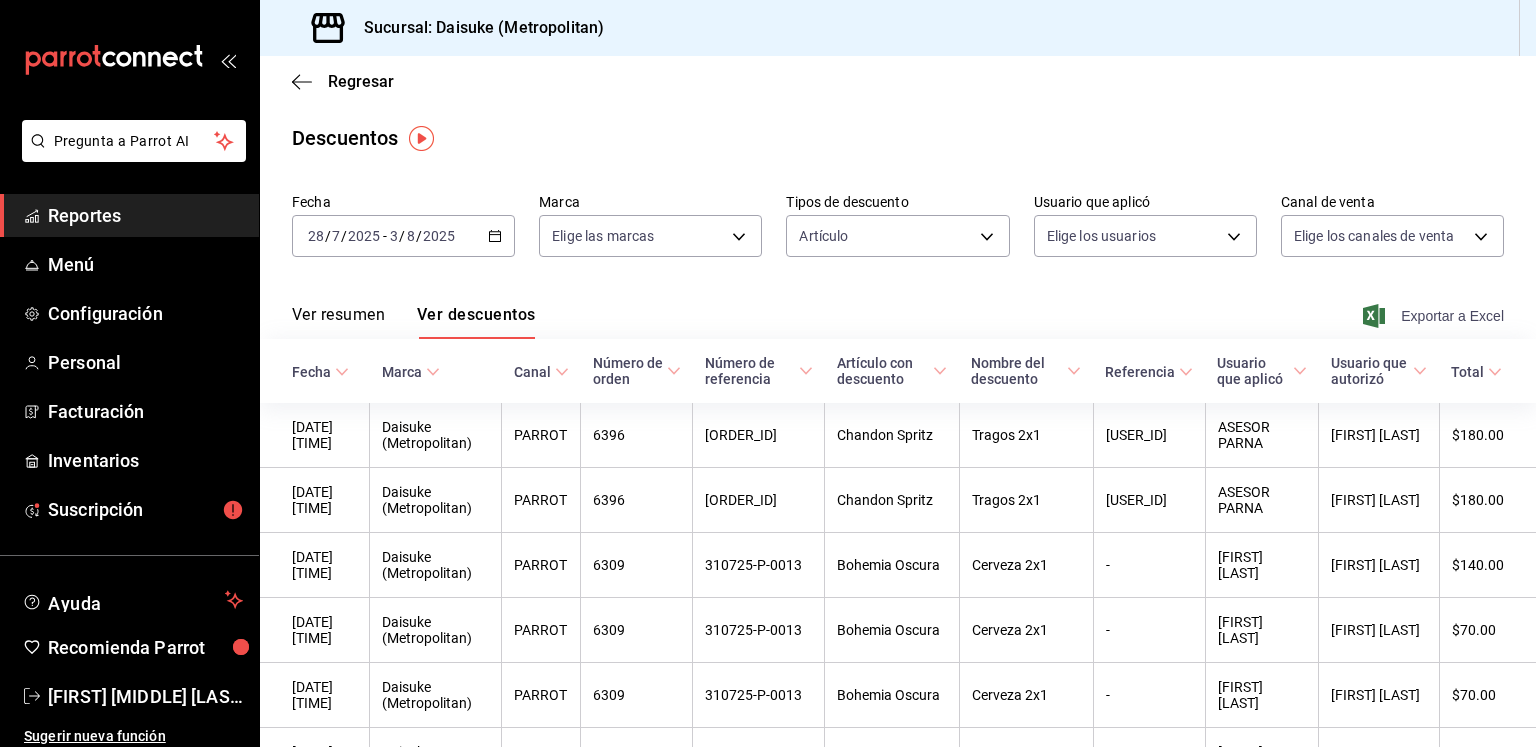 click on "Exportar a Excel" at bounding box center (1435, 316) 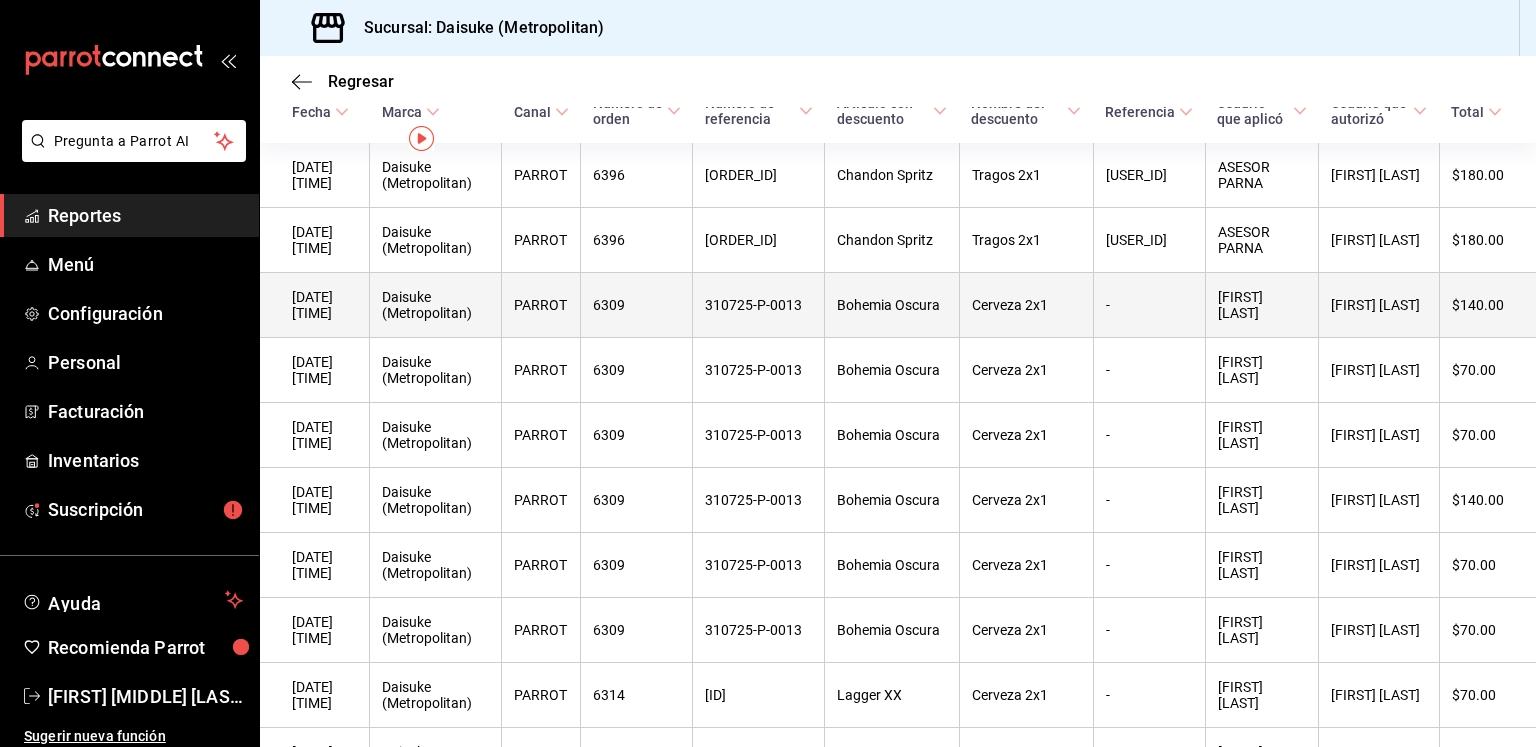scroll, scrollTop: 0, scrollLeft: 0, axis: both 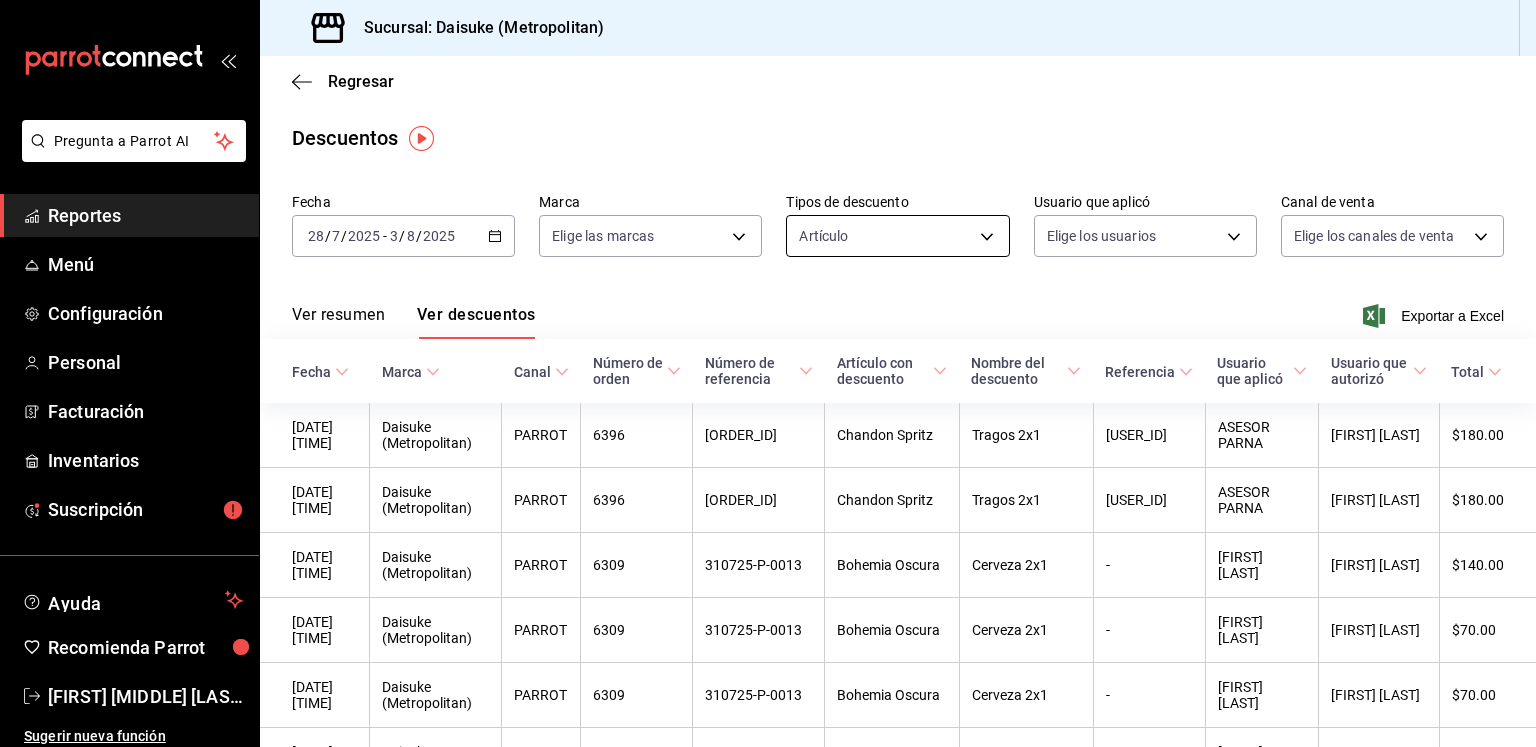 click on "Pregunta a Parrot AI Reportes   Menú   Configuración   Personal   Facturación   Inventarios   Suscripción   Ayuda Recomienda Parrot   [FIRST] [LAST] [LAST]   Sugerir nueva función   Sucursal: Daisuke (Metropolitan) Regresar Descuentos Fecha [DATE] [DATE] - [DATE] [DATE] Marca Elige las marcas Tipos de descuento Artículo ORDER_ITEM Usuario que aplicó Elige los usuarios Canal de venta Elige los canales de venta Ver resumen Ver descuentos Exportar a Excel Fecha Marca Canal Número de orden Número de referencia Artículo con descuento Nombre del descuento Referencia Usuario que aplicó Usuario que autorizó Total [DATE] [TIME] Daisuke (Metropolitan) PARROT [NUMBER] [ID] Chandon Spritz Tragos 2x1 clix [ID] ASESOR PARNA [FIRST] [LAST] $[PRICE] [DATE] [TIME] Daisuke (Metropolitan) PARROT [NUMBER] [ID] Chandon Spritz Tragos 2x1 clix [ID] ASESOR PARNA [FIRST] [LAST] $[PRICE] [DATE] [TIME] Daisuke (Metropolitan) PARROT [NUMBER] [ID] Cerveza 2x1" at bounding box center [768, 373] 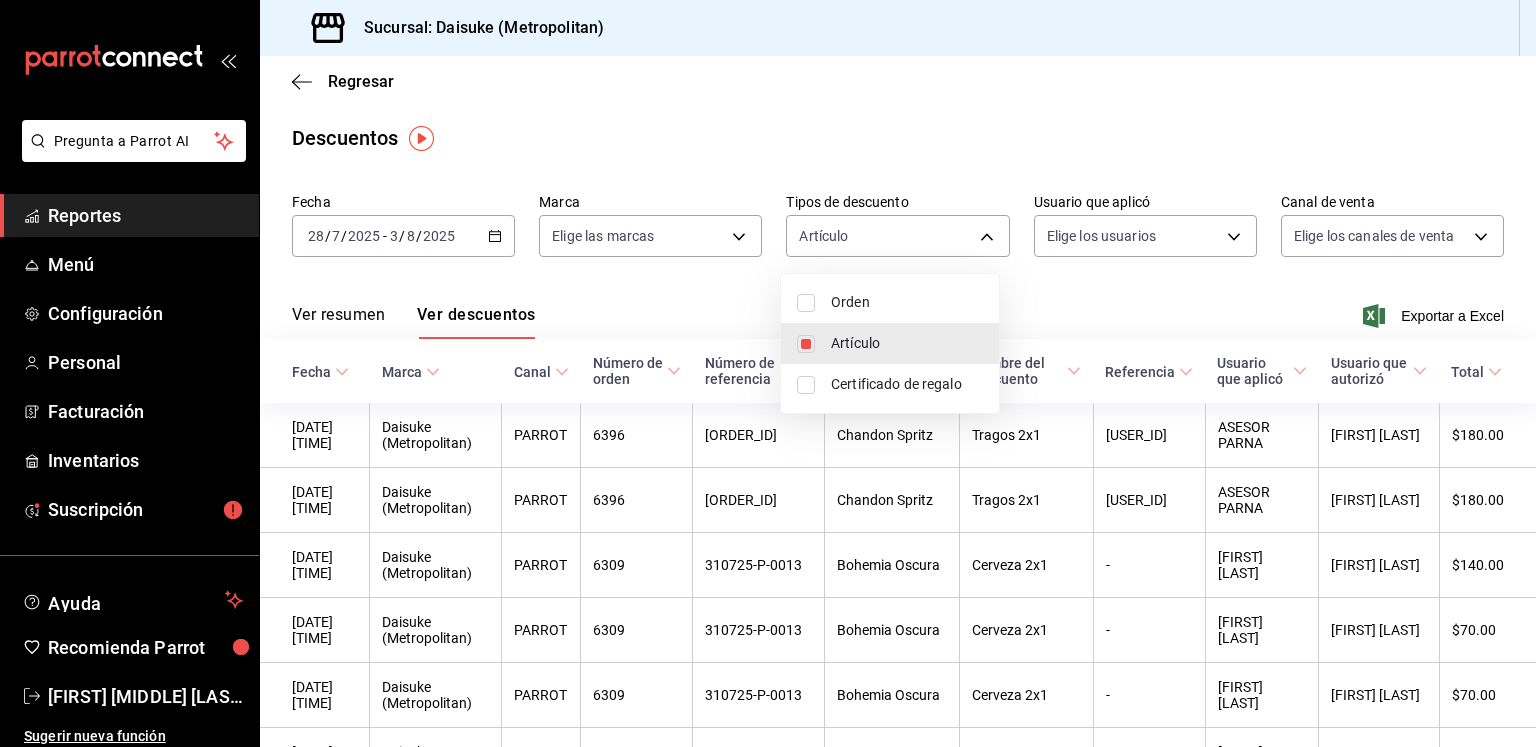 click on "Orden" at bounding box center (907, 302) 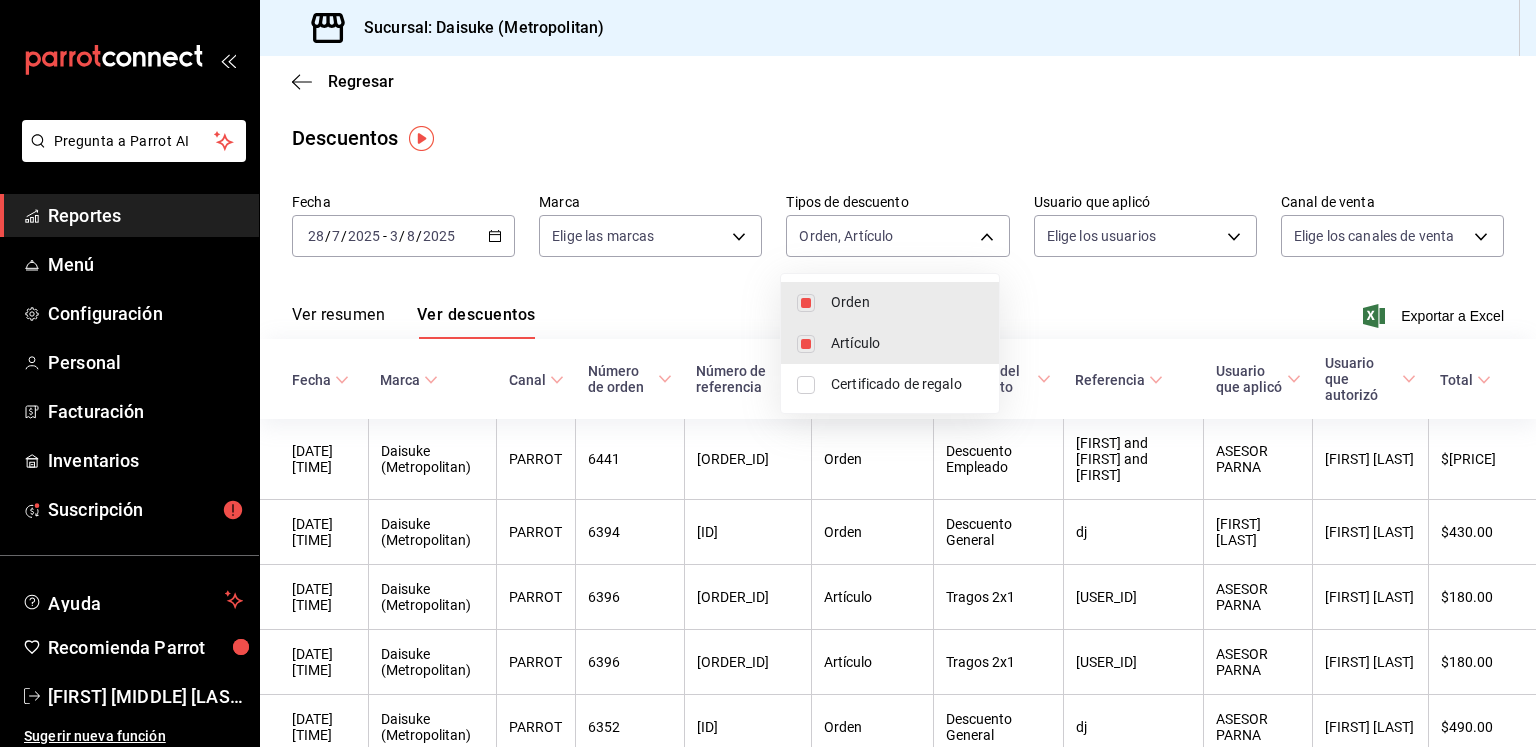 click at bounding box center [768, 373] 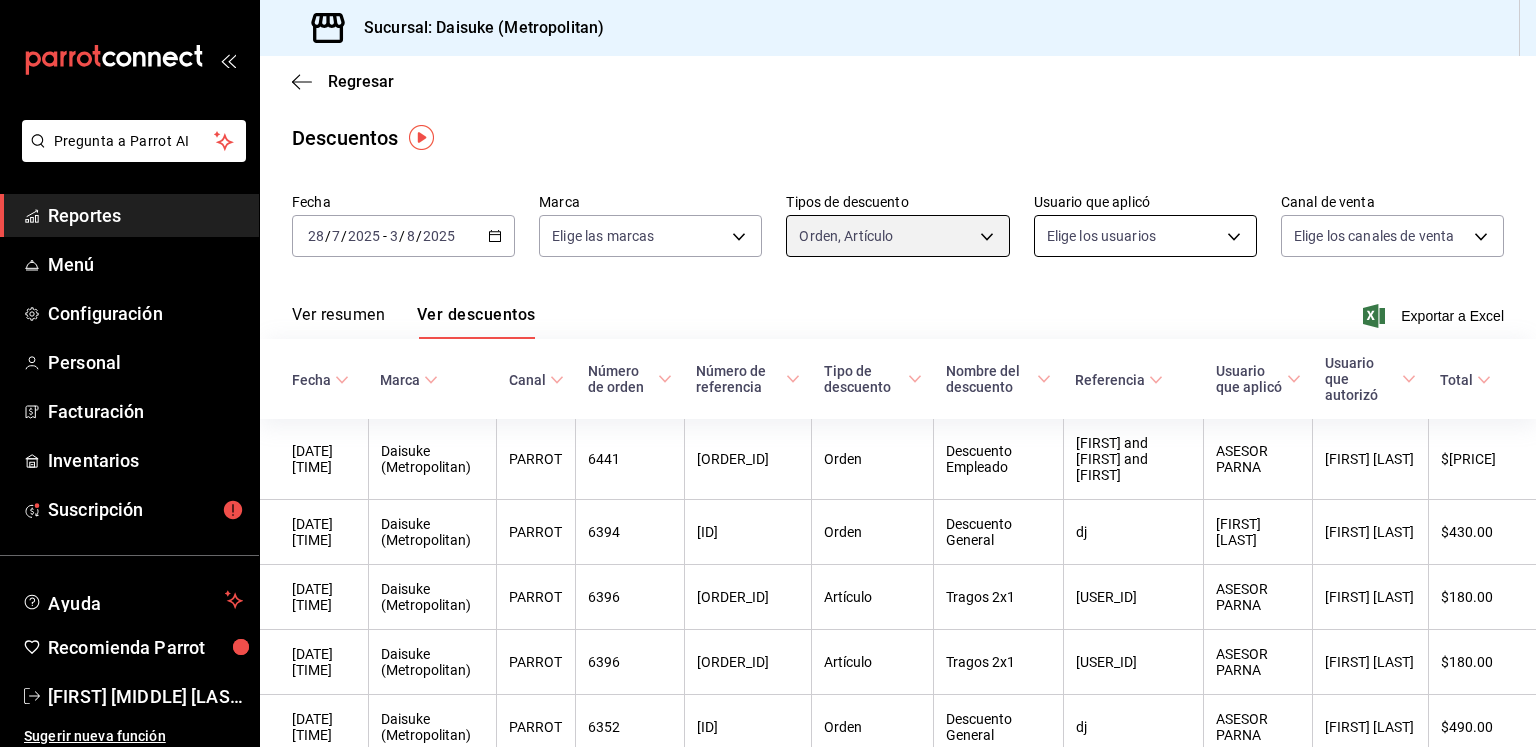 scroll, scrollTop: 0, scrollLeft: 0, axis: both 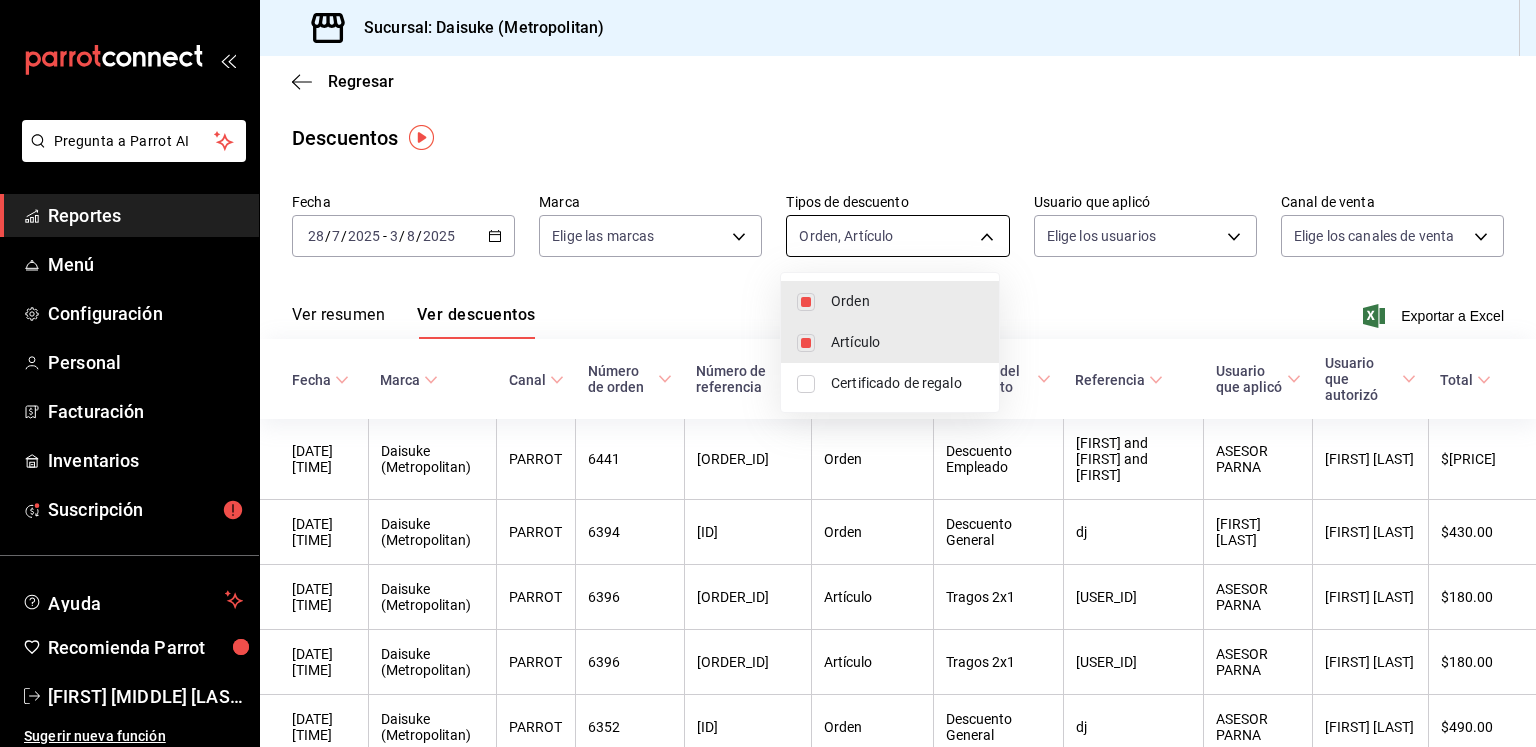 click on "Pregunta a Parrot AI Reportes   Menú   Configuración   Personal   Facturación   Inventarios   Suscripción   Ayuda Recomienda Parrot   [FIRST] [LAST] [LAST]   Sugerir nueva función   Sucursal: Daisuke (Metropolitan) Regresar Descuentos Fecha [DATE] [DATE] - [DATE] [DATE] Marca Elige las marcas Tipos de descuento Orden, Artículo ORDER_ITEM,ORDER Usuario que aplicó Elige los usuarios Canal de venta Elige los canales de venta Ver resumen Ver descuentos Exportar a Excel Fecha Marca Canal Número de orden Número de referencia Tipo de descuento Nombre del descuento Referencia Usuario que aplicó Usuario que autorizó Total [DATE] [TIME] Daisuke (Metropolitan) PARROT [NUMBER] [ID] Orden Descuento Empleado [FIRST] y [FIRST] y [FIRST] ASESOR PARNA [FIRST] [LAST] $[PRICE] [DATE] [TIME] Daisuke (Metropolitan) PARROT [NUMBER] [ID] Orden Descuento General dj [FIRST] [LAST] [FIRST] [LAST] $[PRICE] [DATE] [TIME] Daisuke (Metropolitan) PARROT [NUMBER] [ID] Artículo dj" at bounding box center [768, 373] 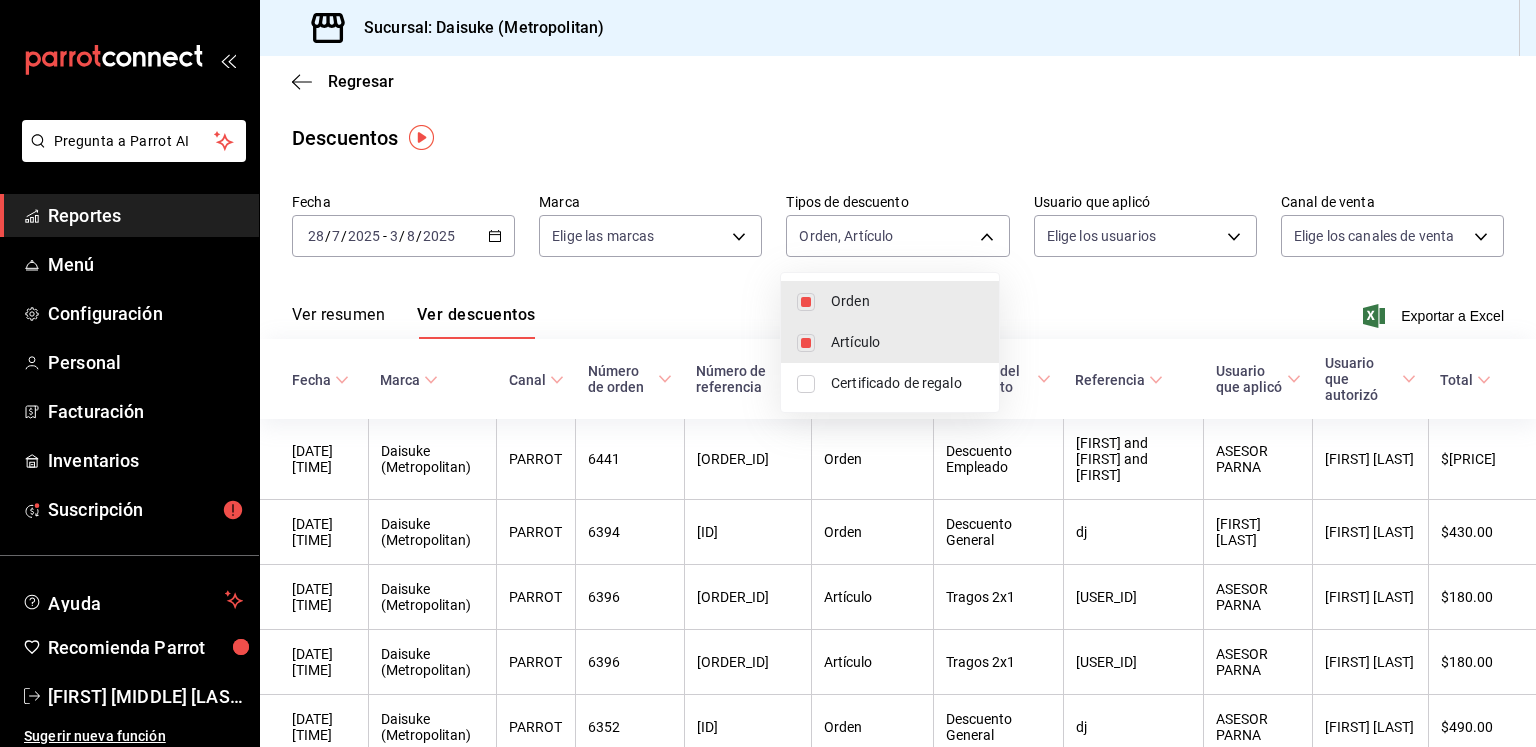 click on "Orden" at bounding box center [907, 301] 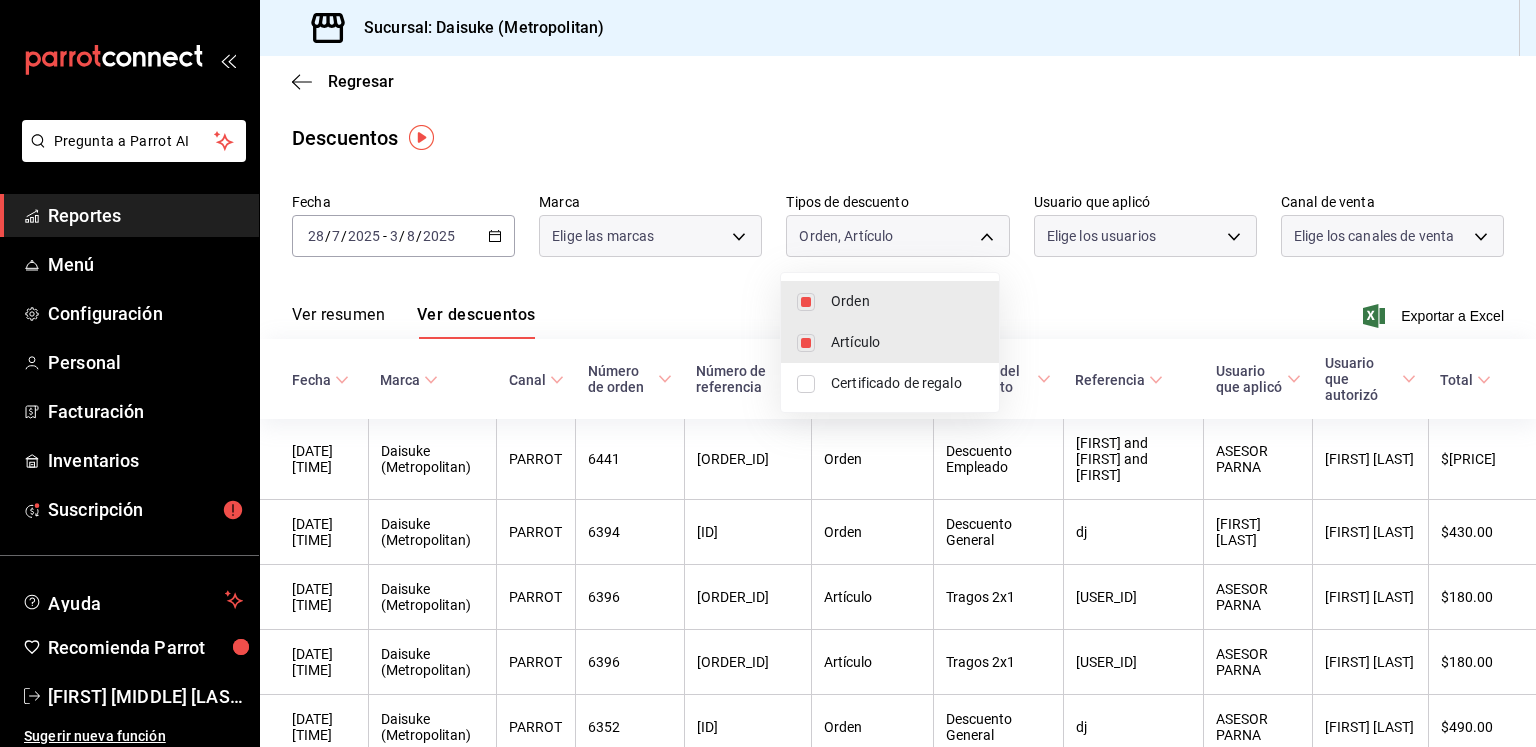 scroll, scrollTop: 0, scrollLeft: 0, axis: both 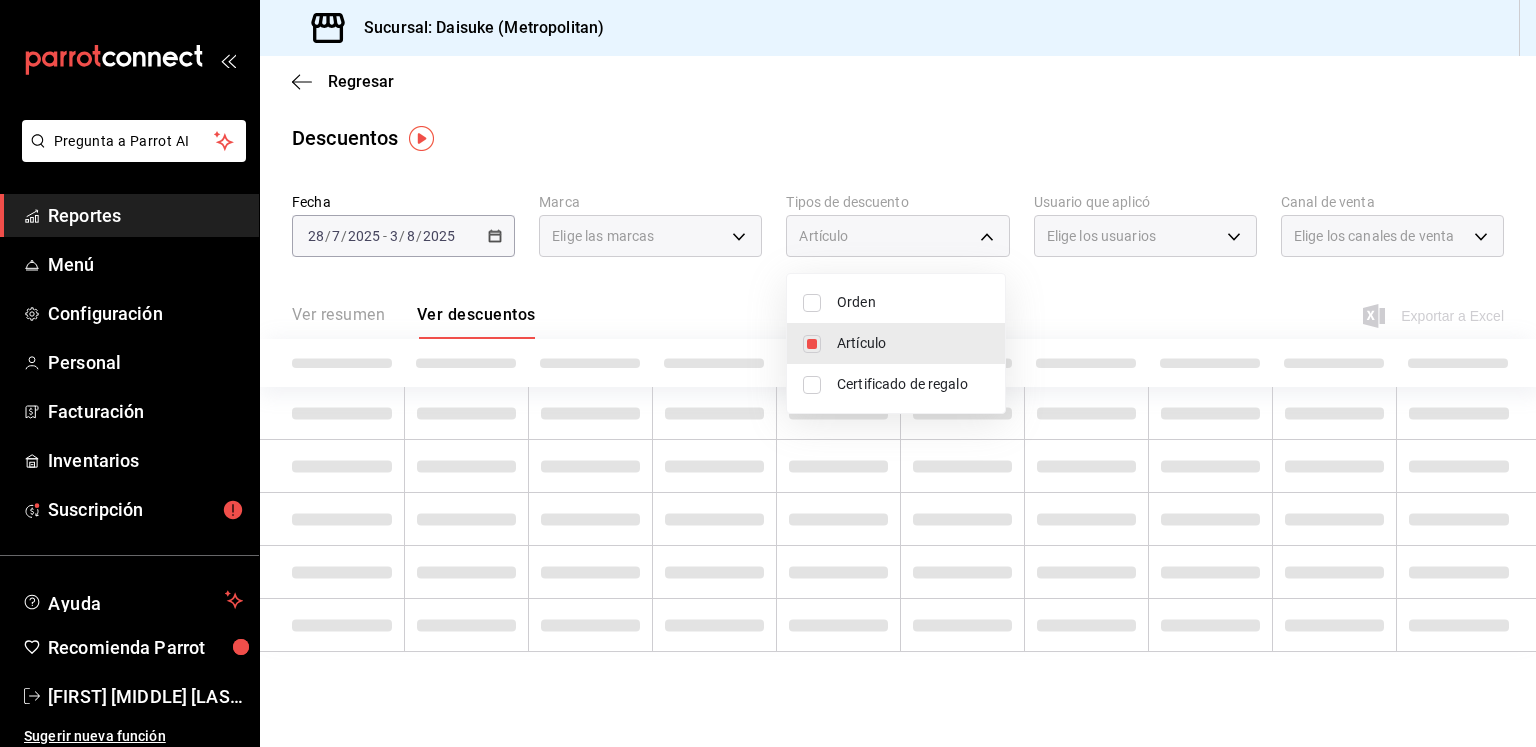 click at bounding box center (768, 373) 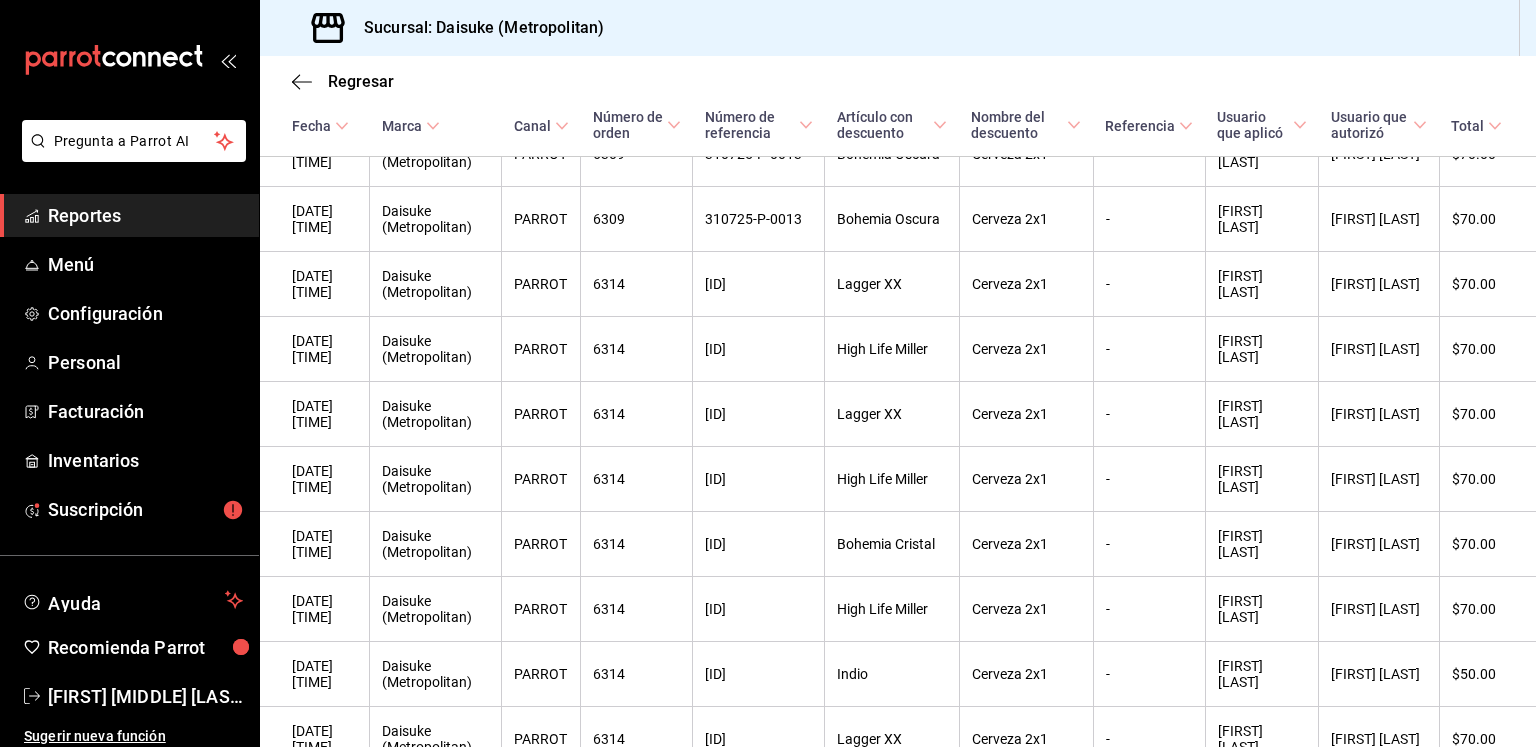 scroll, scrollTop: 0, scrollLeft: 0, axis: both 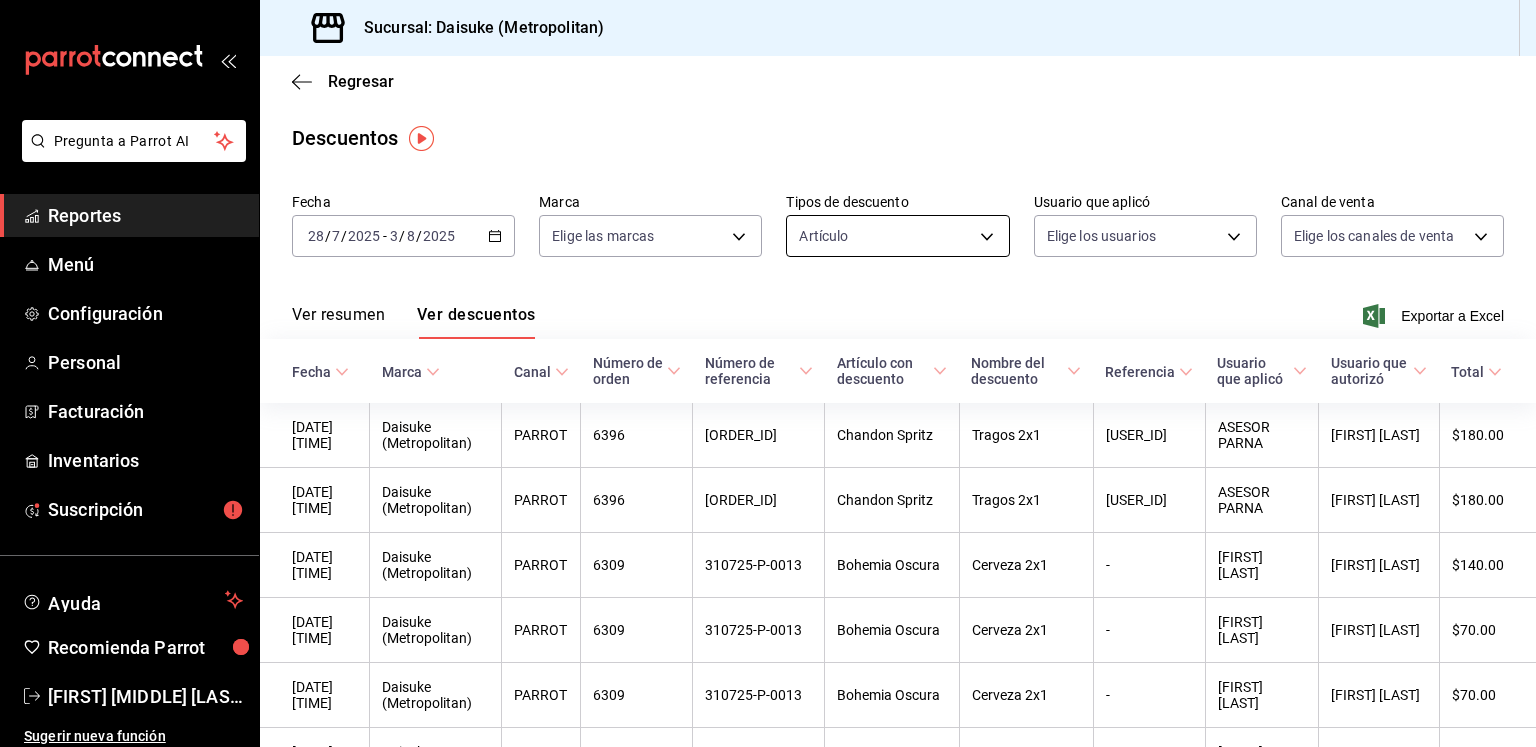 click on "Pregunta a Parrot AI Reportes   Menú   Configuración   Personal   Facturación   Inventarios   Suscripción   Ayuda Recomienda Parrot   [FIRST] [LAST] [LAST]   Sugerir nueva función   Sucursal: Daisuke (Metropolitan) Regresar Descuentos Fecha [DATE] [DATE] - [DATE] [DATE] Marca Elige las marcas Tipos de descuento Artículo ORDER_ITEM Usuario que aplicó Elige los usuarios Canal de venta Elige los canales de venta Ver resumen Ver descuentos Exportar a Excel Fecha Marca Canal Número de orden Número de referencia Artículo con descuento Nombre del descuento Referencia Usuario que aplicó Usuario que autorizó Total [DATE] [TIME] Daisuke (Metropolitan) PARROT [NUMBER] [ID] Chandon Spritz Tragos 2x1 clix [ID] ASESOR PARNA [FIRST] [LAST] $[PRICE] [DATE] [TIME] Daisuke (Metropolitan) PARROT [NUMBER] [ID] Chandon Spritz Tragos 2x1 clix [ID] ASESOR PARNA [FIRST] [LAST] $[PRICE] [DATE] [TIME] Daisuke (Metropolitan) PARROT [NUMBER] [ID] Cerveza 2x1" at bounding box center (768, 373) 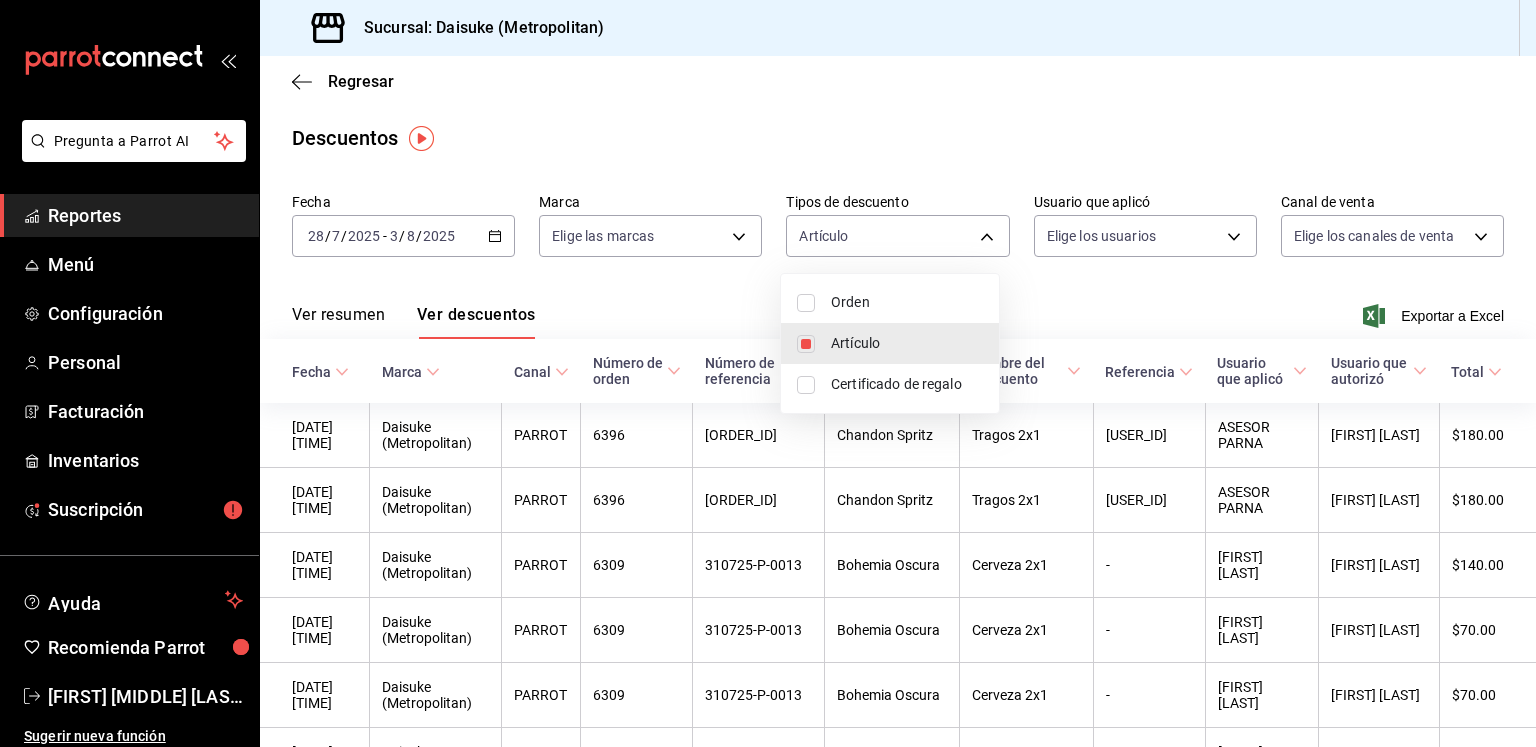 click on "Orden" at bounding box center (907, 302) 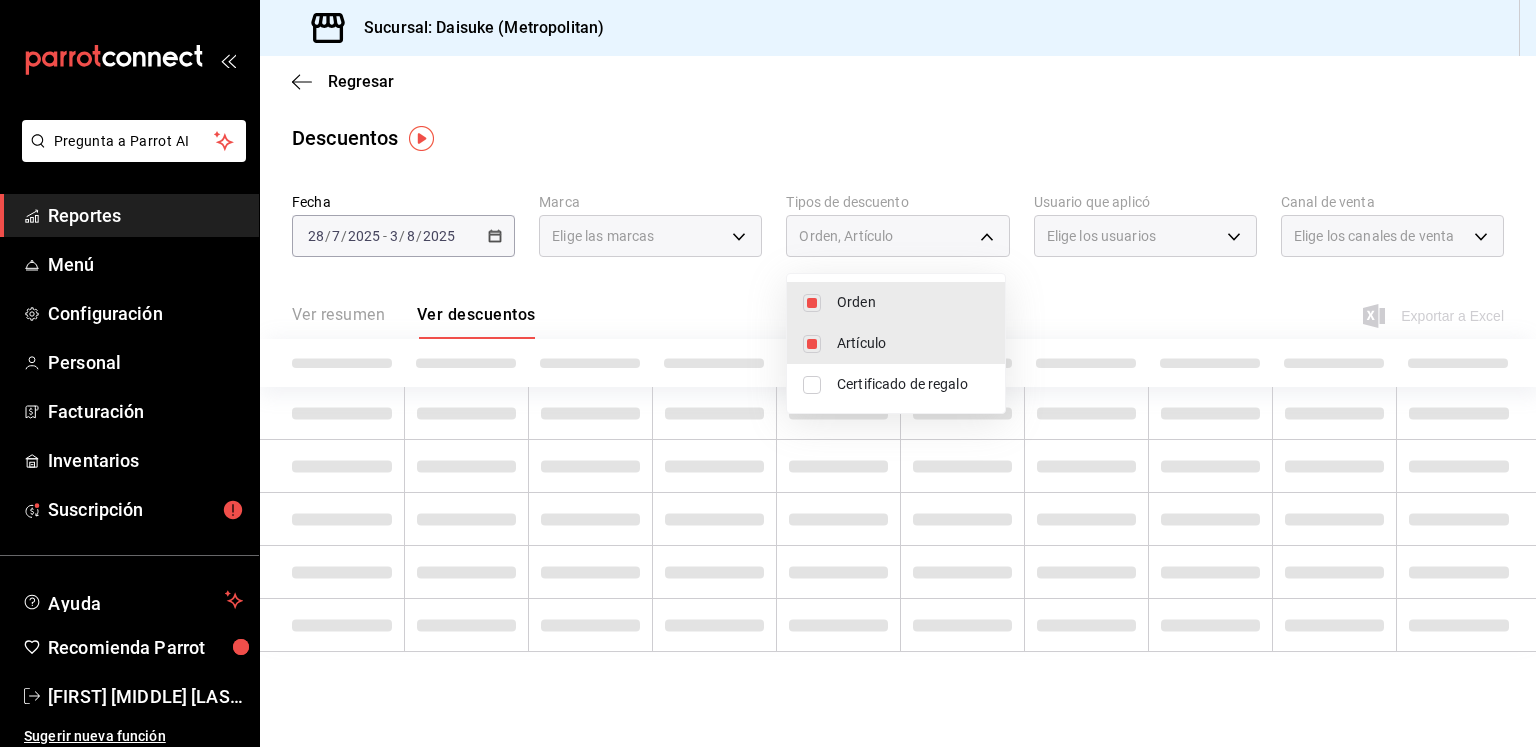 click at bounding box center [768, 373] 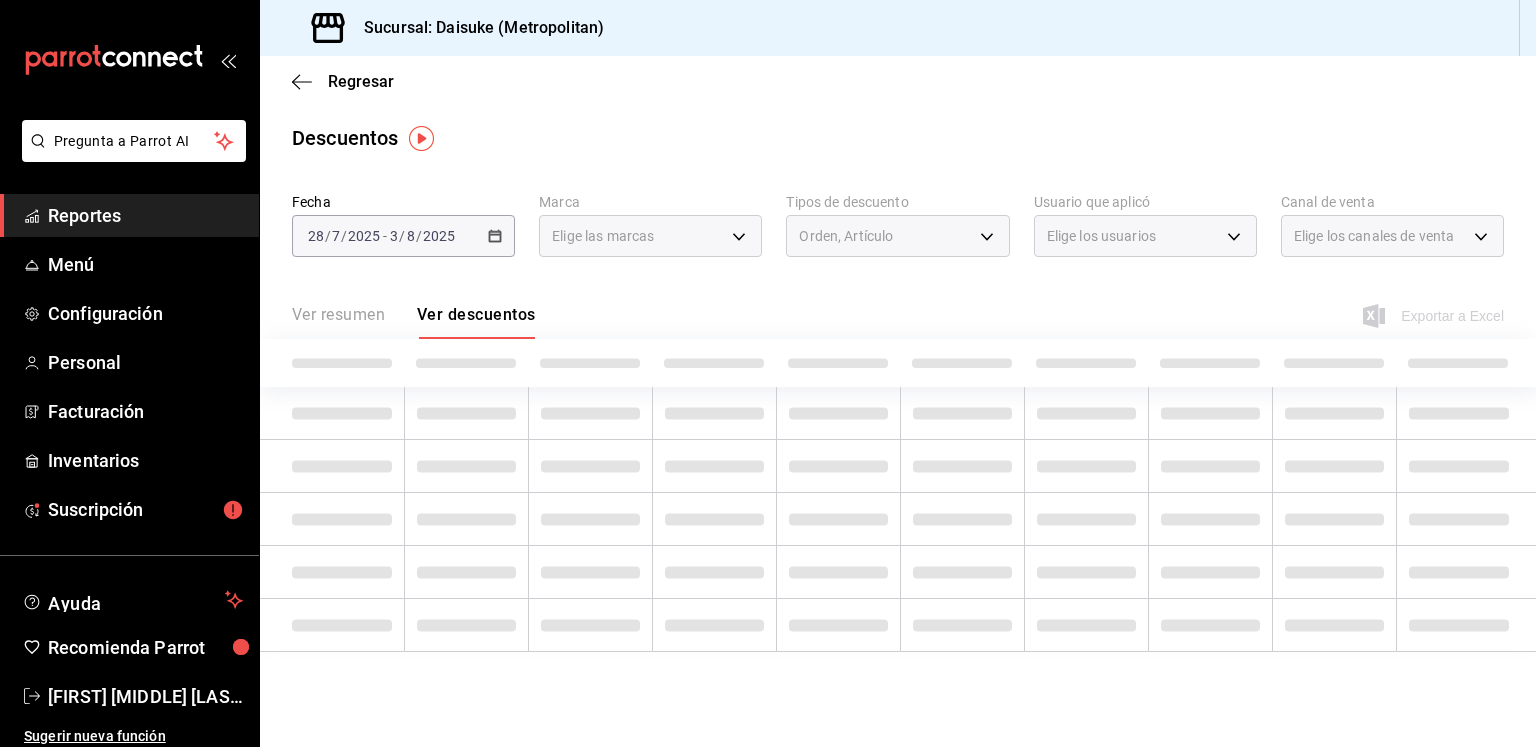 click on "Orden, Artículo" at bounding box center [897, 236] 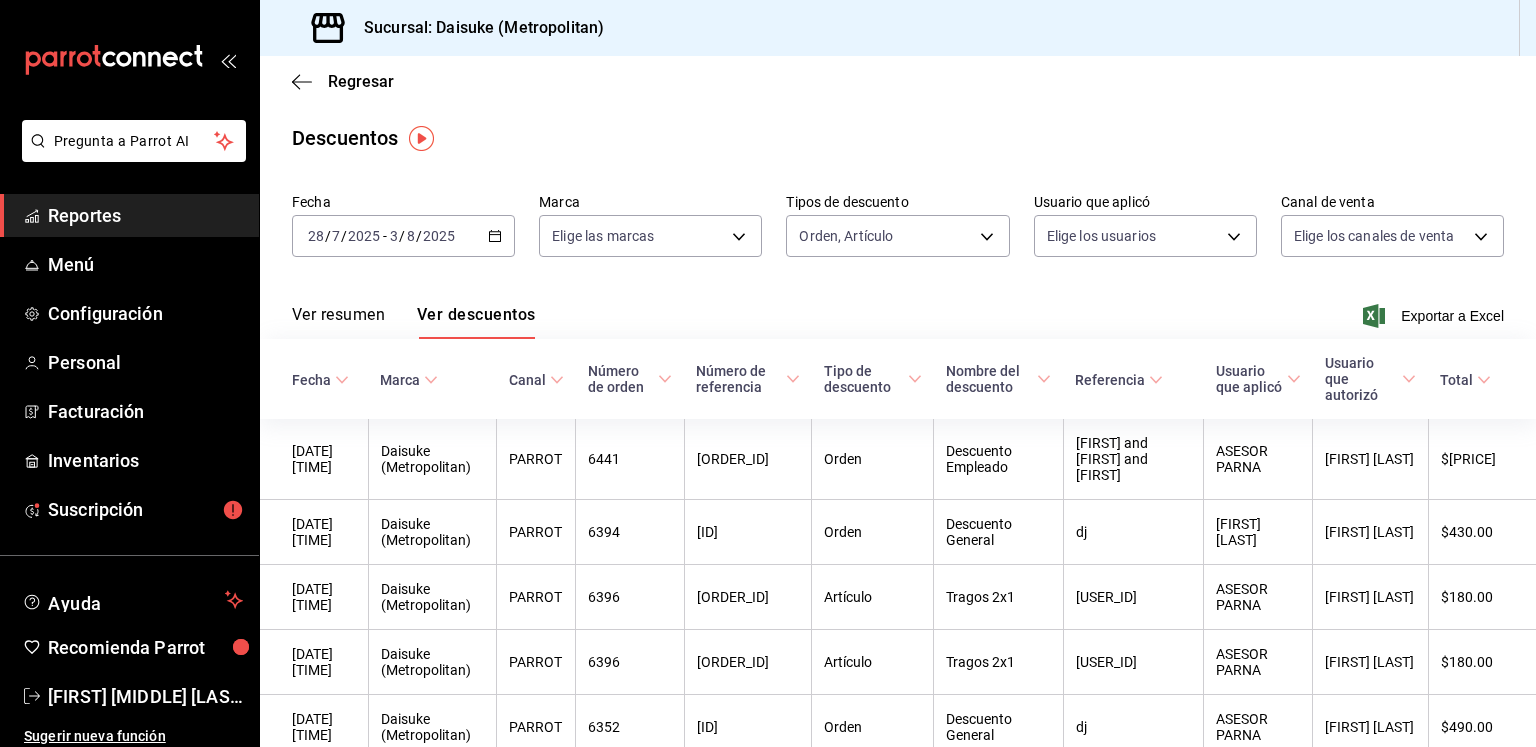 click on "Pregunta a Parrot AI Reportes   Menú   Configuración   Personal   Facturación   Inventarios   Suscripción   Ayuda Recomienda Parrot   [FIRST] [LAST] [LAST]   Sugerir nueva función   Sucursal: Daisuke (Metropolitan) Regresar Descuentos Fecha [DATE] [DATE] - [DATE] [DATE] Marca Elige las marcas Tipos de descuento Orden, Artículo ORDER_ITEM,ORDER Usuario que aplicó Elige los usuarios Canal de venta Elige los canales de venta Ver resumen Ver descuentos Exportar a Excel Fecha Marca Canal Número de orden Número de referencia Tipo de descuento Nombre del descuento Referencia Usuario que aplicó Usuario que autorizó Total [DATE] [TIME] Daisuke (Metropolitan) PARROT [NUMBER] [ID] Orden Descuento Empleado [FIRST] y [FIRST] y [FIRST] ASESOR PARNA [FIRST] [LAST] $[PRICE] [DATE] [TIME] Daisuke (Metropolitan) PARROT [NUMBER] [ID] Orden Descuento General dj [FIRST] [LAST] [FIRST] [LAST] $[PRICE] [DATE] [TIME] Daisuke (Metropolitan) PARROT [NUMBER] [ID] Artículo dj" at bounding box center (768, 373) 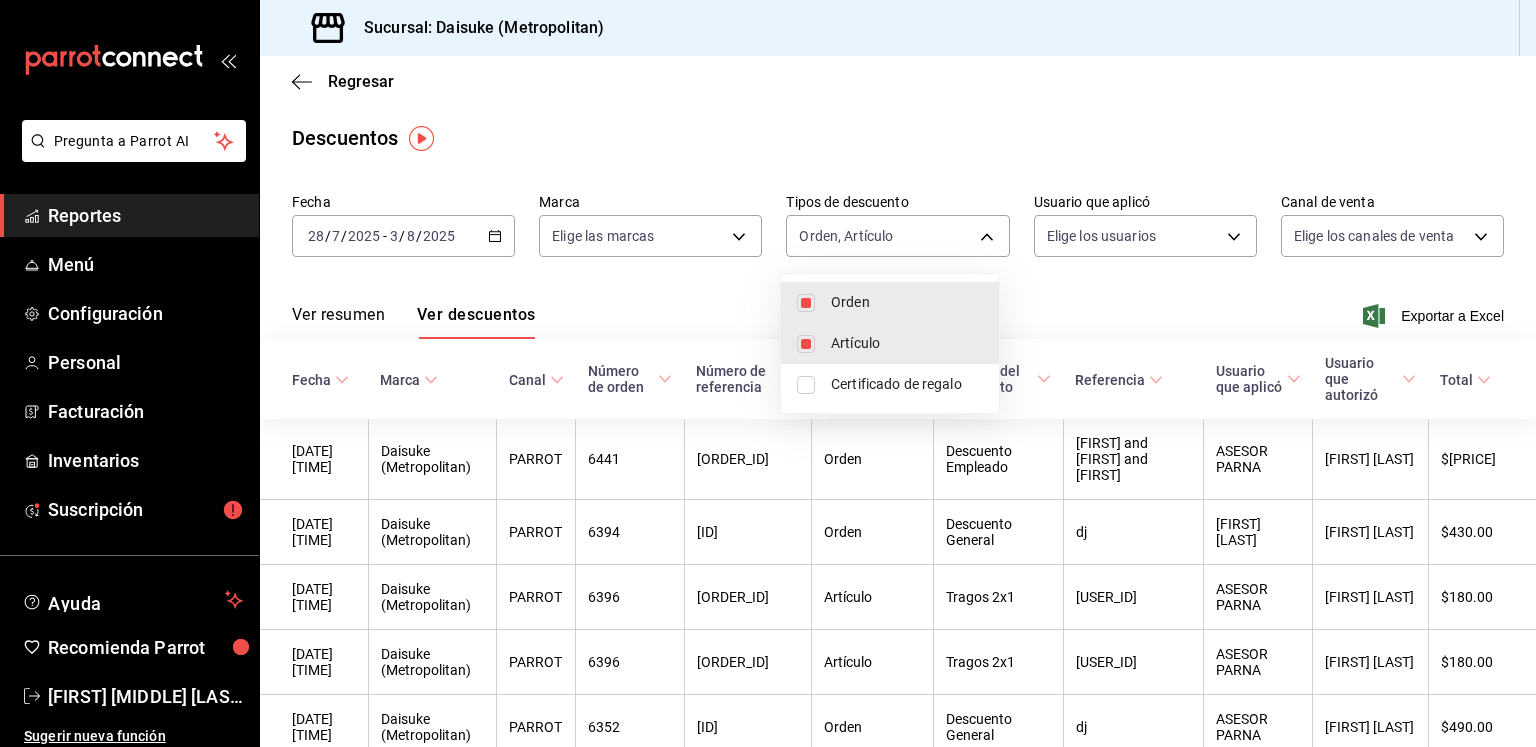 click on "Artículo" at bounding box center (907, 343) 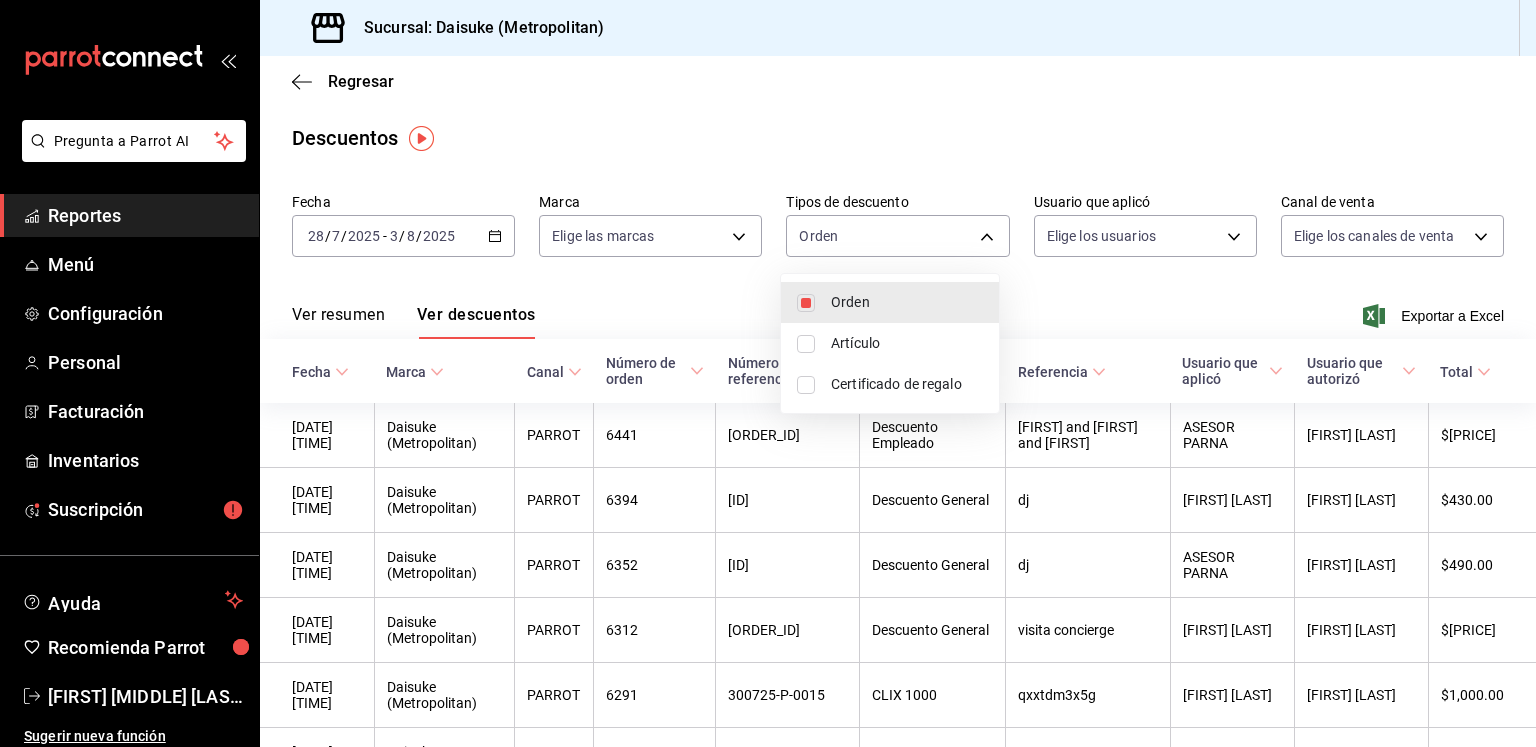 click at bounding box center (768, 373) 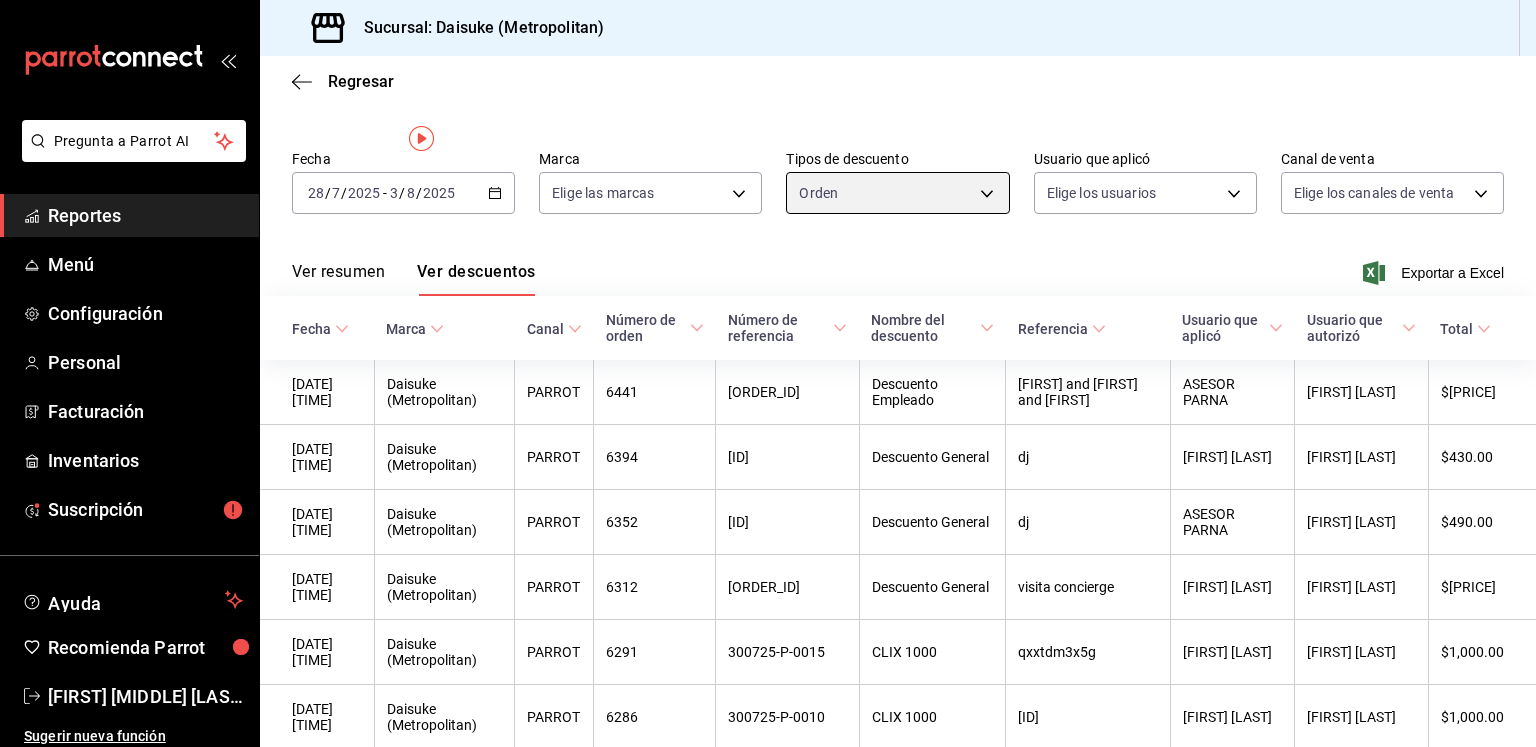 scroll, scrollTop: 0, scrollLeft: 0, axis: both 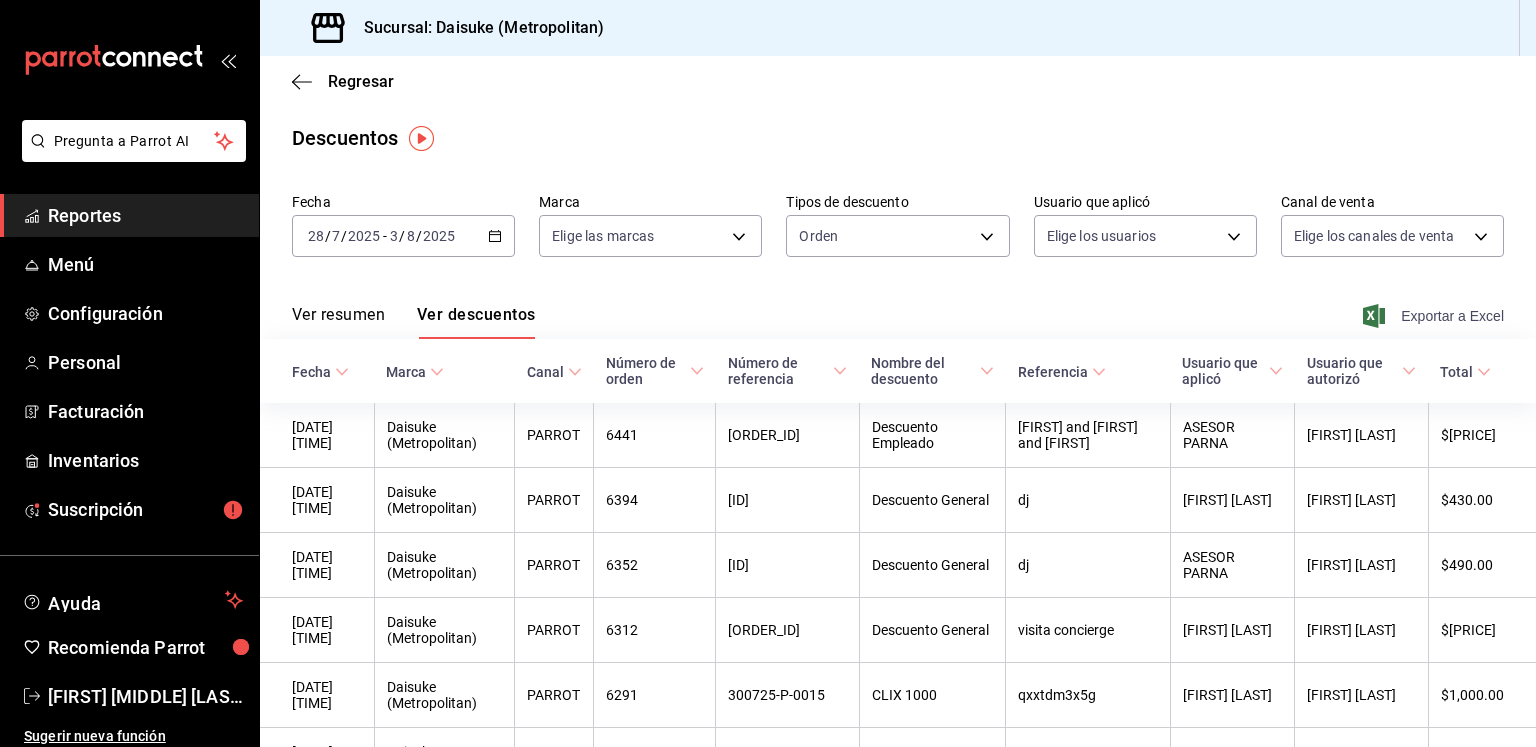 click on "Exportar a Excel" at bounding box center (1435, 316) 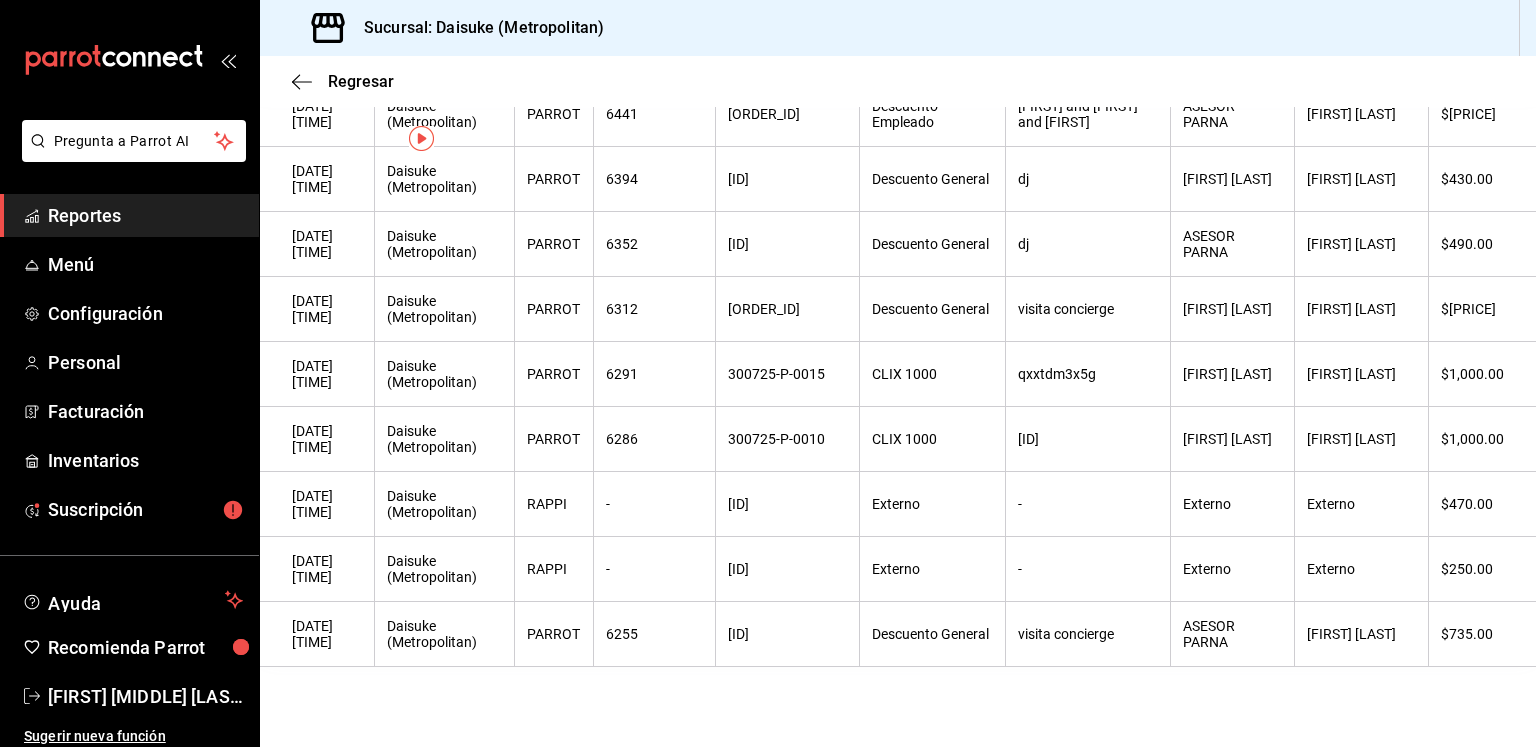 scroll, scrollTop: 0, scrollLeft: 0, axis: both 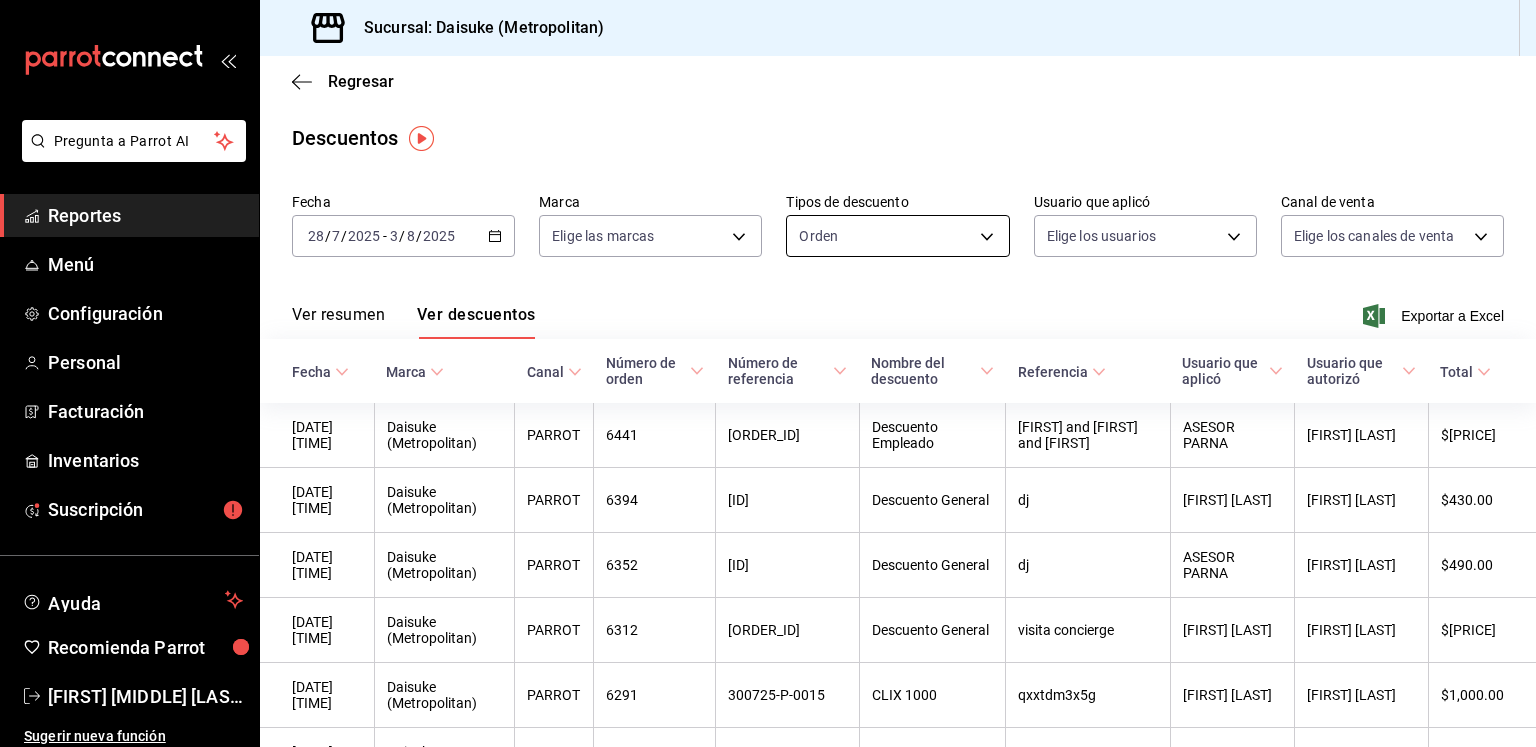 click on "Pregunta a Parrot AI Reportes   Menú   Configuración   Personal   Facturación   Inventarios   Suscripción   Ayuda Recomienda Parrot   [FIRST] [LAST] [LAST]   Sugerir nueva función   Sucursal: Daisuke (Metropolitan) Regresar Descuentos Fecha [DATE] [DATE] - [DATE] [DATE] Marca Elige las marcas Tipos de descuento Orden ORDER Usuario que aplicó Elige los usuarios Canal de venta Elige los canales de venta Ver resumen Ver descuentos Exportar a Excel Fecha Marca Canal Número de orden Número de referencia Nombre del descuento Referencia Usuario que aplicó Usuario que autorizó Total [DATE] [TIME] Daisuke (Metropolitan) PARROT [NUMBER] [ID] Descuento Empleado [FIRST] y [FIRST] y [FIRST] ASESOR PARNA [FIRST] [LAST] $[PRICE] [DATE] [TIME] Daisuke (Metropolitan) PARROT [NUMBER] [ID] Descuento General dj [FIRST] [LAST] [FIRST] [LAST] $[PRICE] [DATE] [TIME] Daisuke (Metropolitan) PARROT [NUMBER] [ID] Descuento General dj ASESOR PARNA [FIRST] [LAST] $[PRICE] PARROT [NUMBER]" at bounding box center [768, 373] 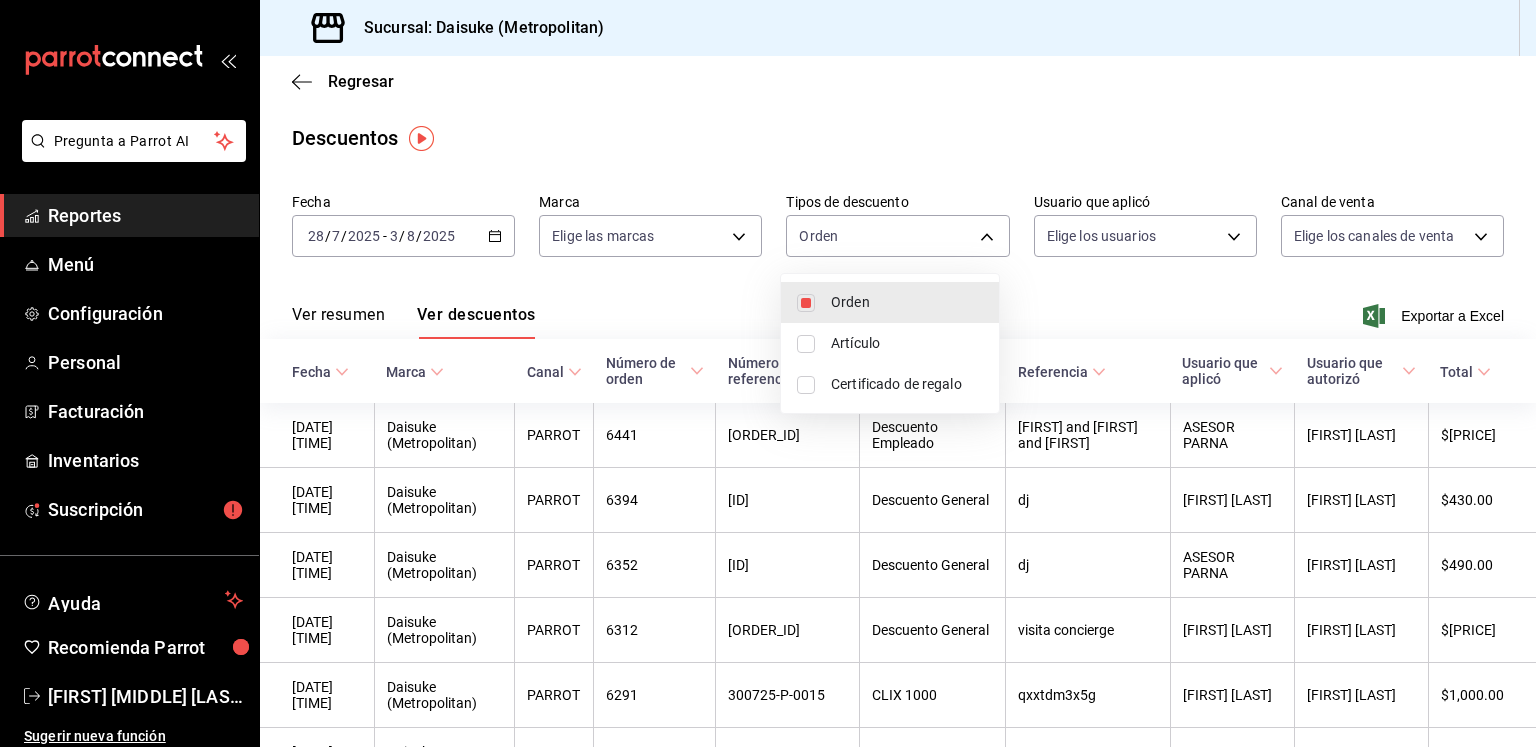 click on "Orden" at bounding box center [890, 302] 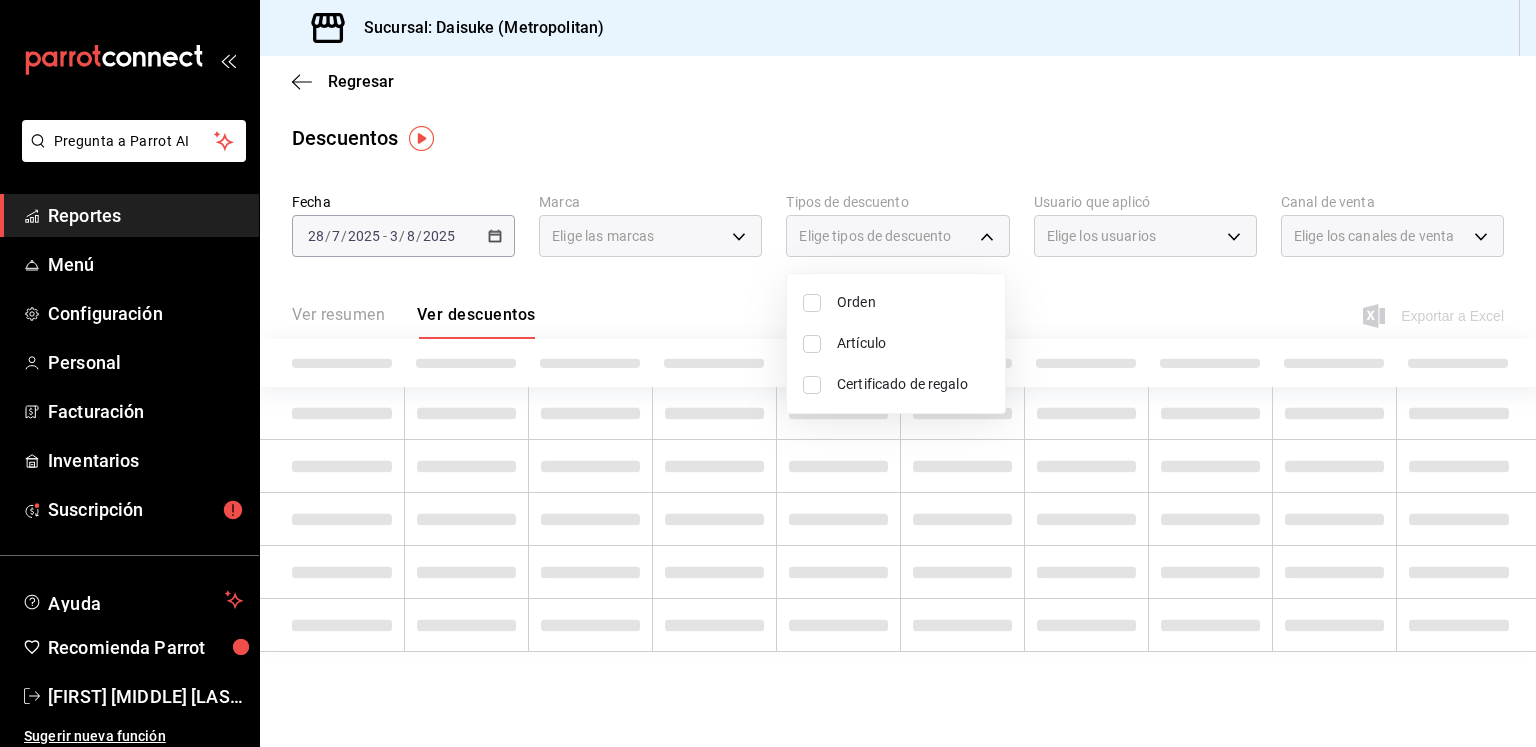 click on "Certificado de regalo" at bounding box center (913, 384) 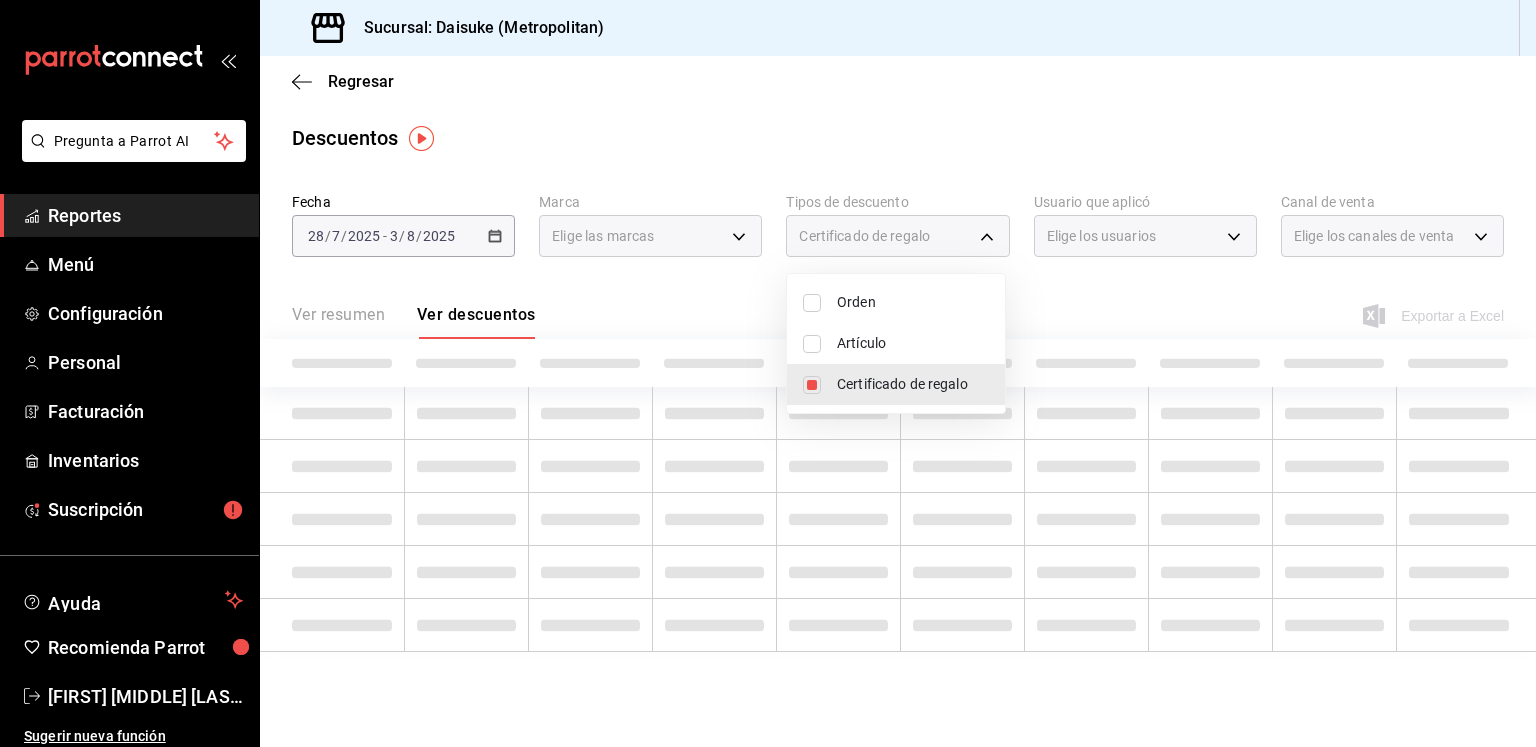 type on "CARD_REWARD" 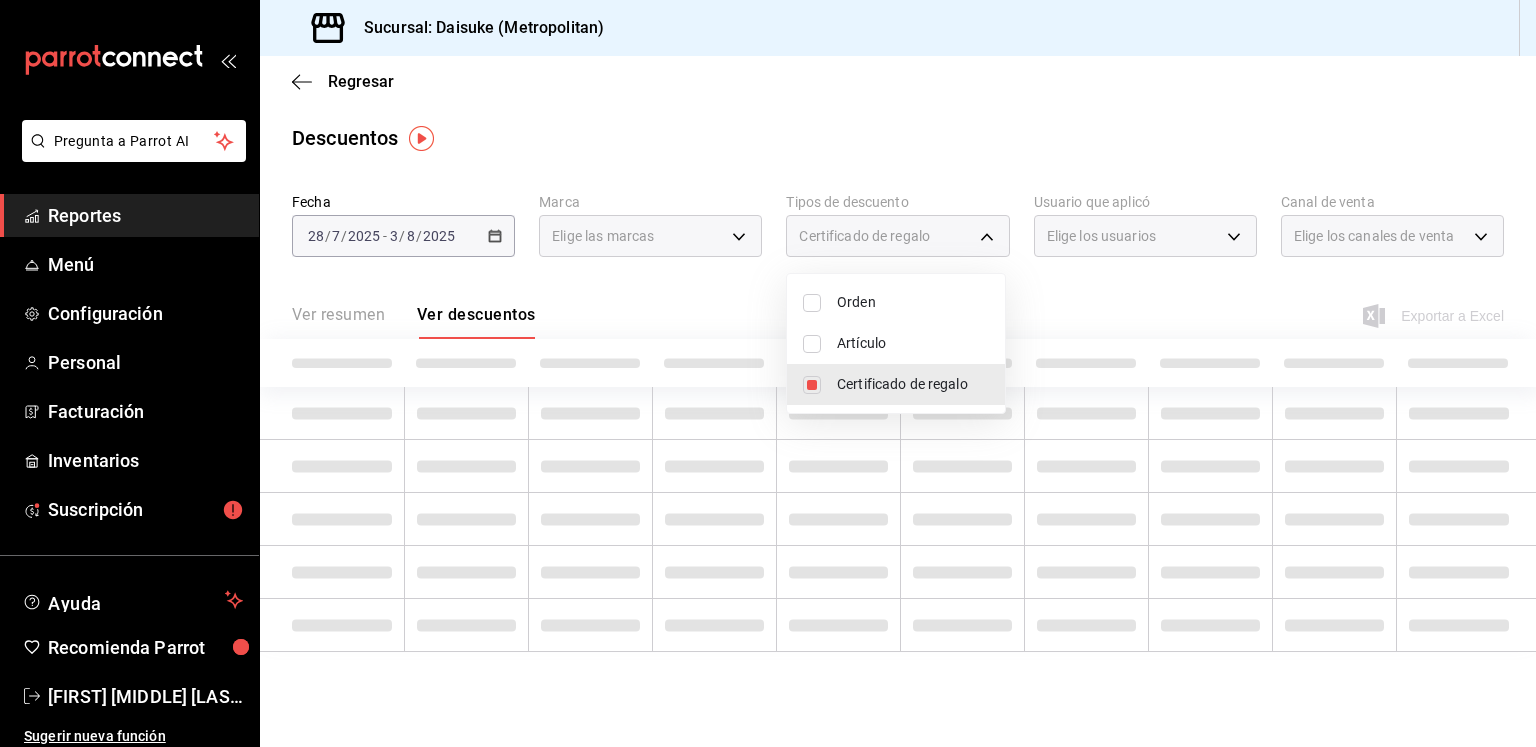 checkbox on "true" 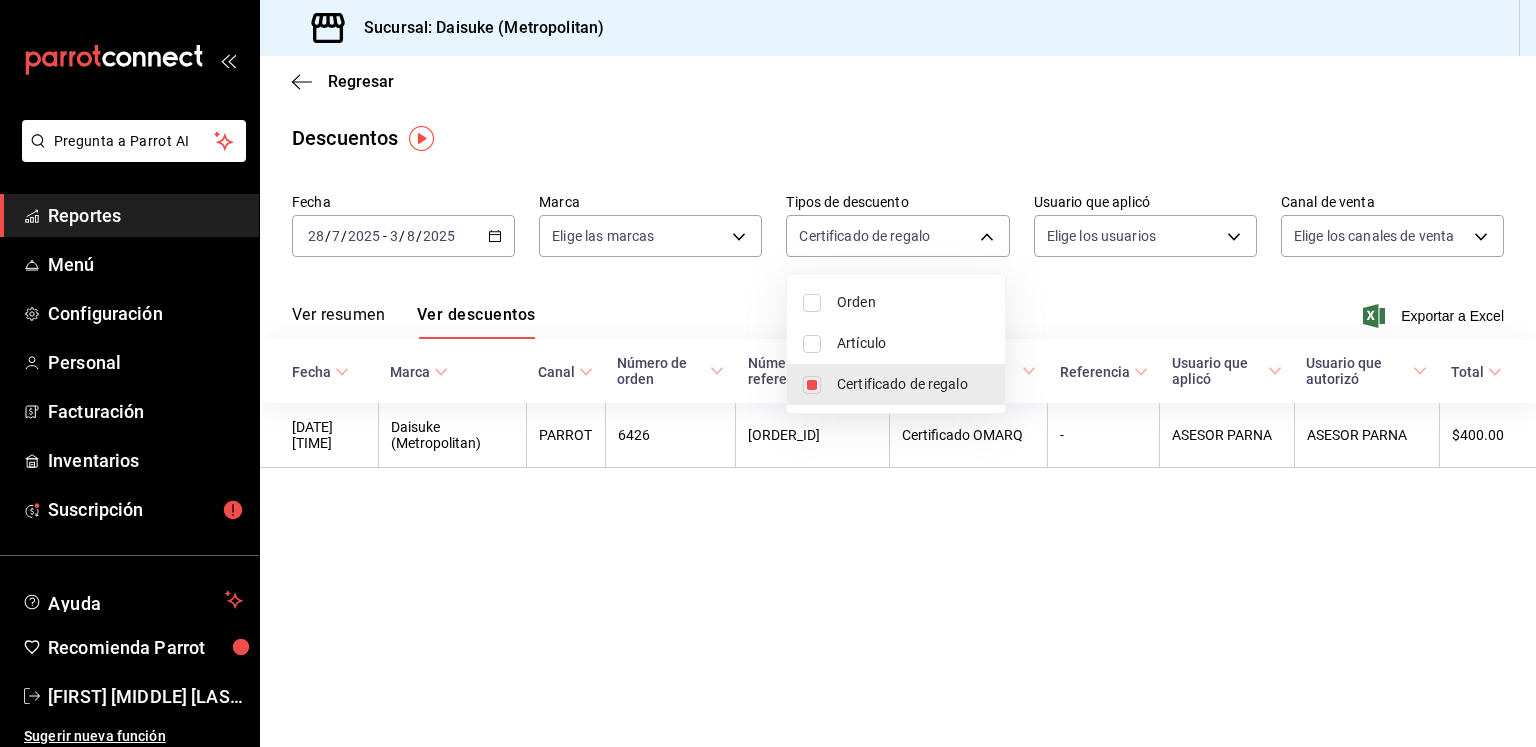 click at bounding box center [768, 373] 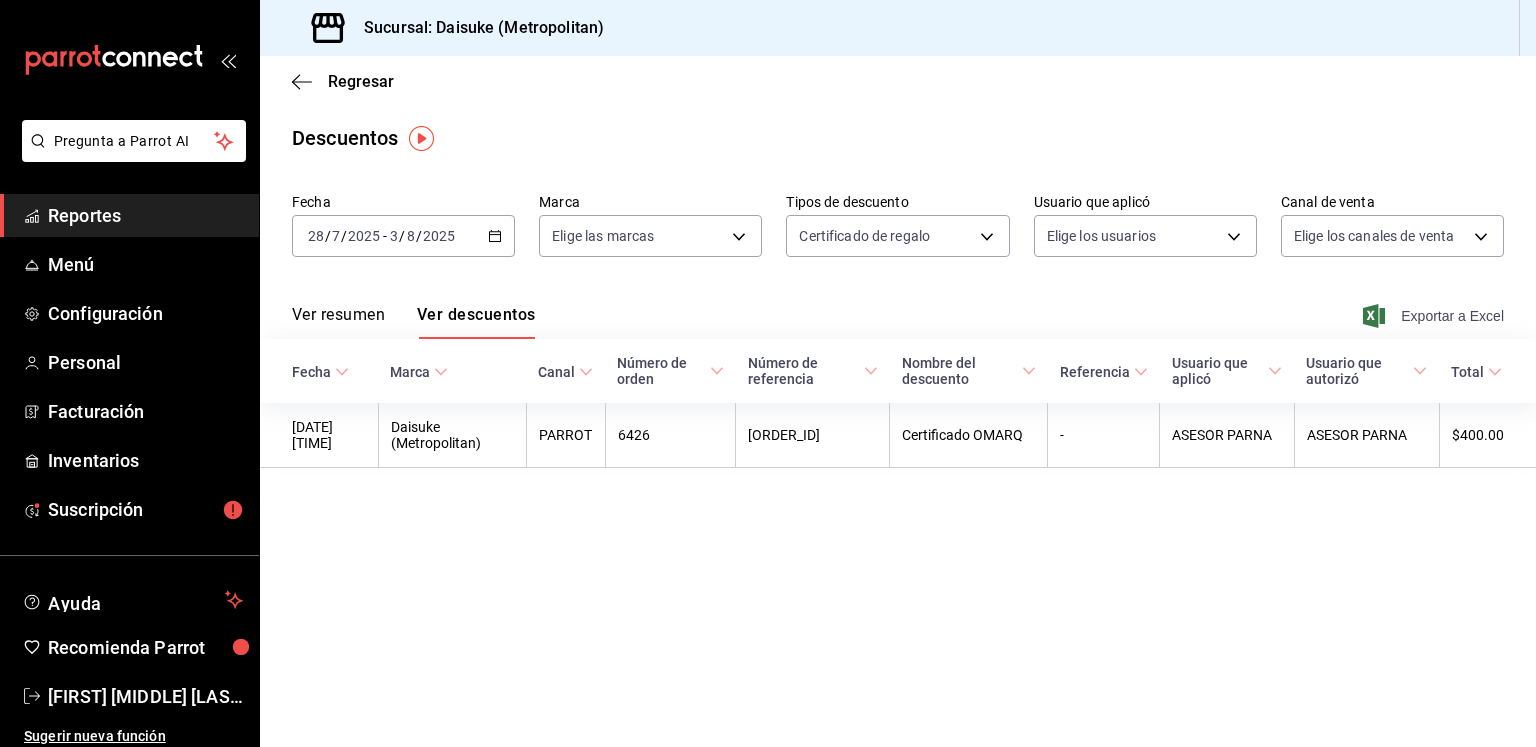 click on "Exportar a Excel" at bounding box center [1435, 316] 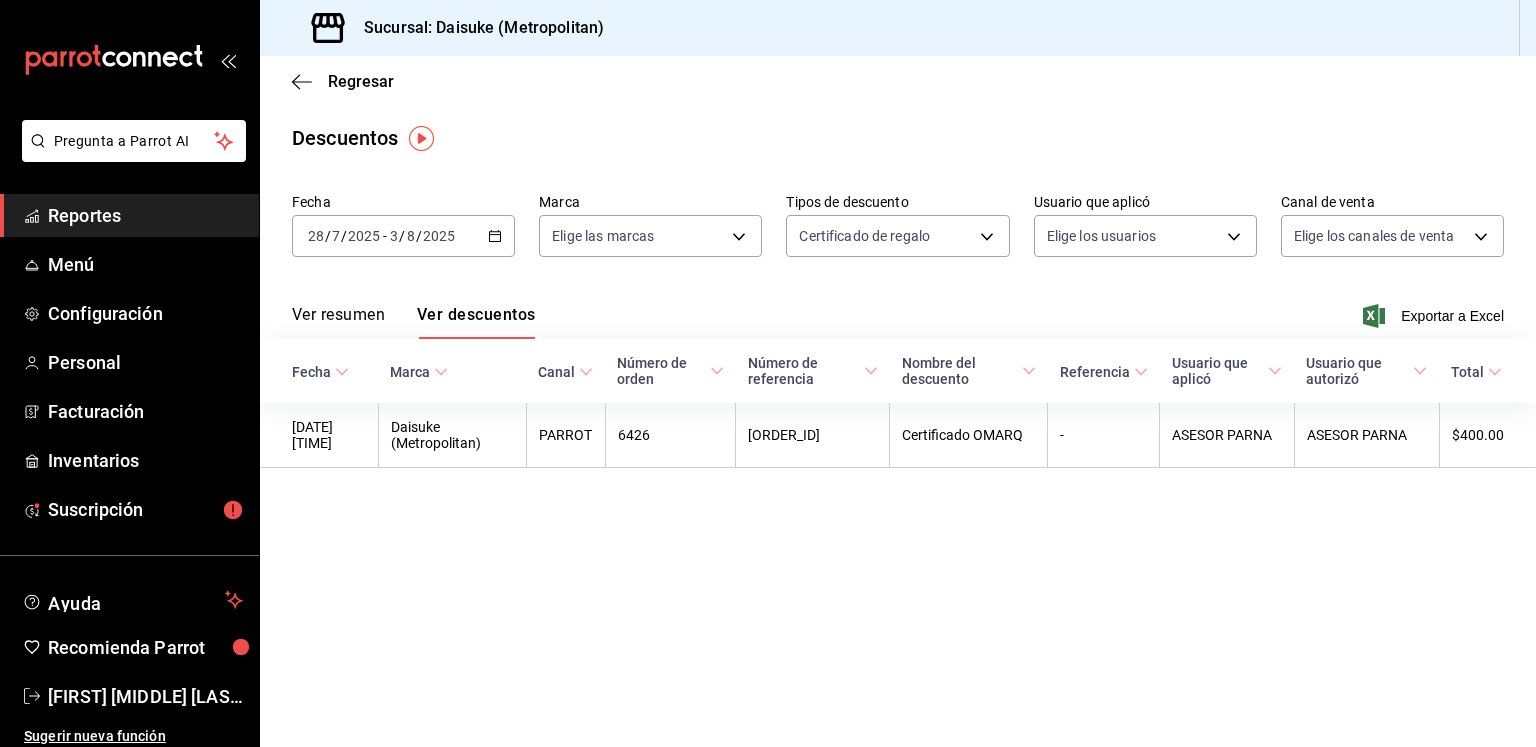 click 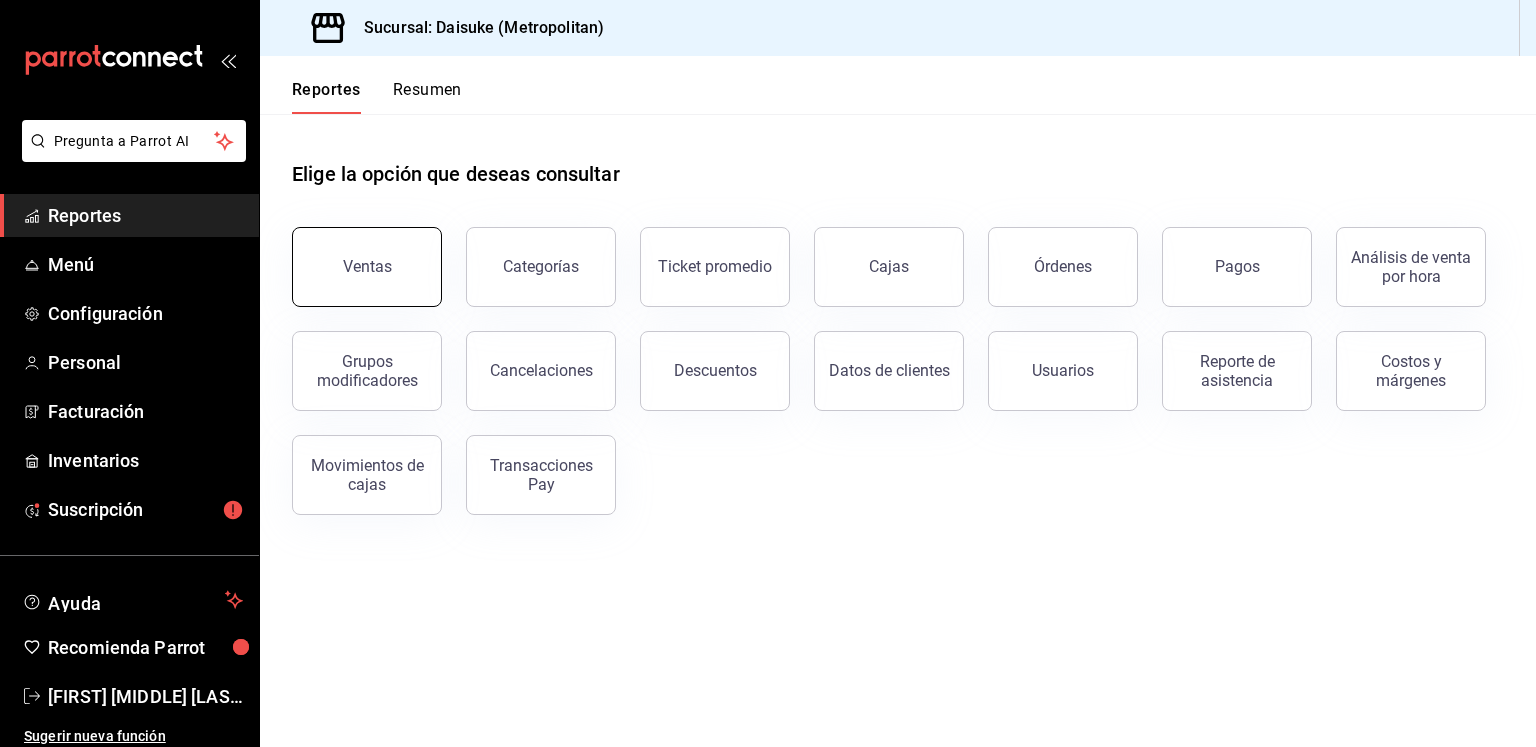 click on "Ventas" at bounding box center (367, 266) 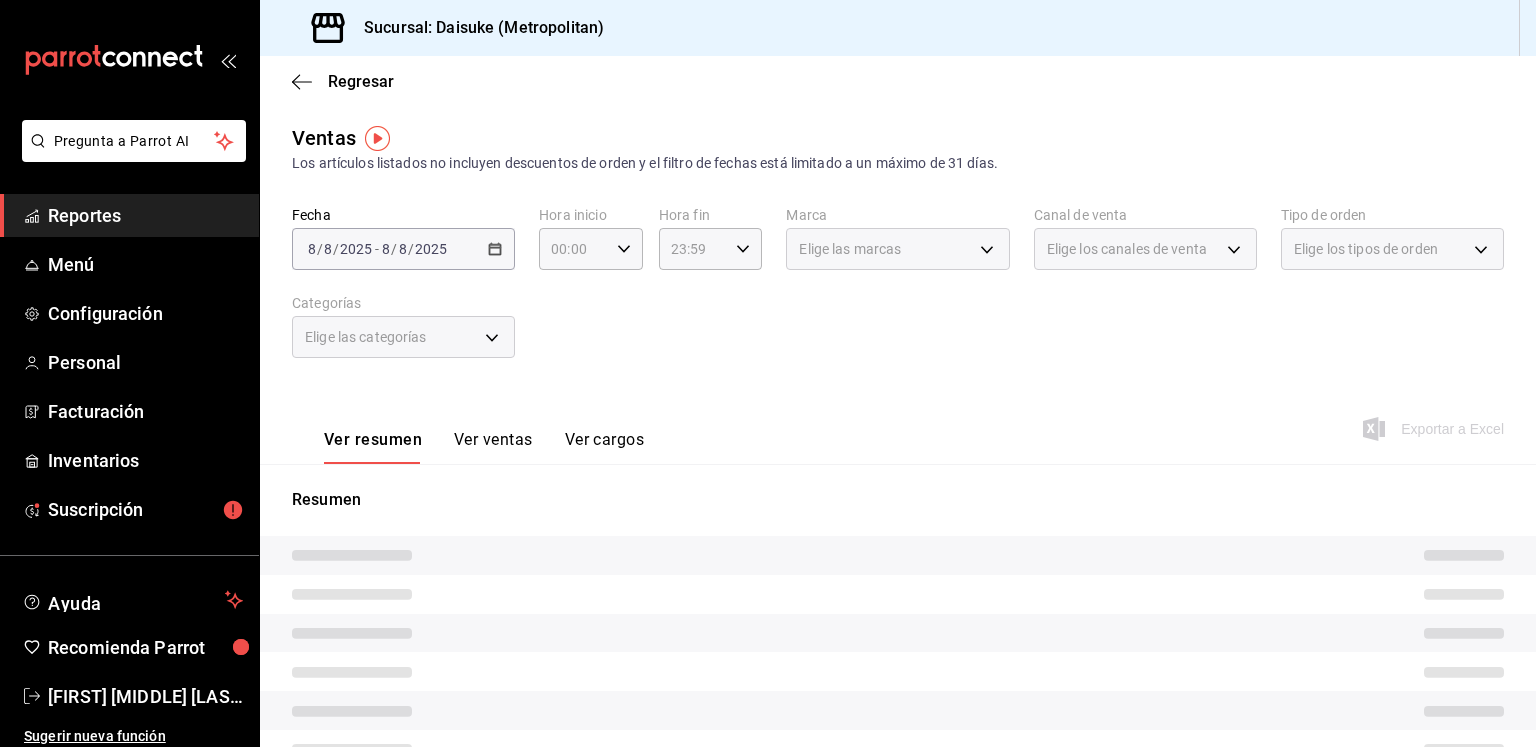 click on "2025-08-08 8 / 8 / 2025 - 2025-08-08 8 / 8 / 2025" at bounding box center [403, 249] 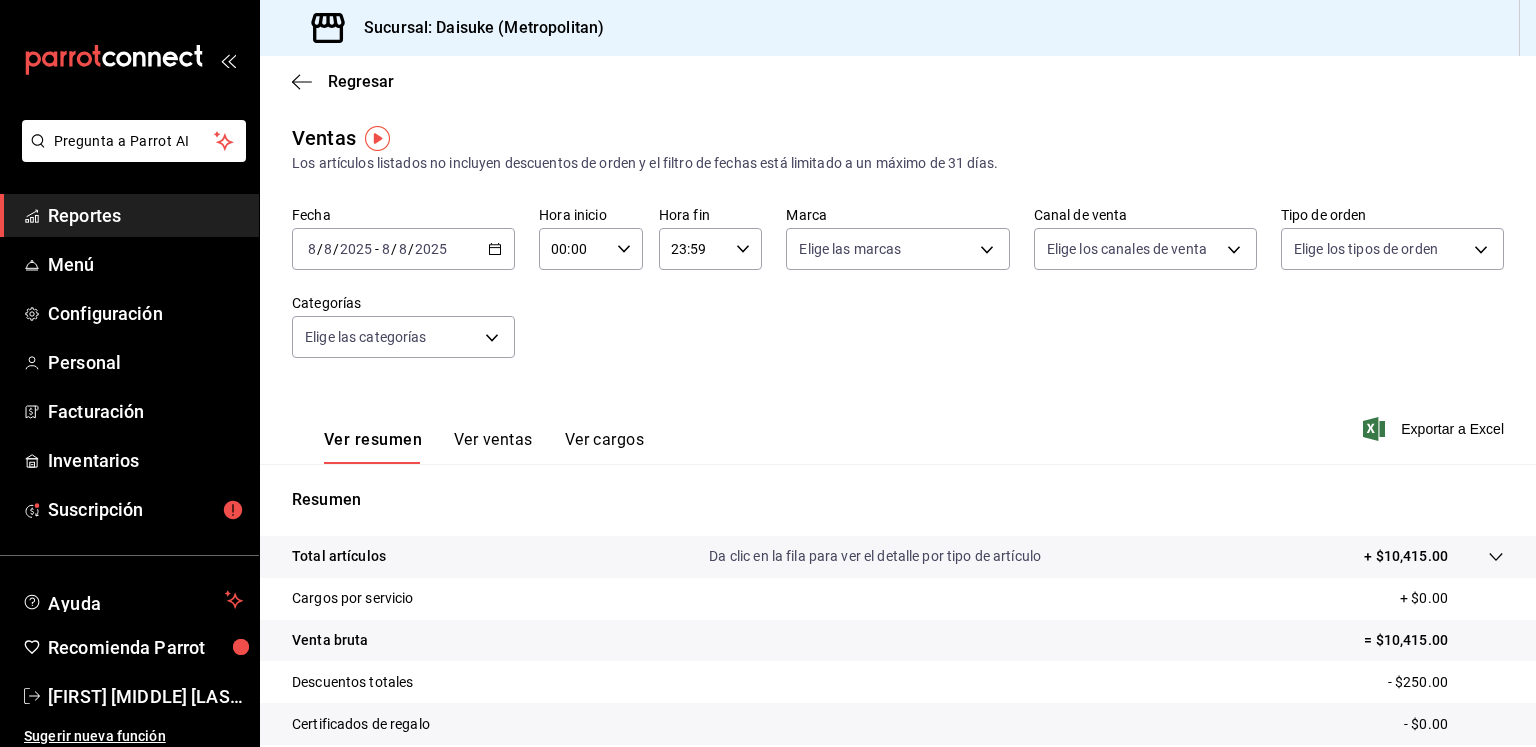 click on "2025-08-08 8 / 8 / 2025 - 2025-08-08 8 / 8 / 2025" at bounding box center [403, 249] 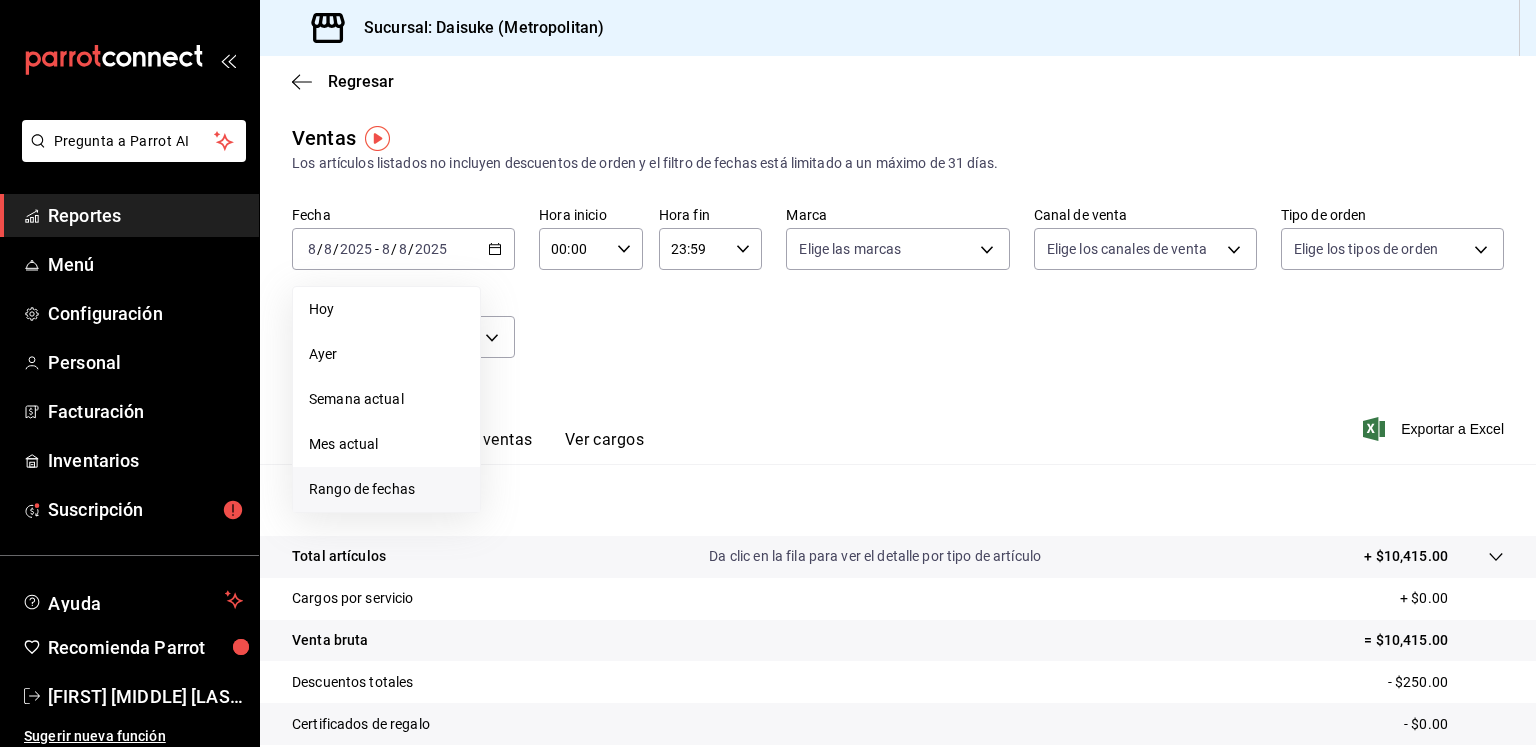 click on "Rango de fechas" at bounding box center [386, 489] 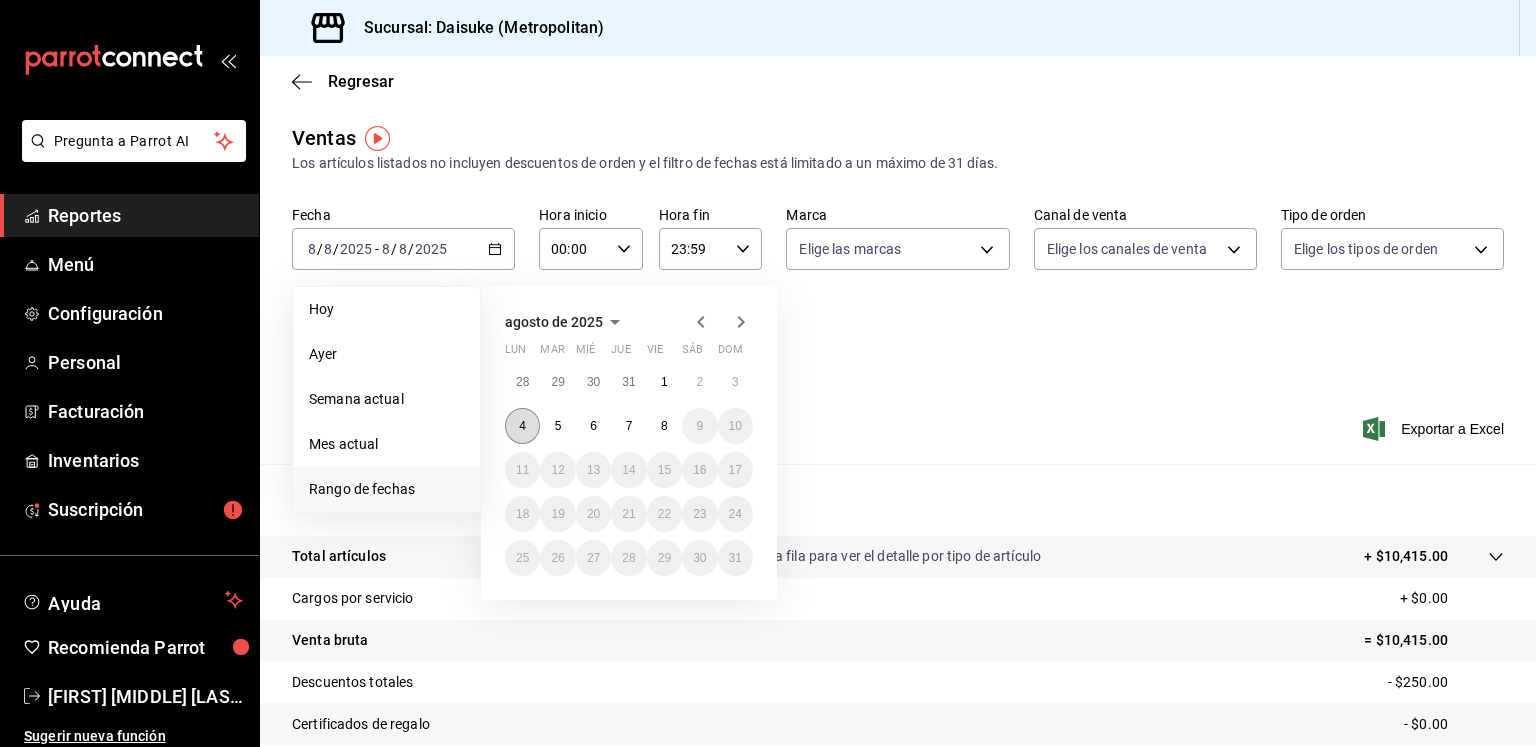 click on "4" at bounding box center (522, 426) 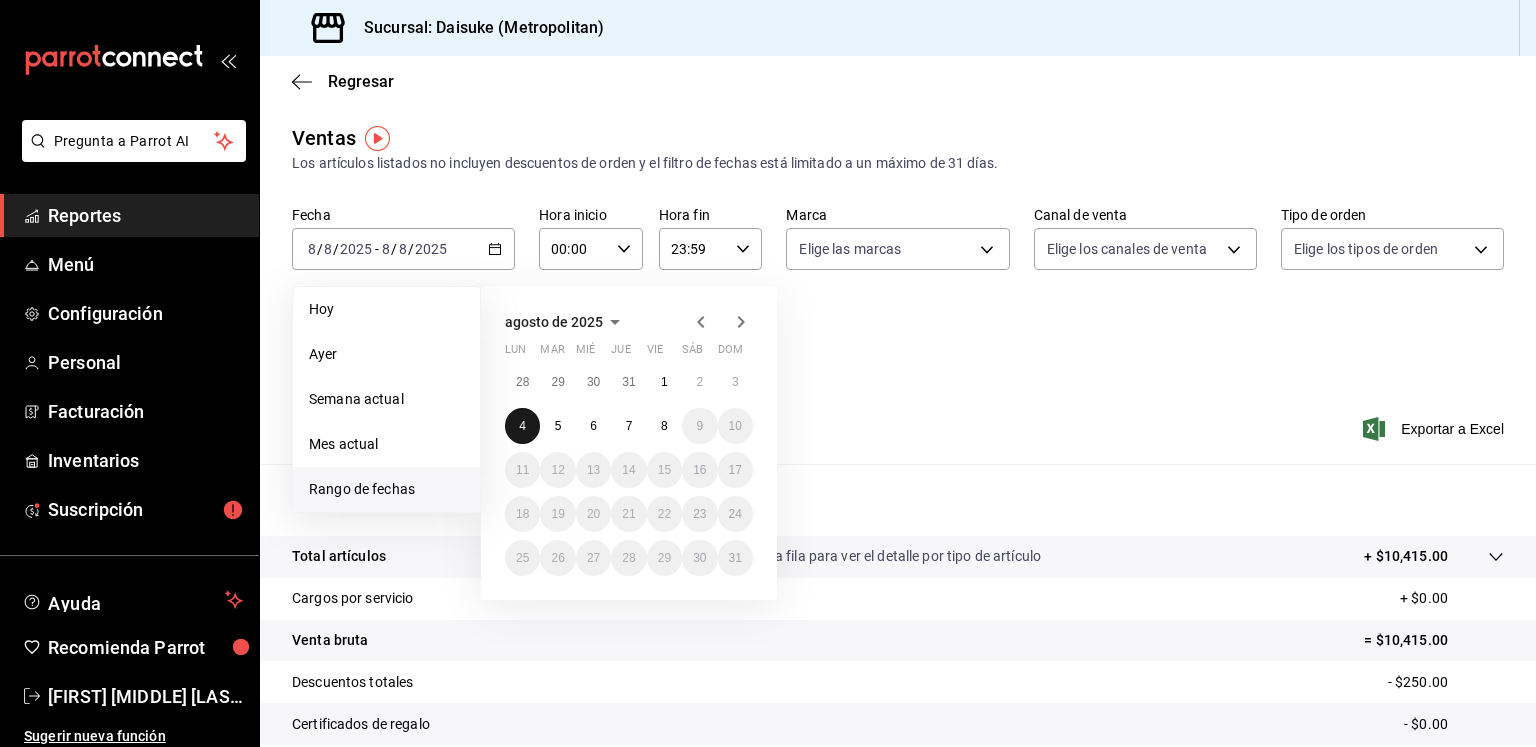 click on "4" at bounding box center [522, 426] 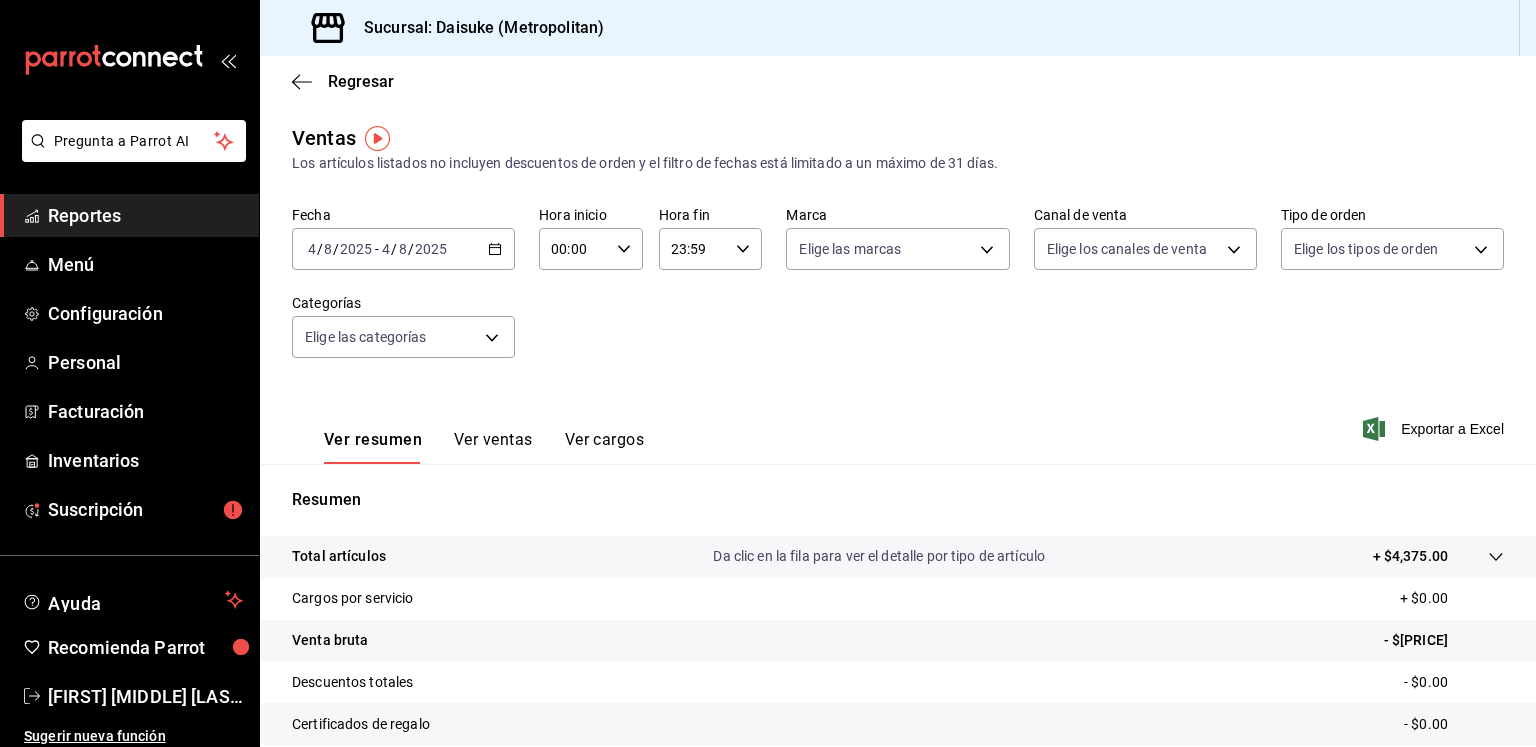 scroll, scrollTop: 211, scrollLeft: 0, axis: vertical 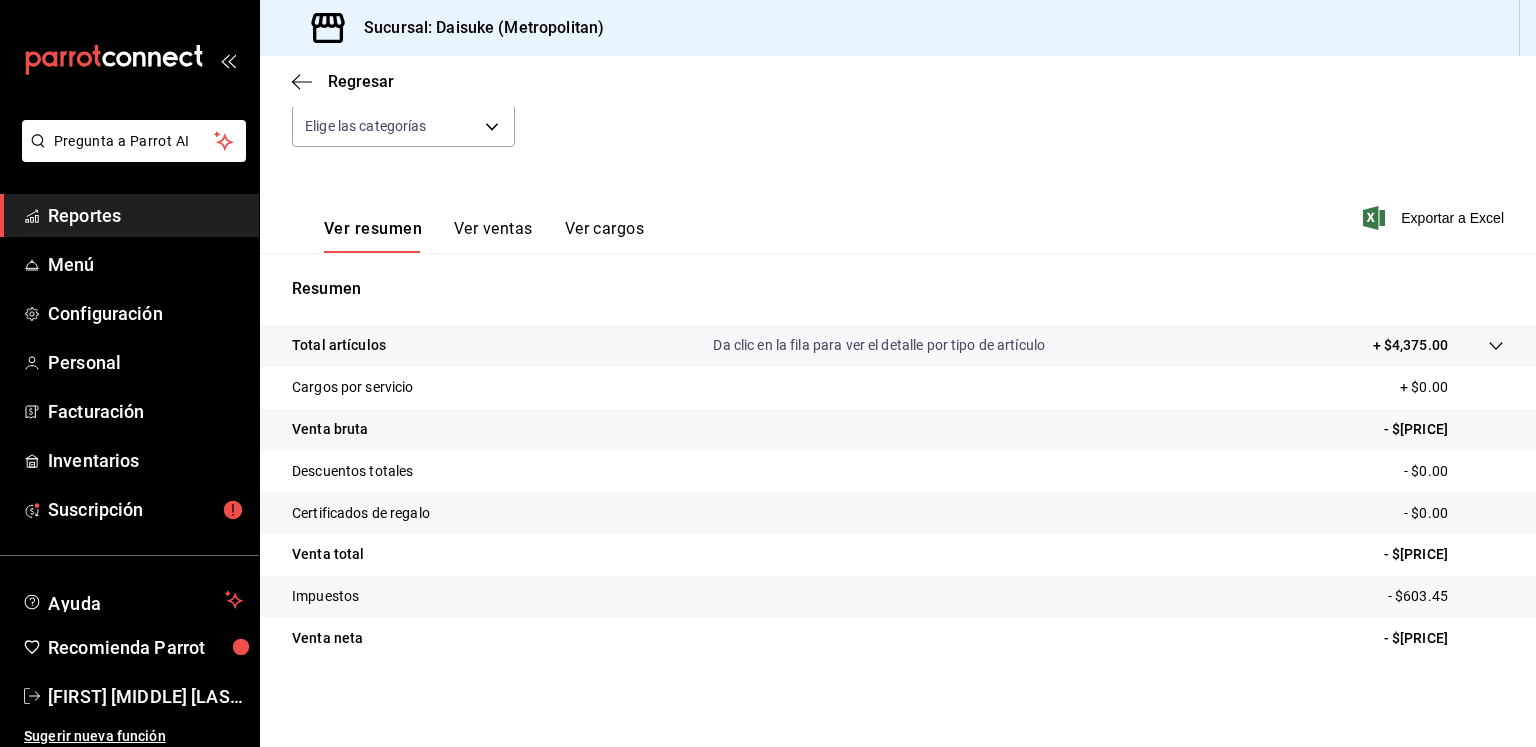 click on "Ver ventas" at bounding box center [493, 236] 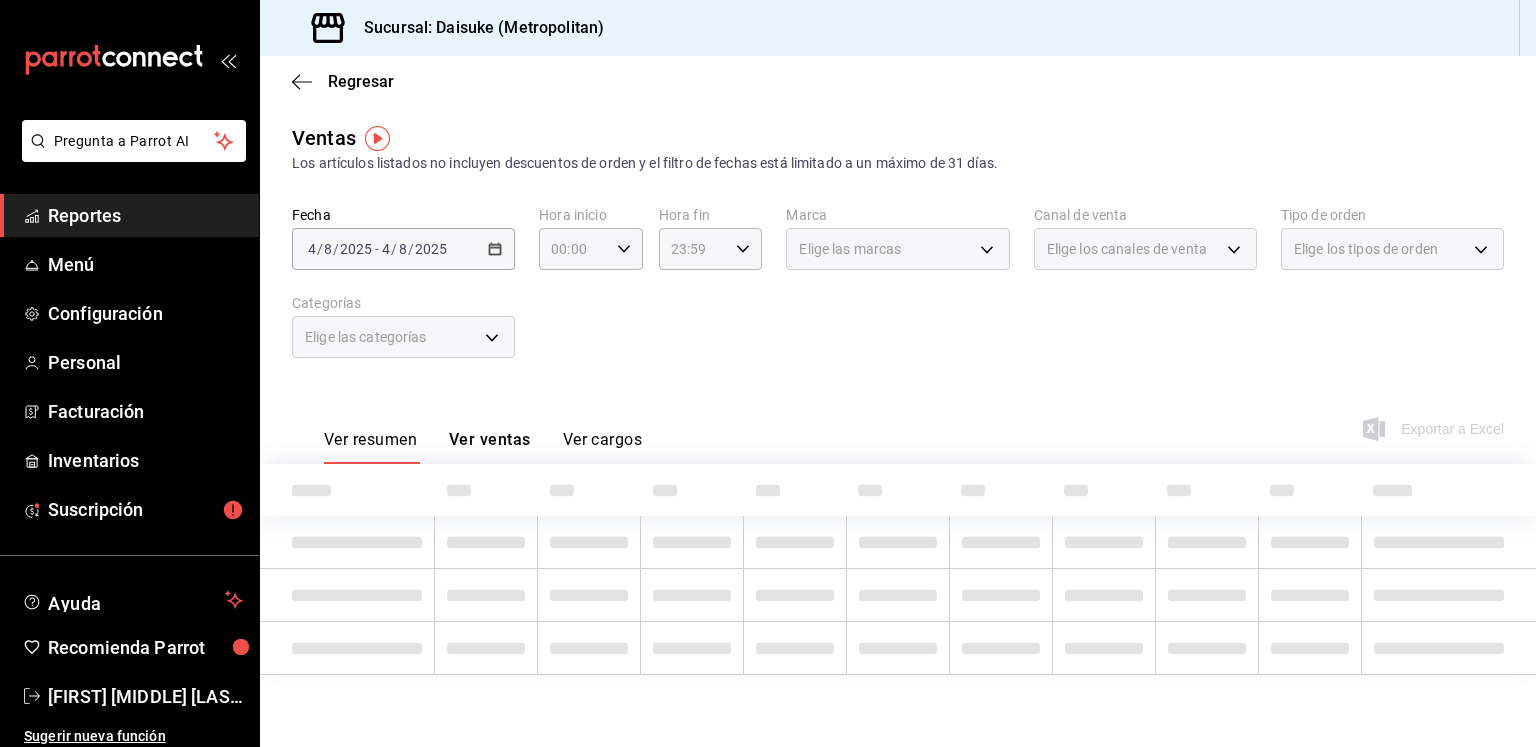 scroll, scrollTop: 0, scrollLeft: 0, axis: both 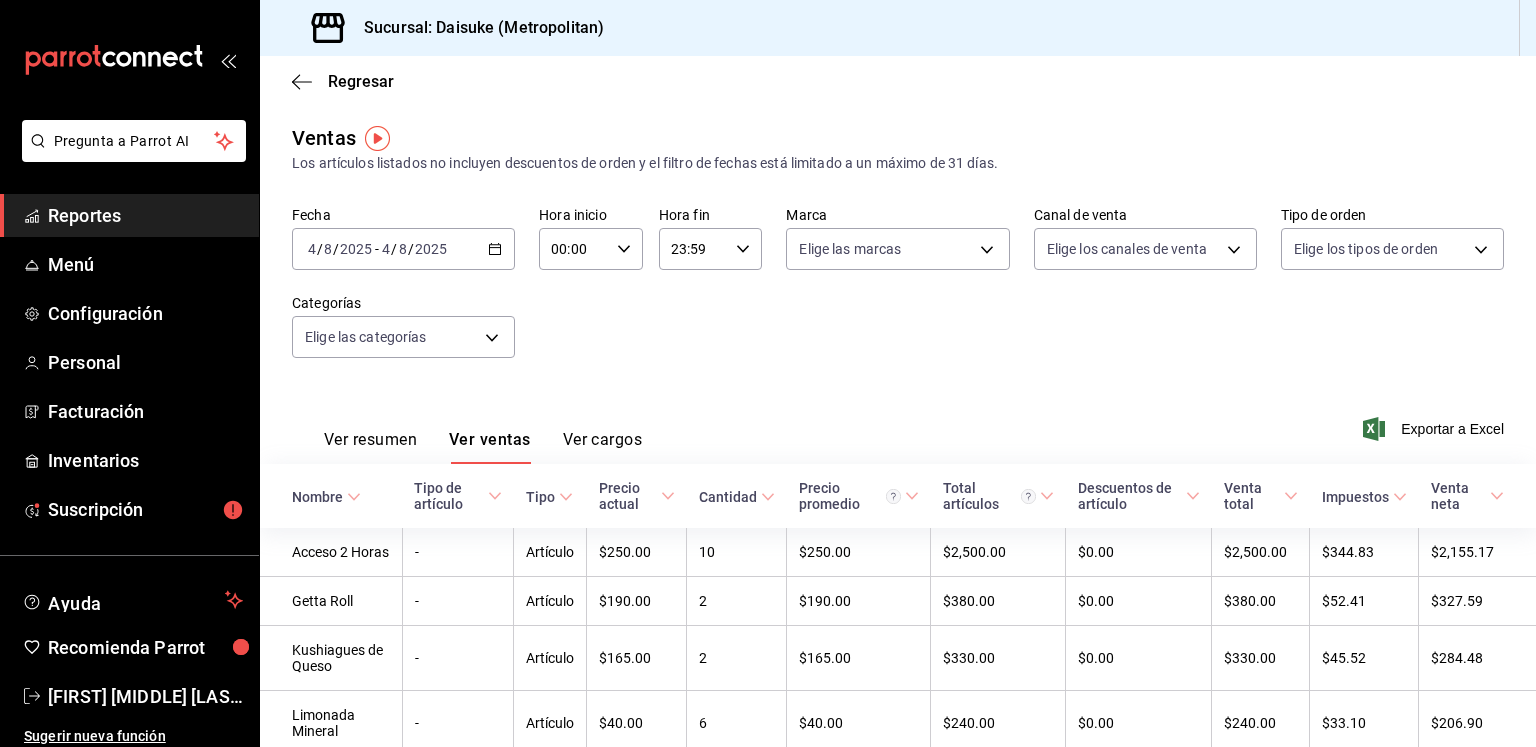 type 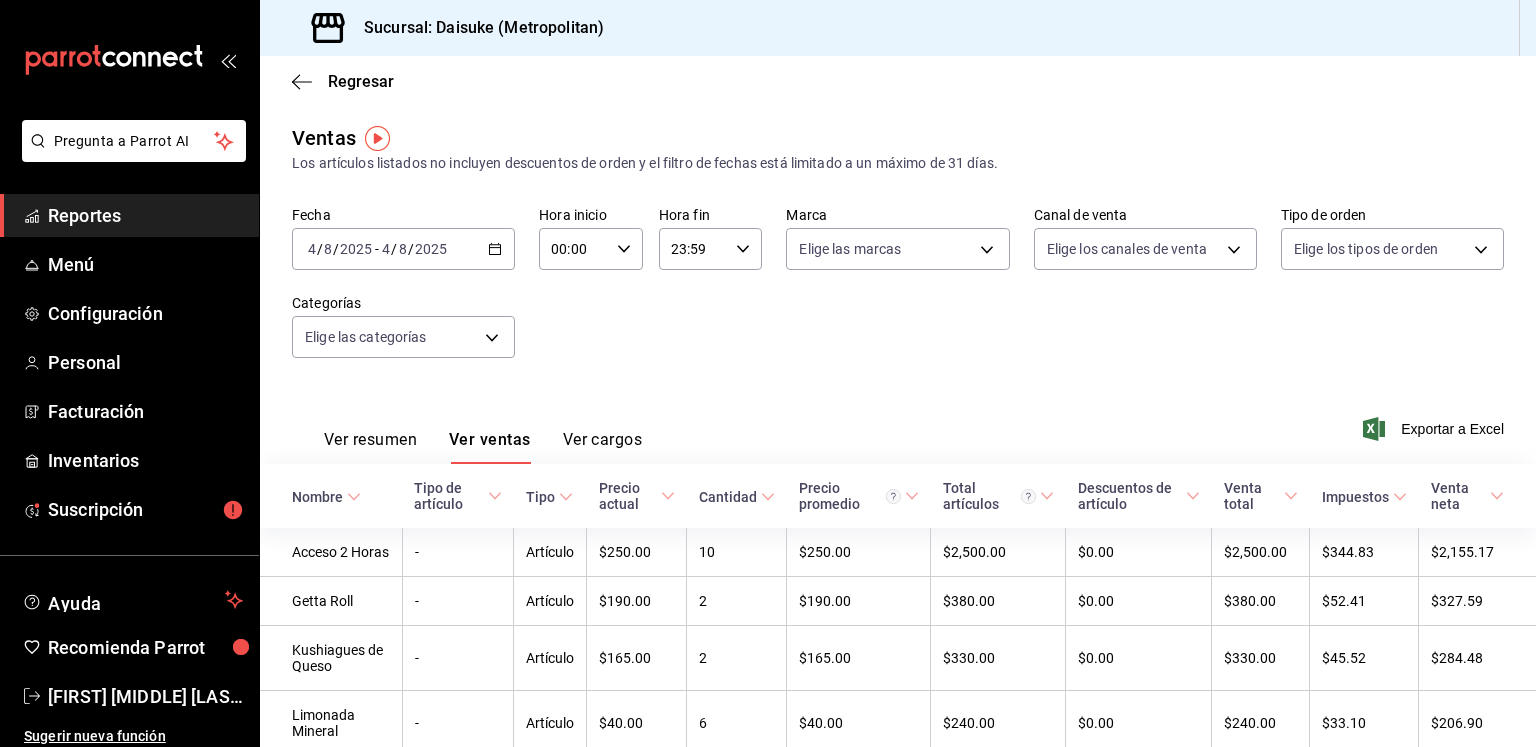 click on "[DATE] [DATE] - [DATE] [DATE]" at bounding box center [403, 249] 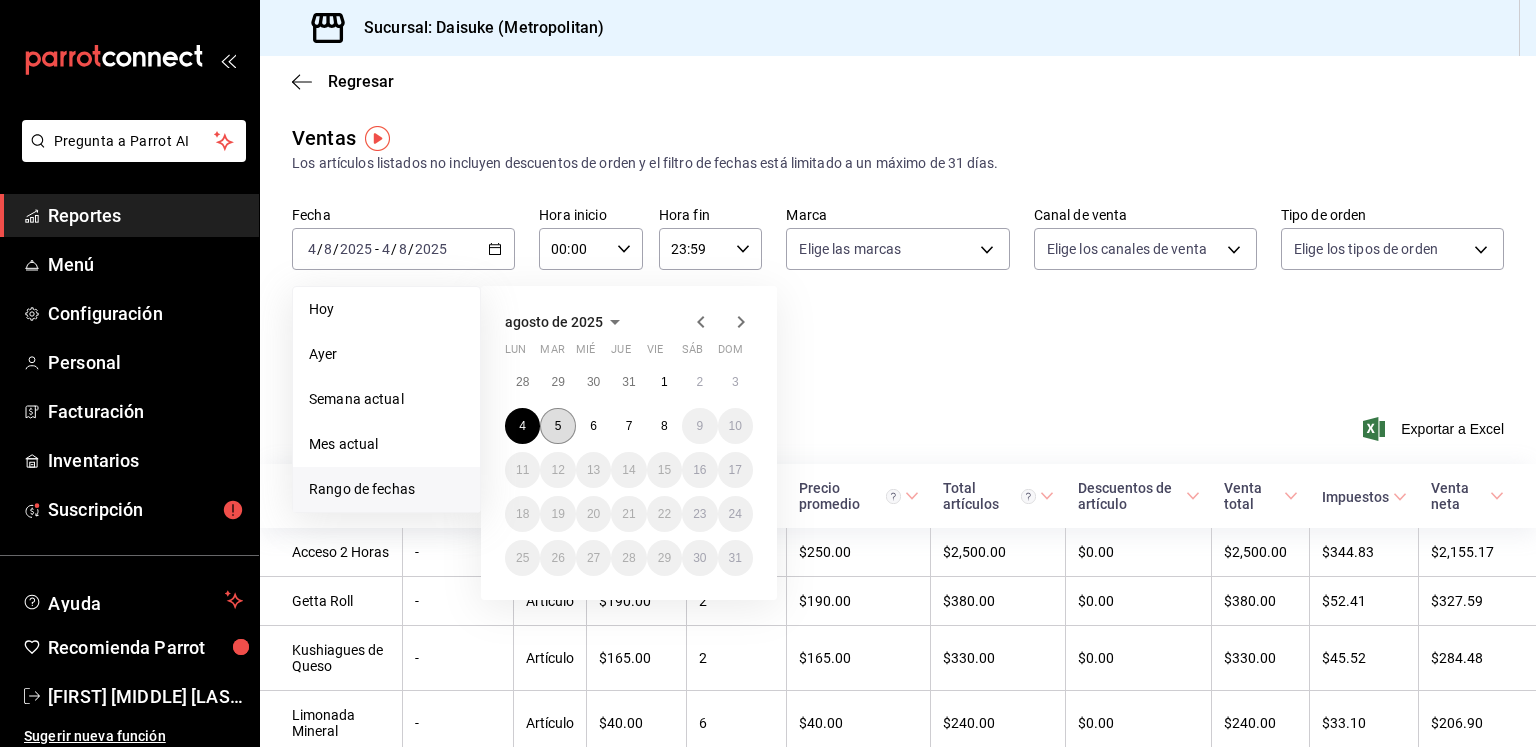 click on "5" at bounding box center [557, 426] 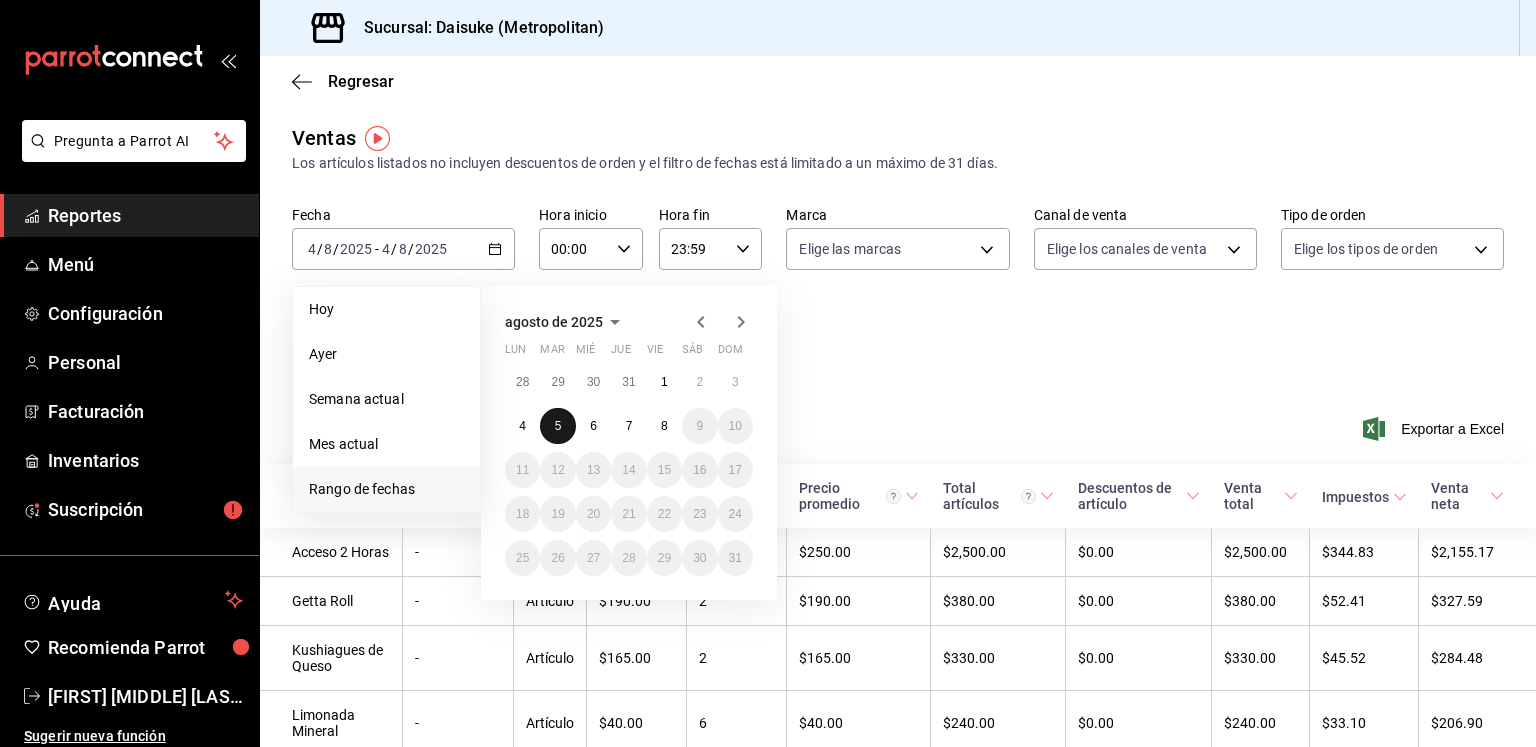 click on "5" at bounding box center (557, 426) 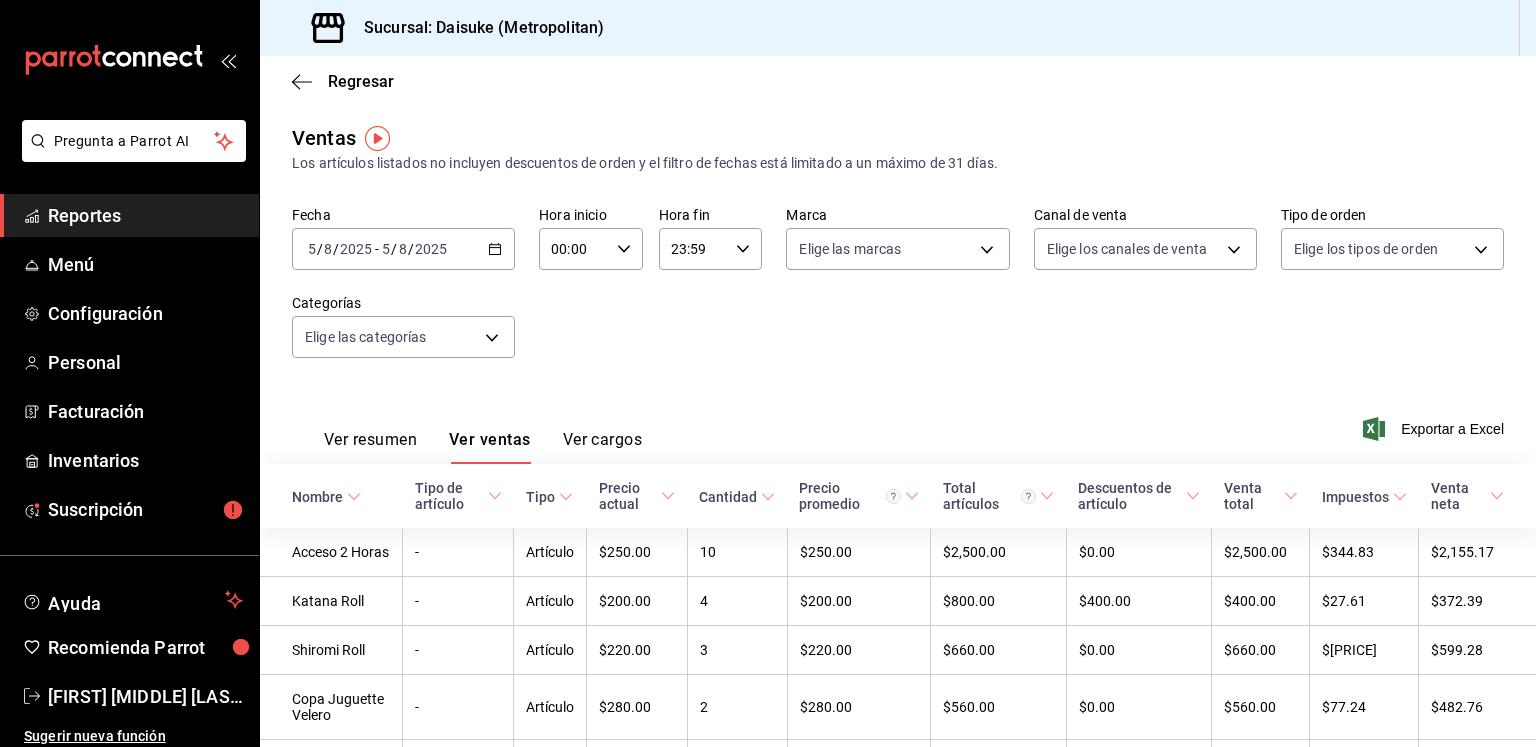 click on "Ver resumen" at bounding box center (370, 447) 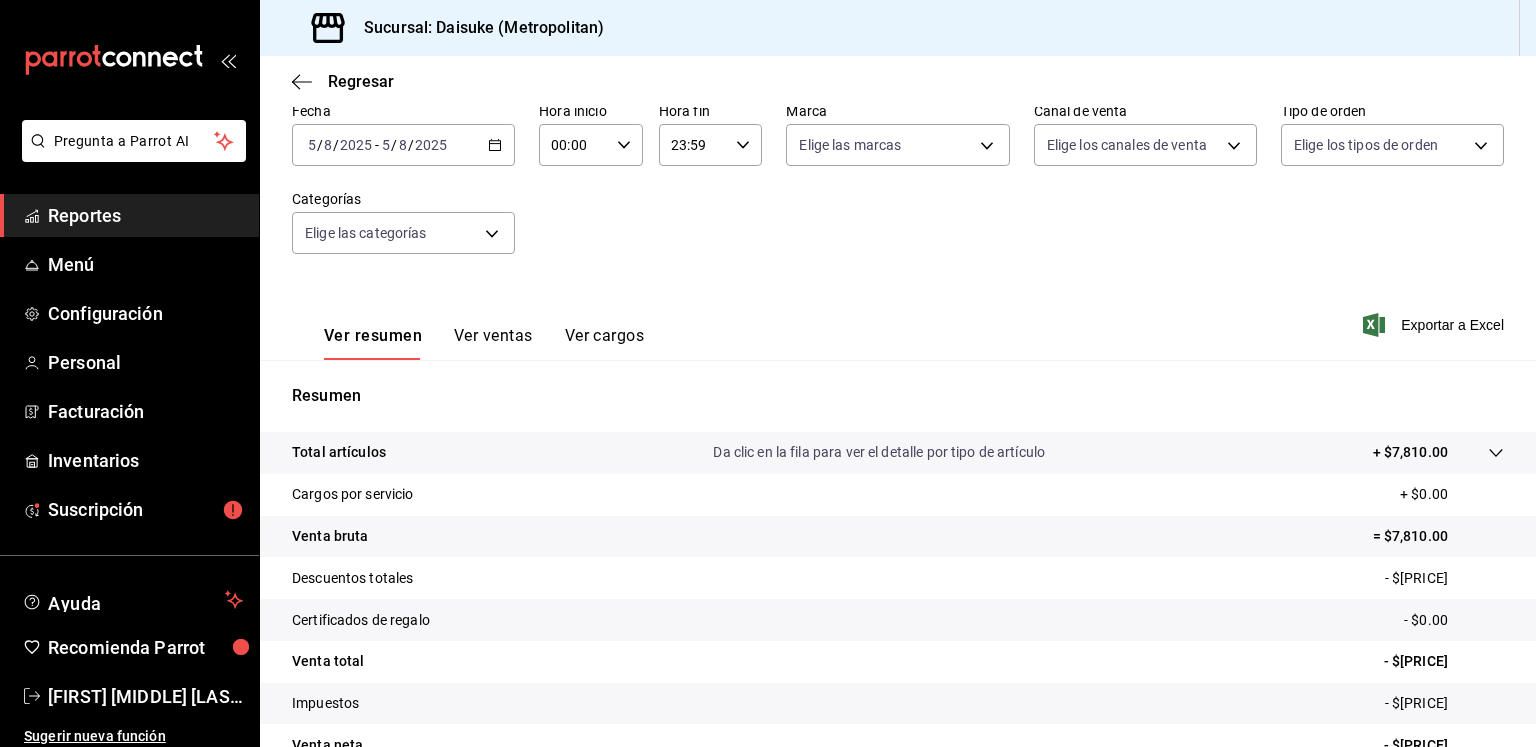 scroll, scrollTop: 103, scrollLeft: 0, axis: vertical 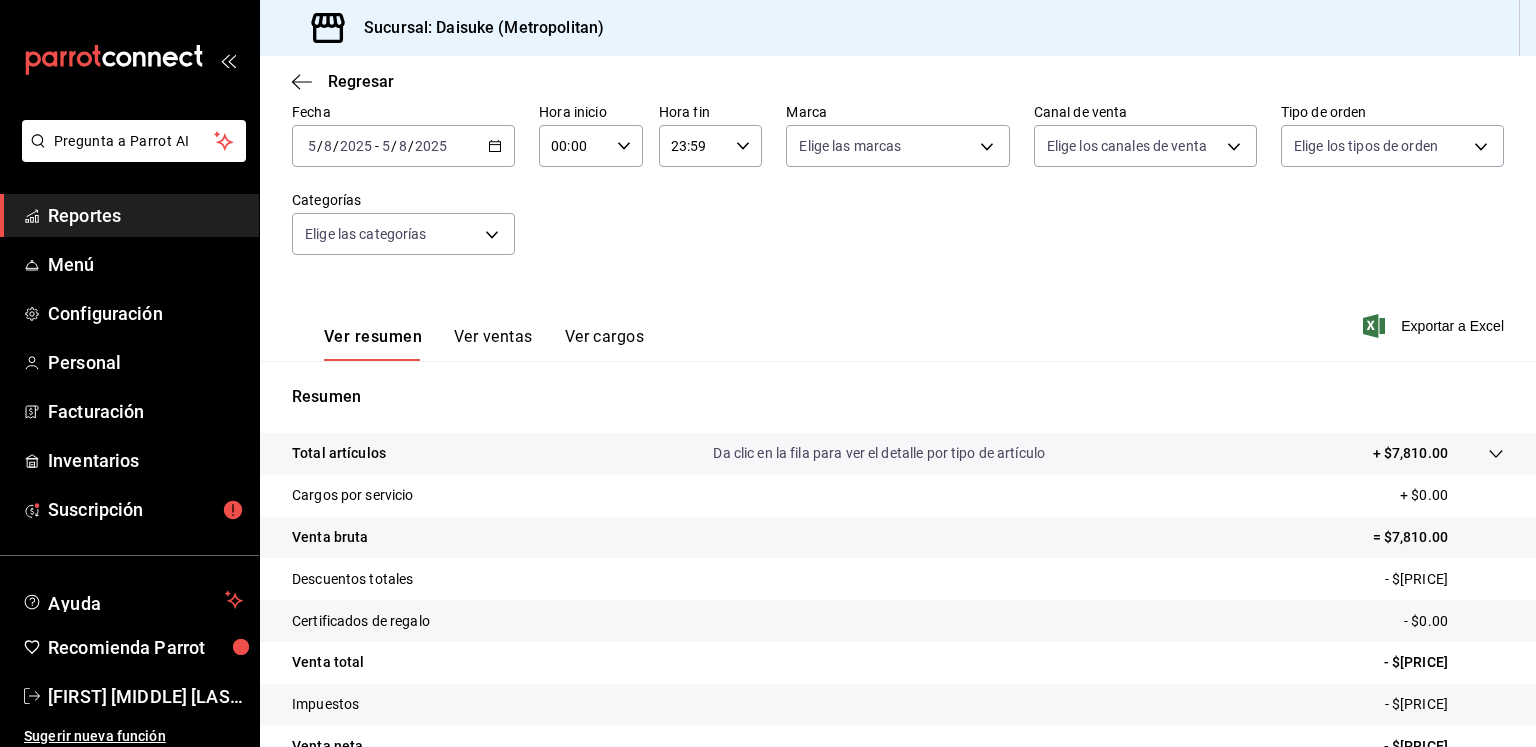 click on "Ver ventas" at bounding box center (493, 344) 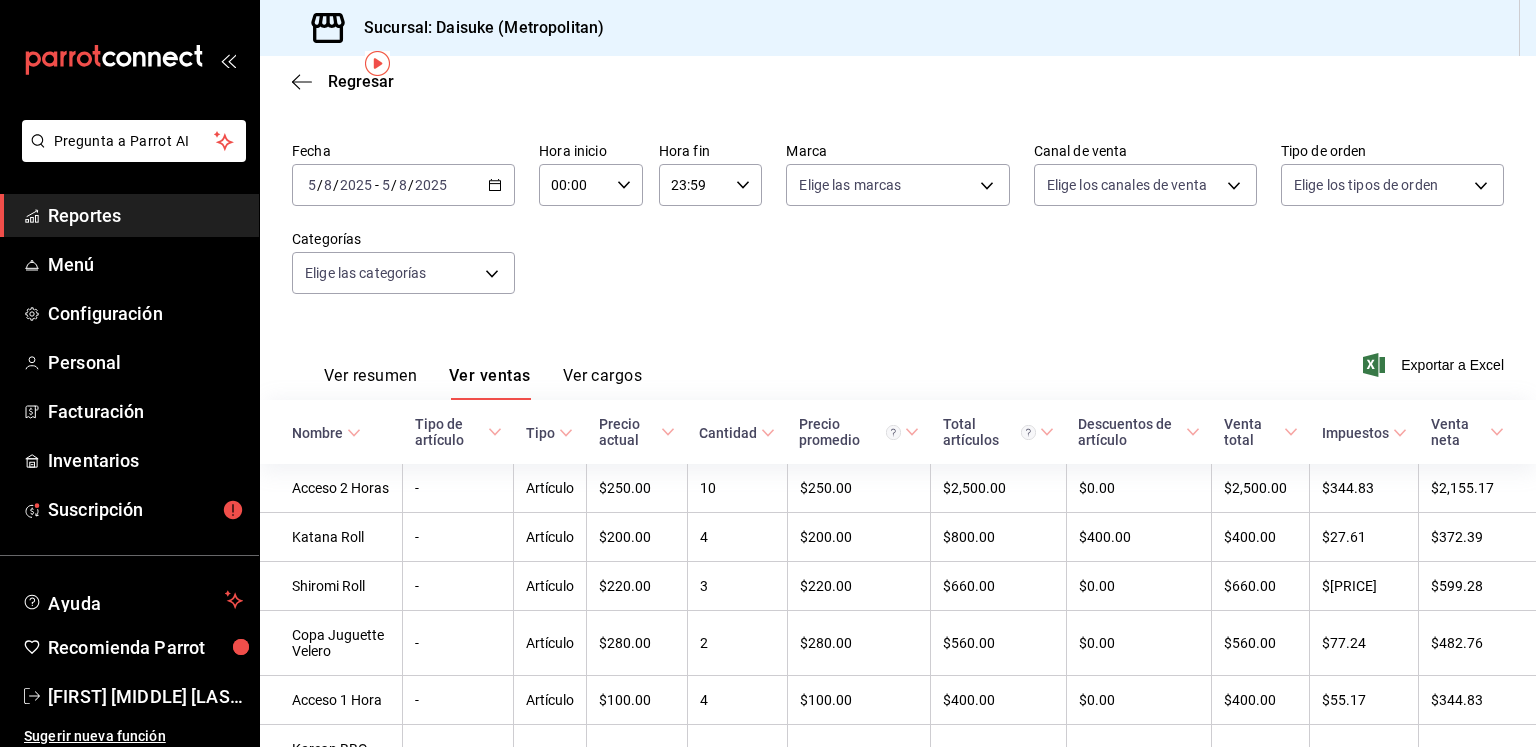 scroll, scrollTop: 76, scrollLeft: 0, axis: vertical 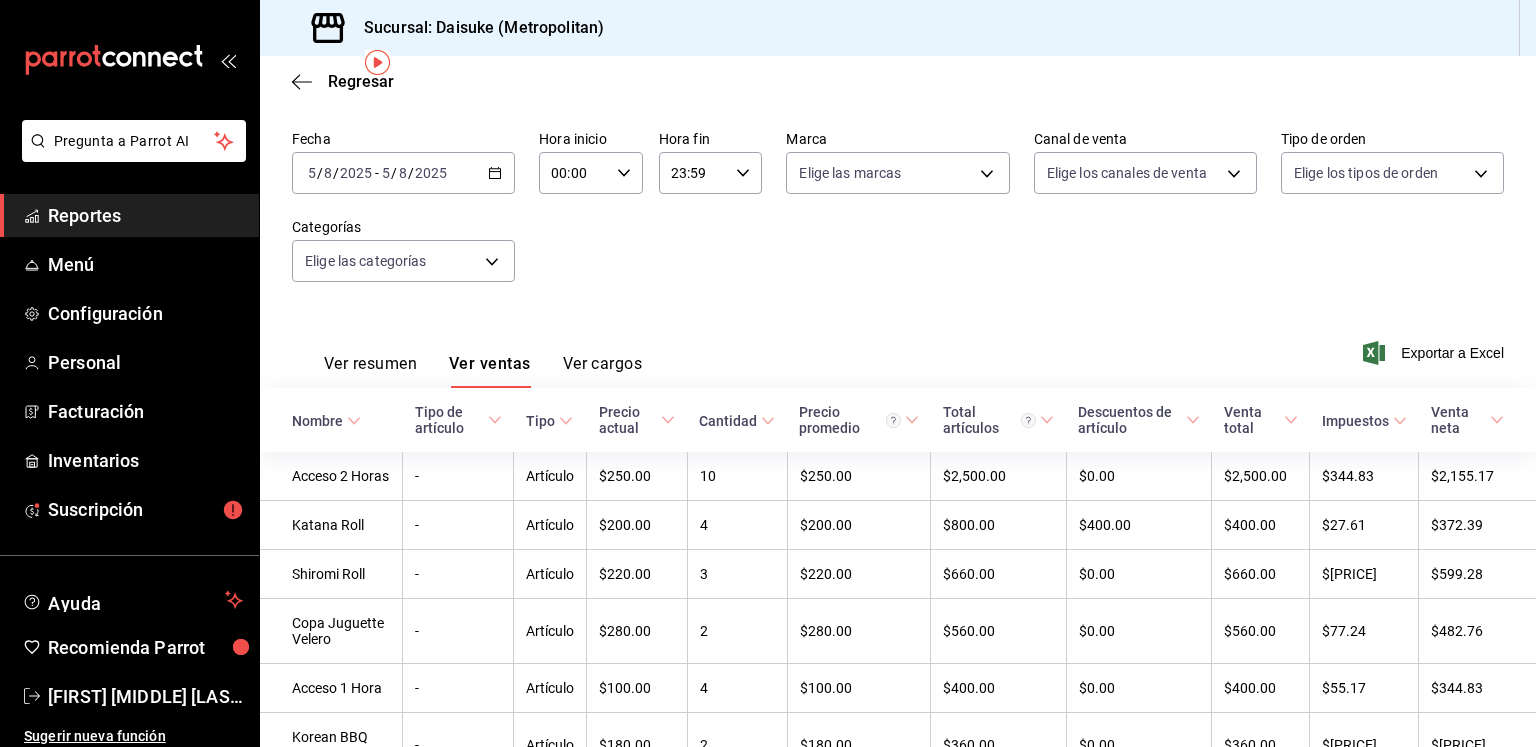click on "Ver resumen" at bounding box center (370, 371) 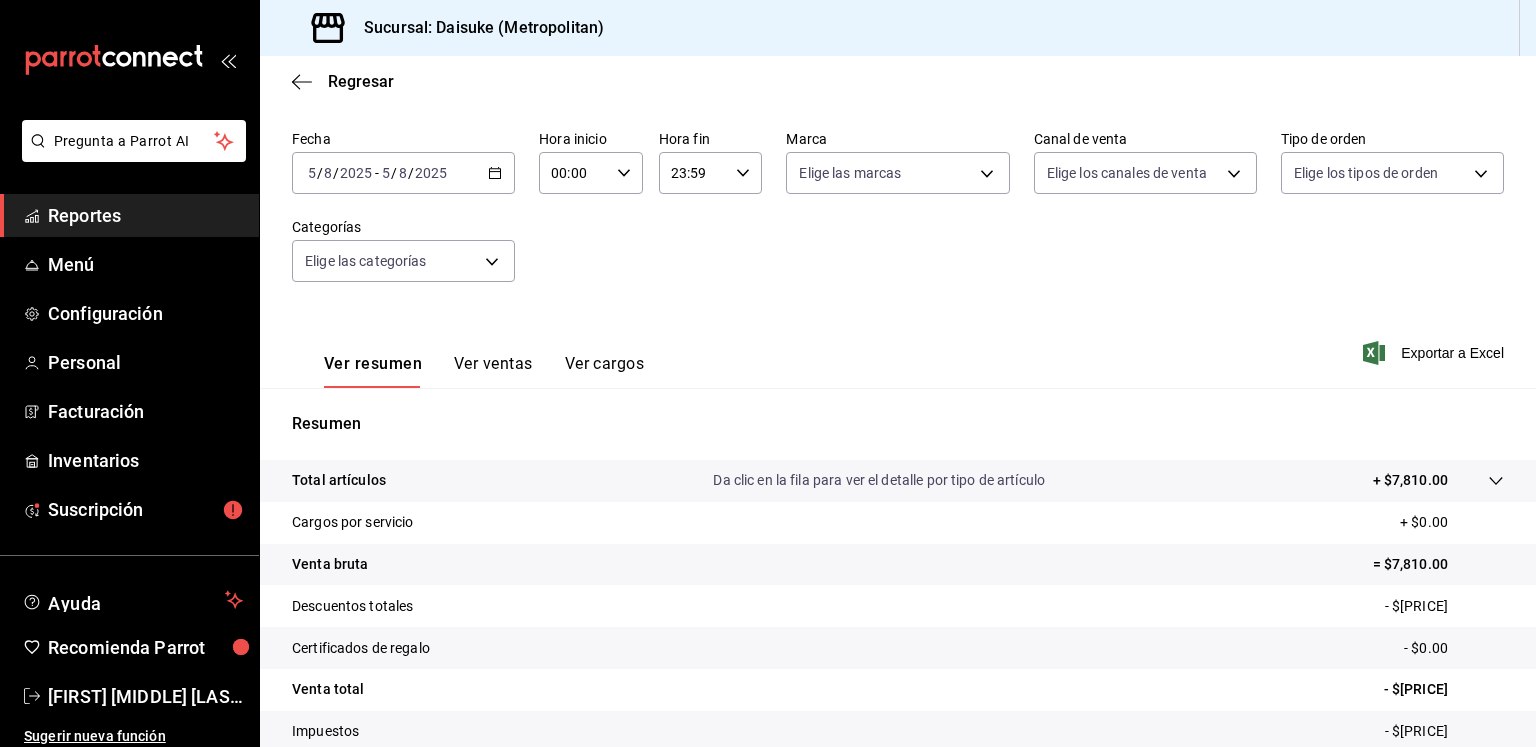 scroll, scrollTop: 211, scrollLeft: 0, axis: vertical 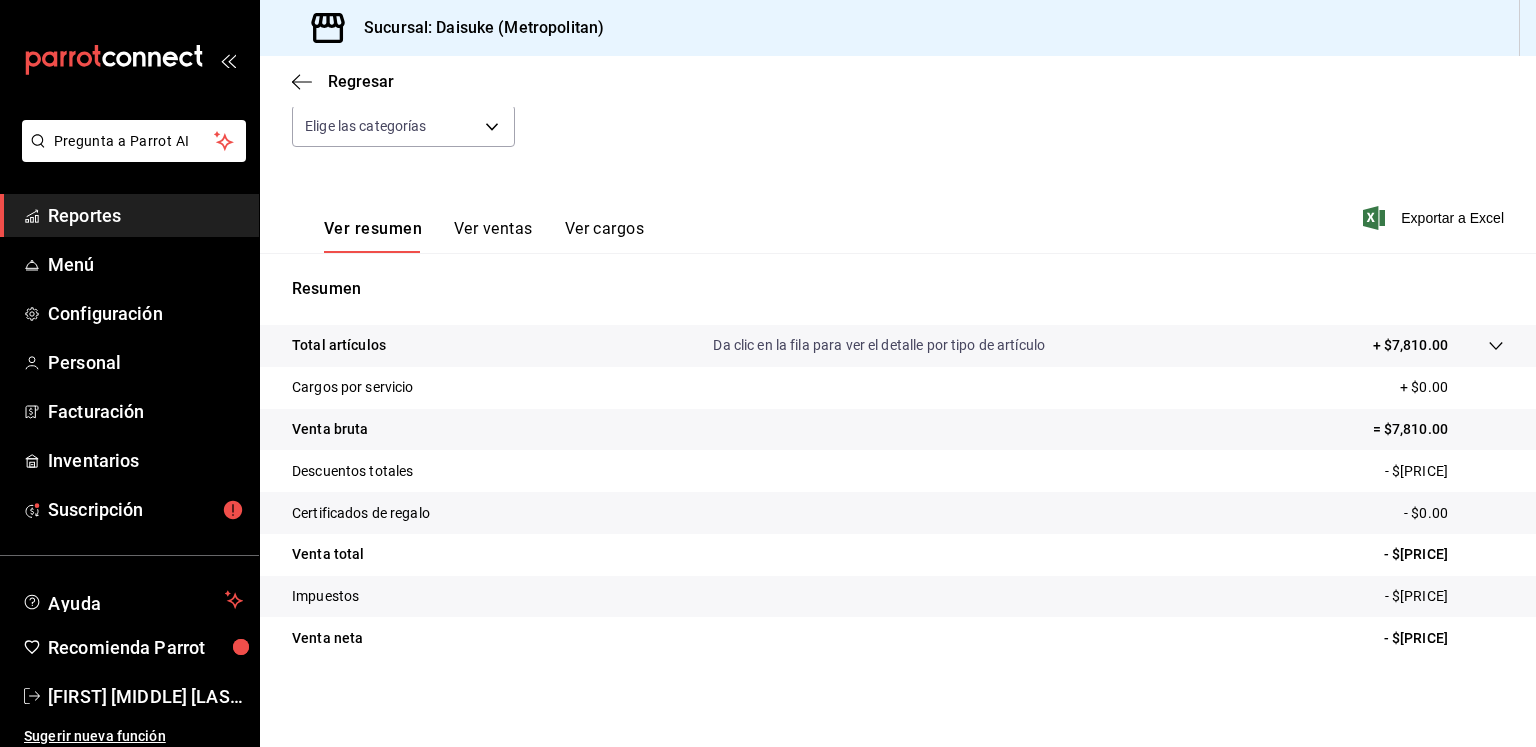 type 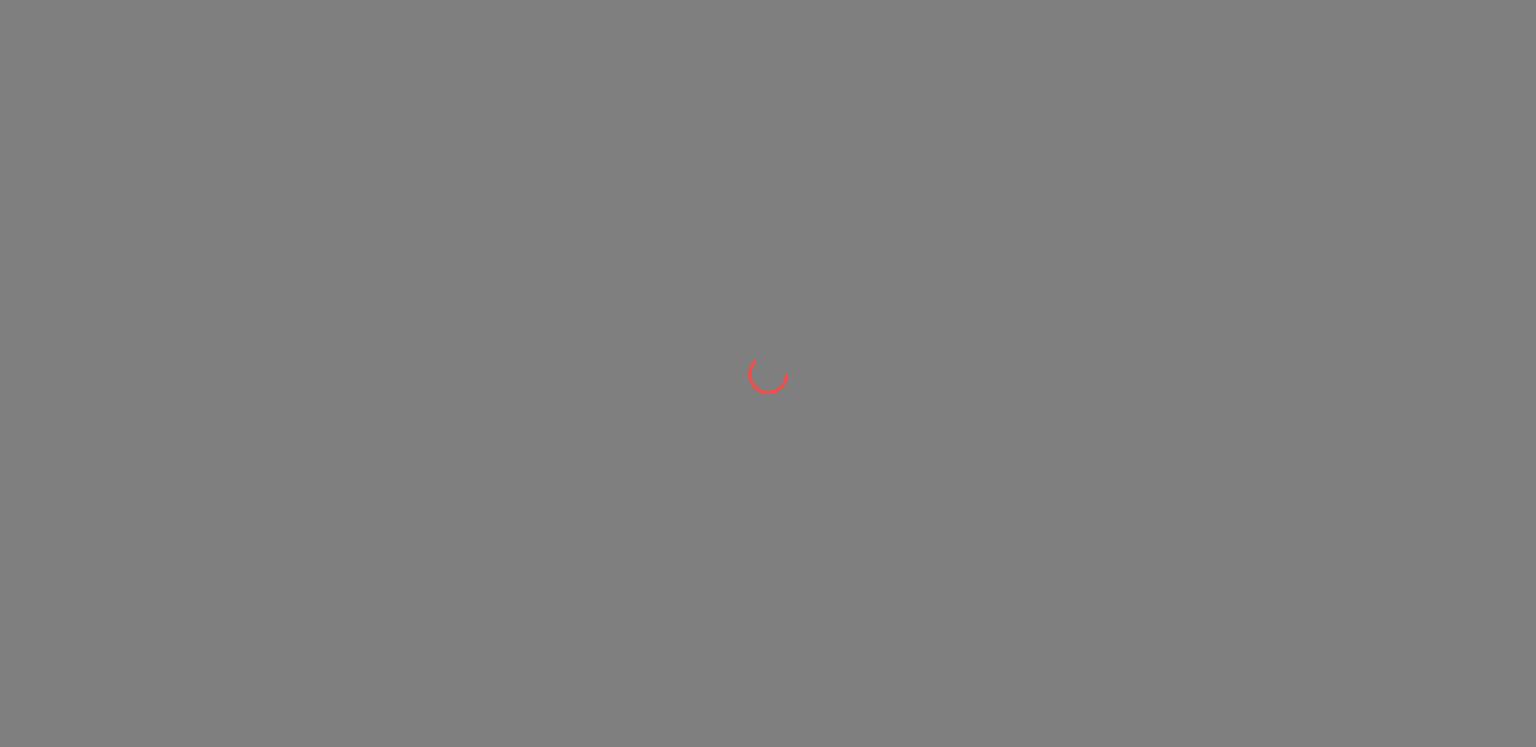 scroll, scrollTop: 0, scrollLeft: 0, axis: both 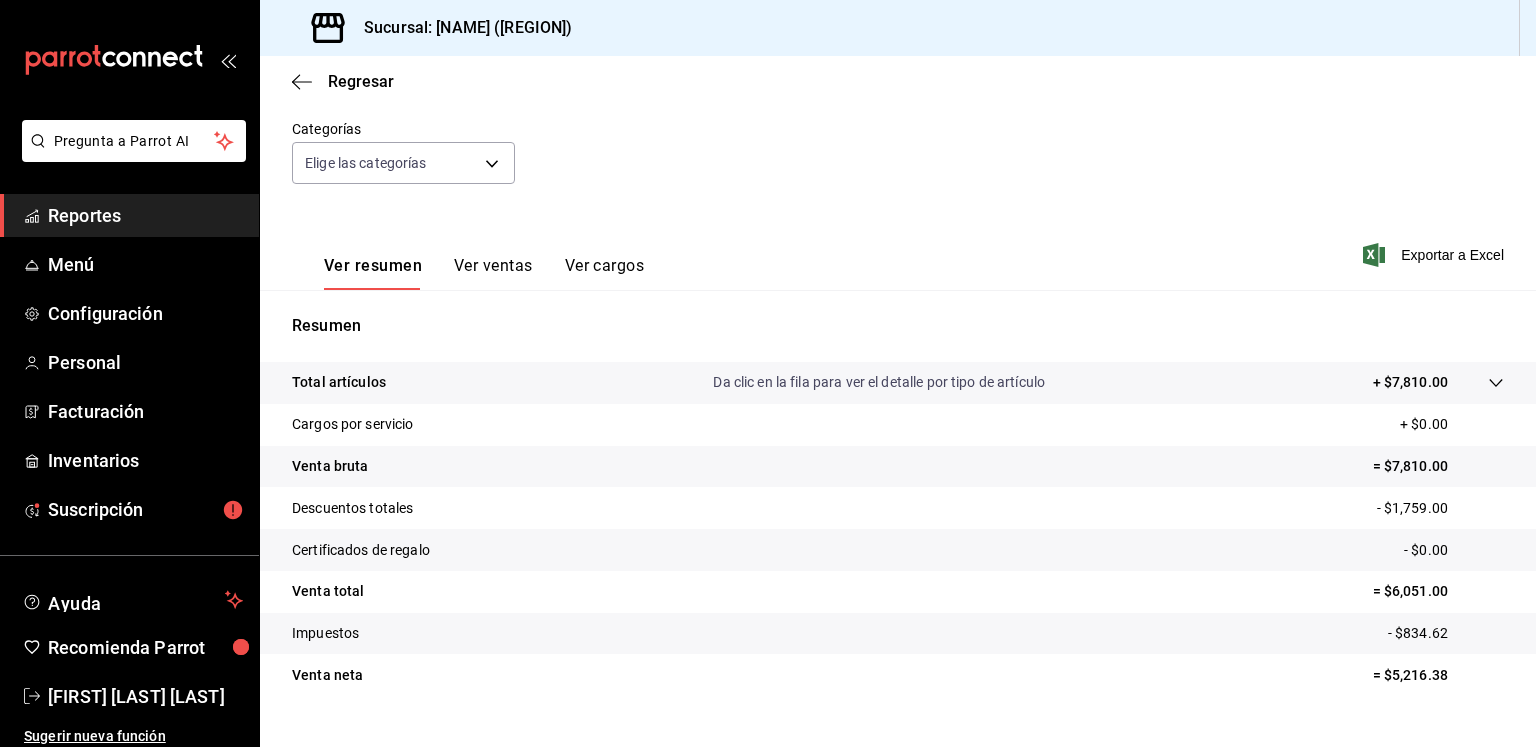 click on "Ver ventas" at bounding box center (493, 273) 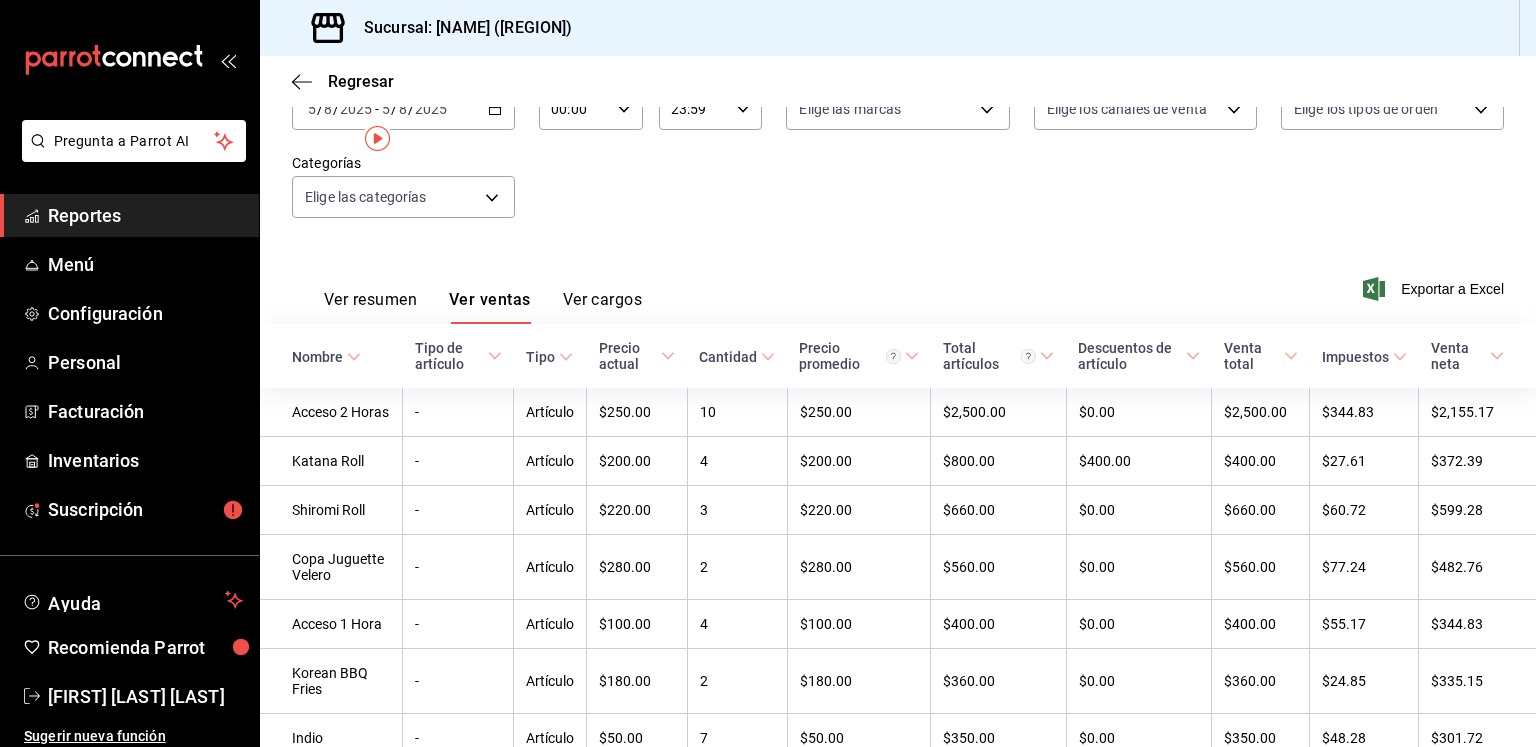 scroll, scrollTop: 0, scrollLeft: 0, axis: both 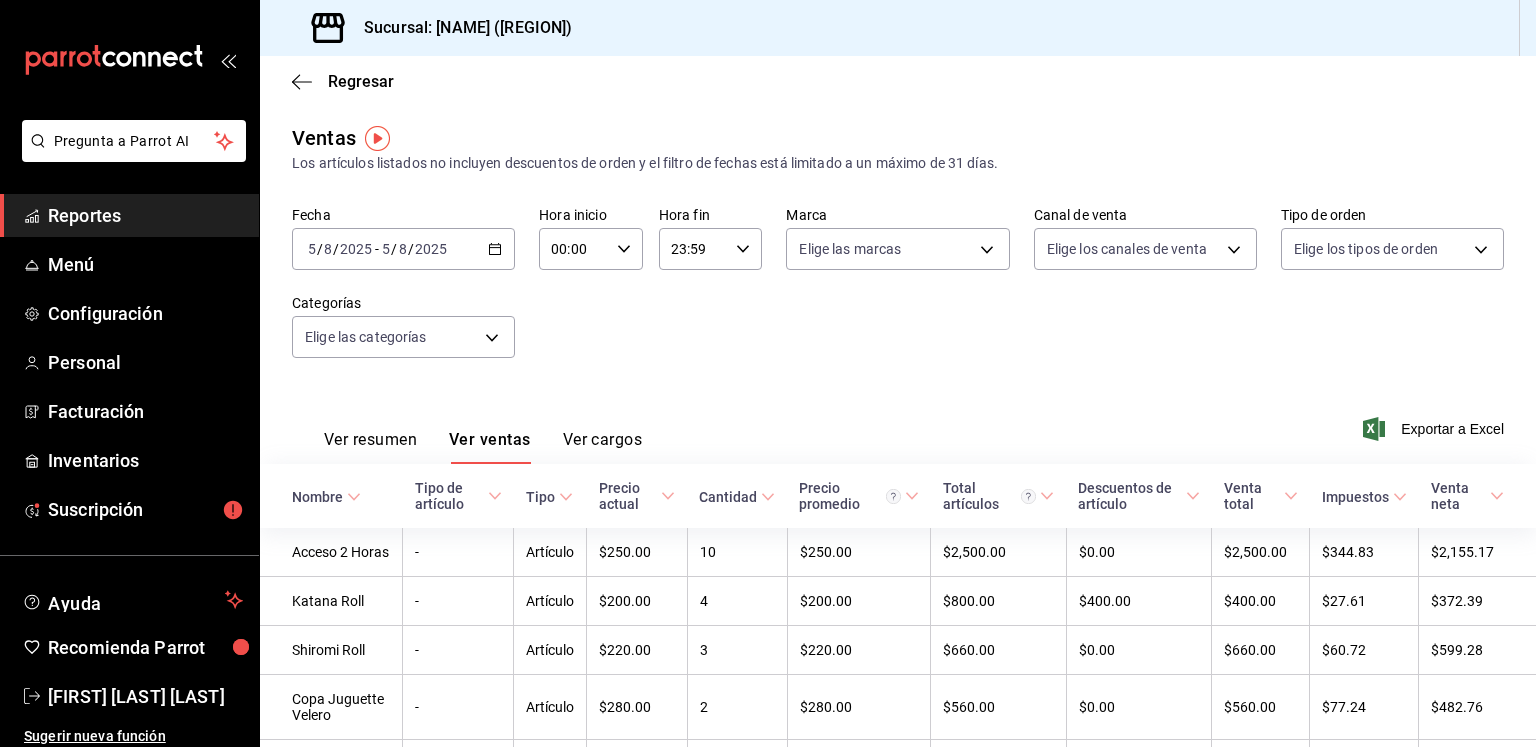 click on "2025-08-05 5 / 8 / 2025 - 2025-08-05 5 / 8 / 2025" at bounding box center [403, 249] 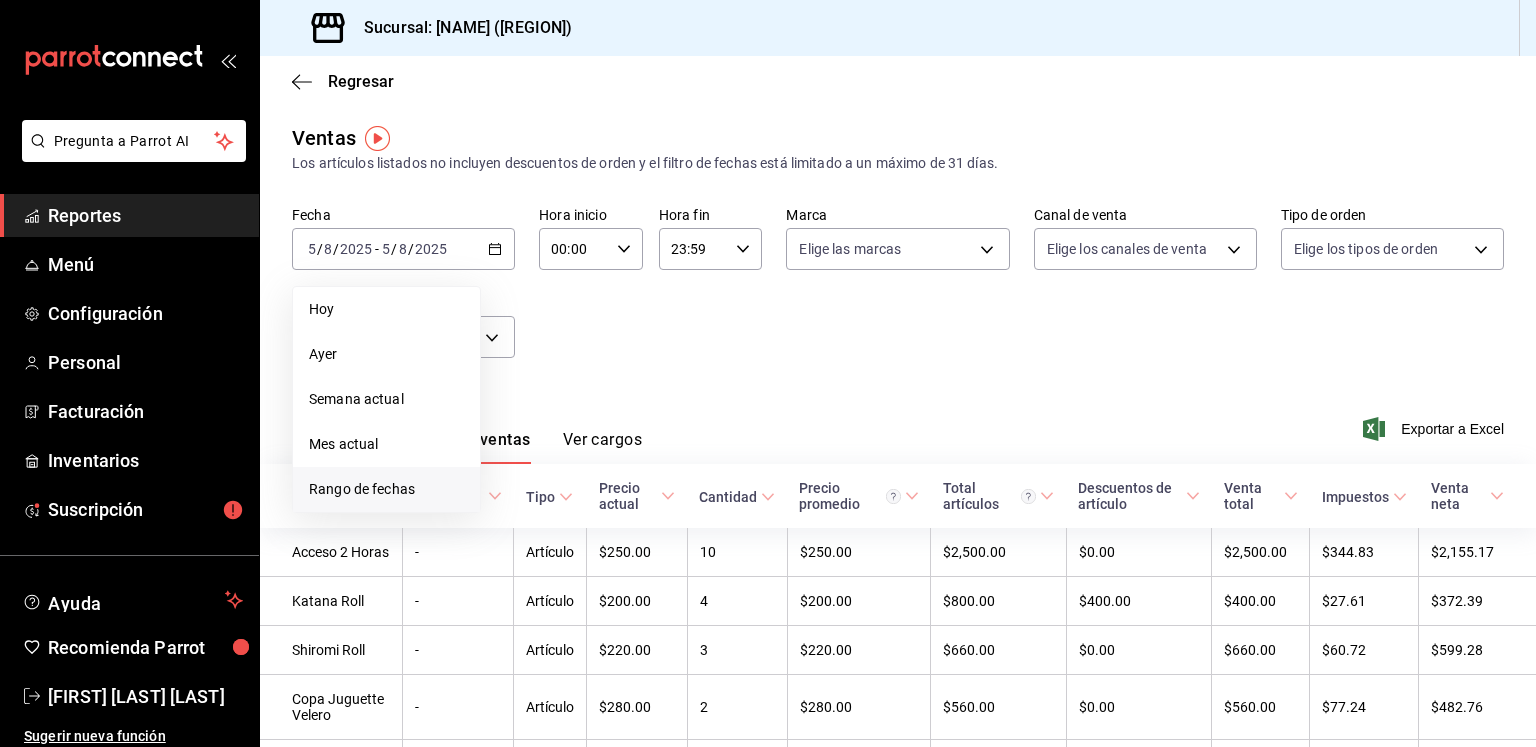 click on "Rango de fechas" at bounding box center (386, 489) 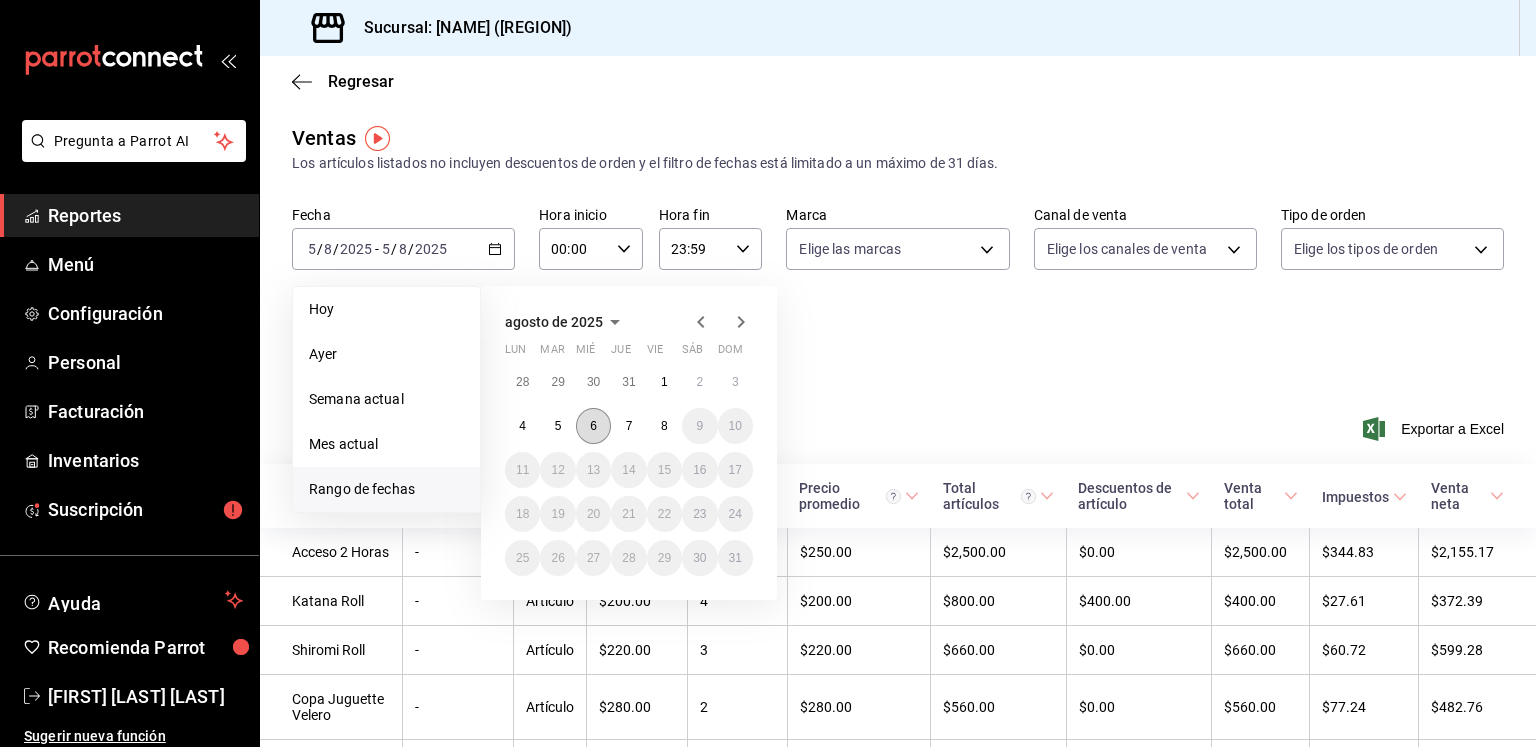 click on "6" at bounding box center (593, 426) 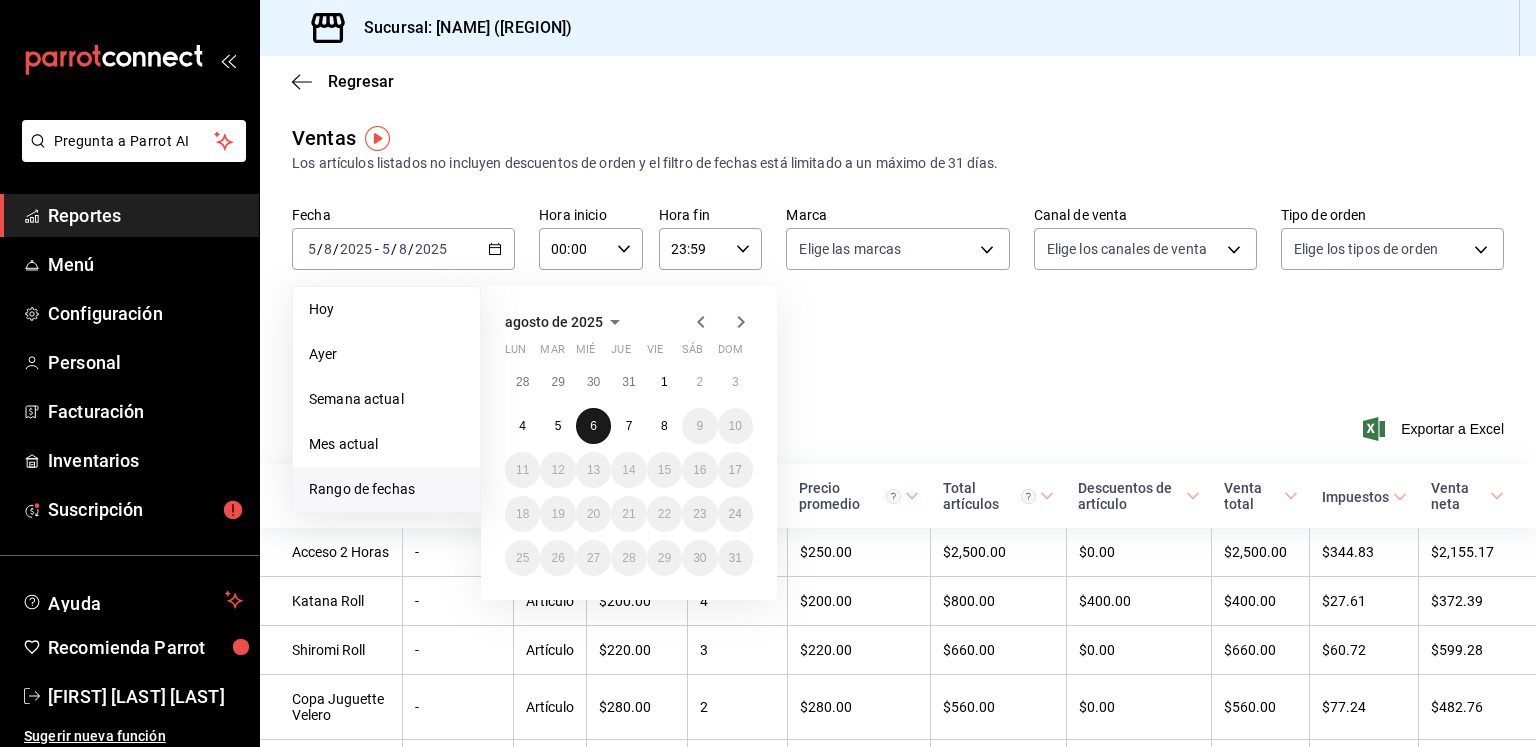 click on "6" at bounding box center [593, 426] 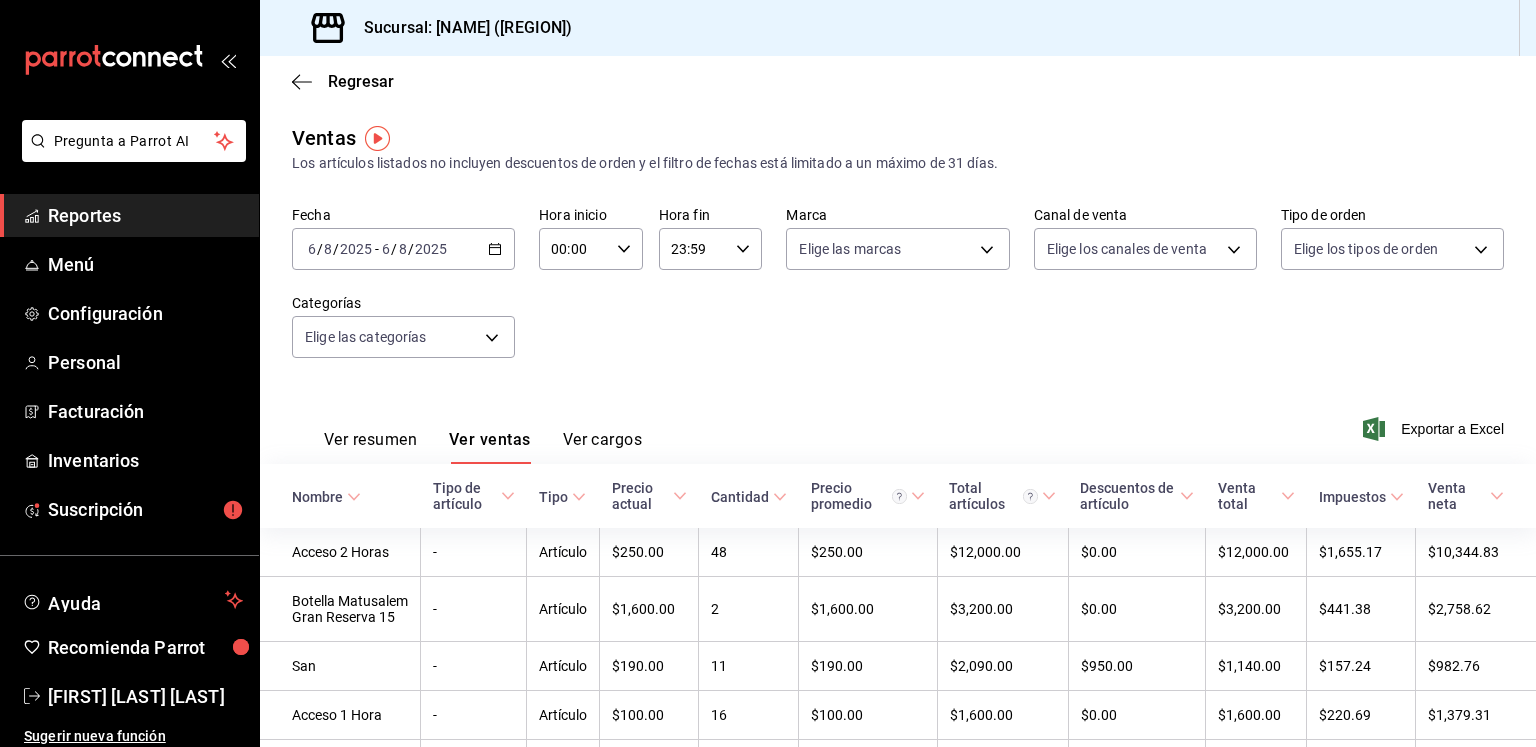 click on "Ver resumen" at bounding box center (370, 447) 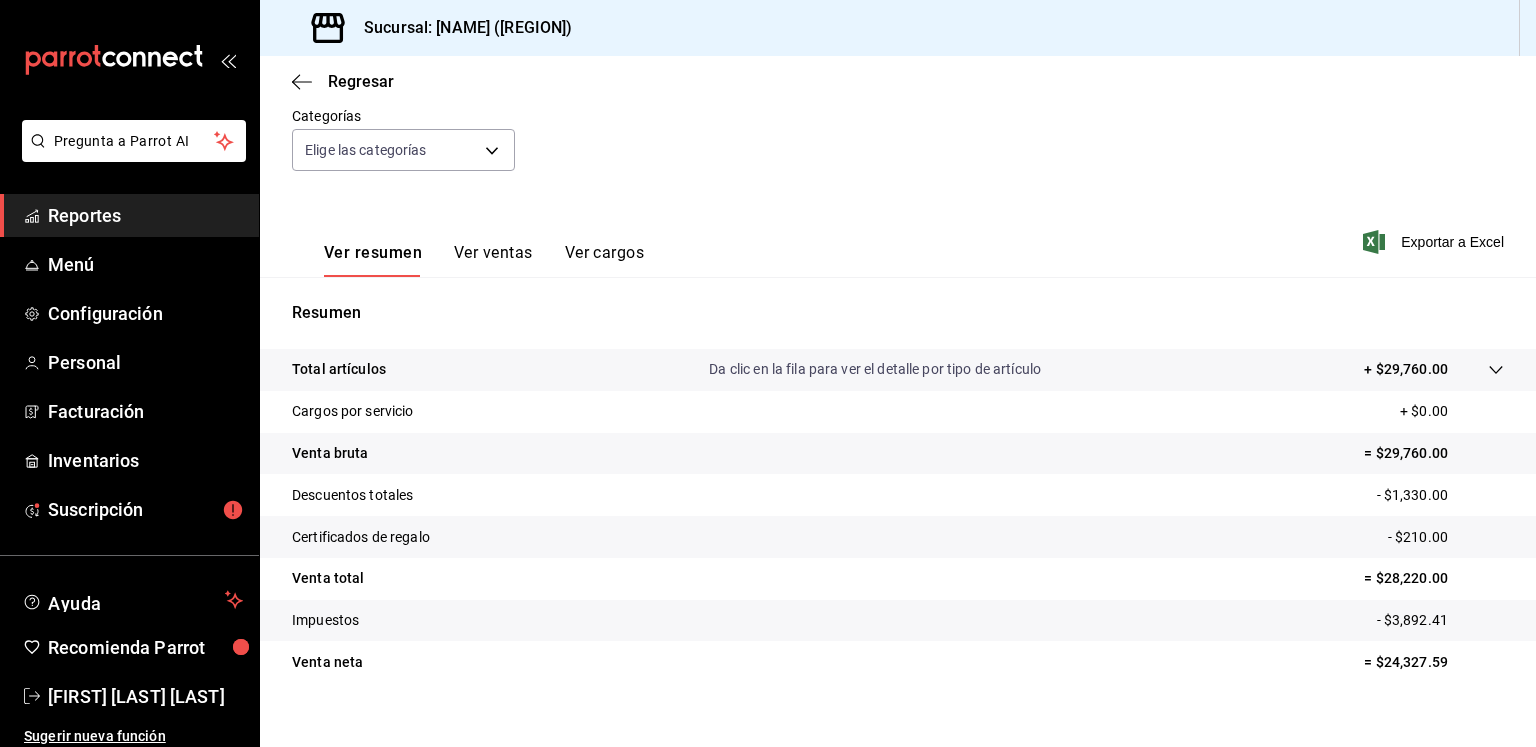 scroll, scrollTop: 211, scrollLeft: 0, axis: vertical 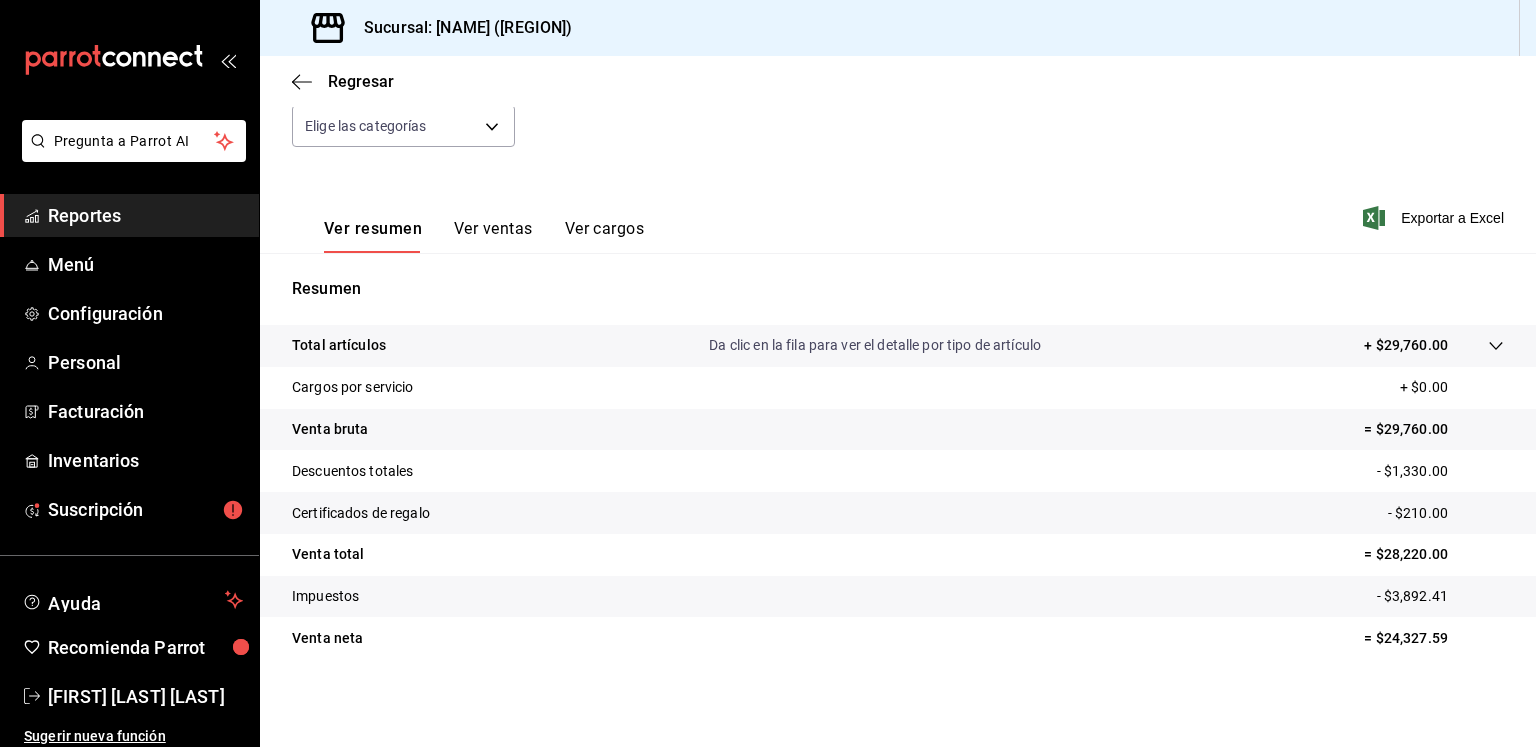 type 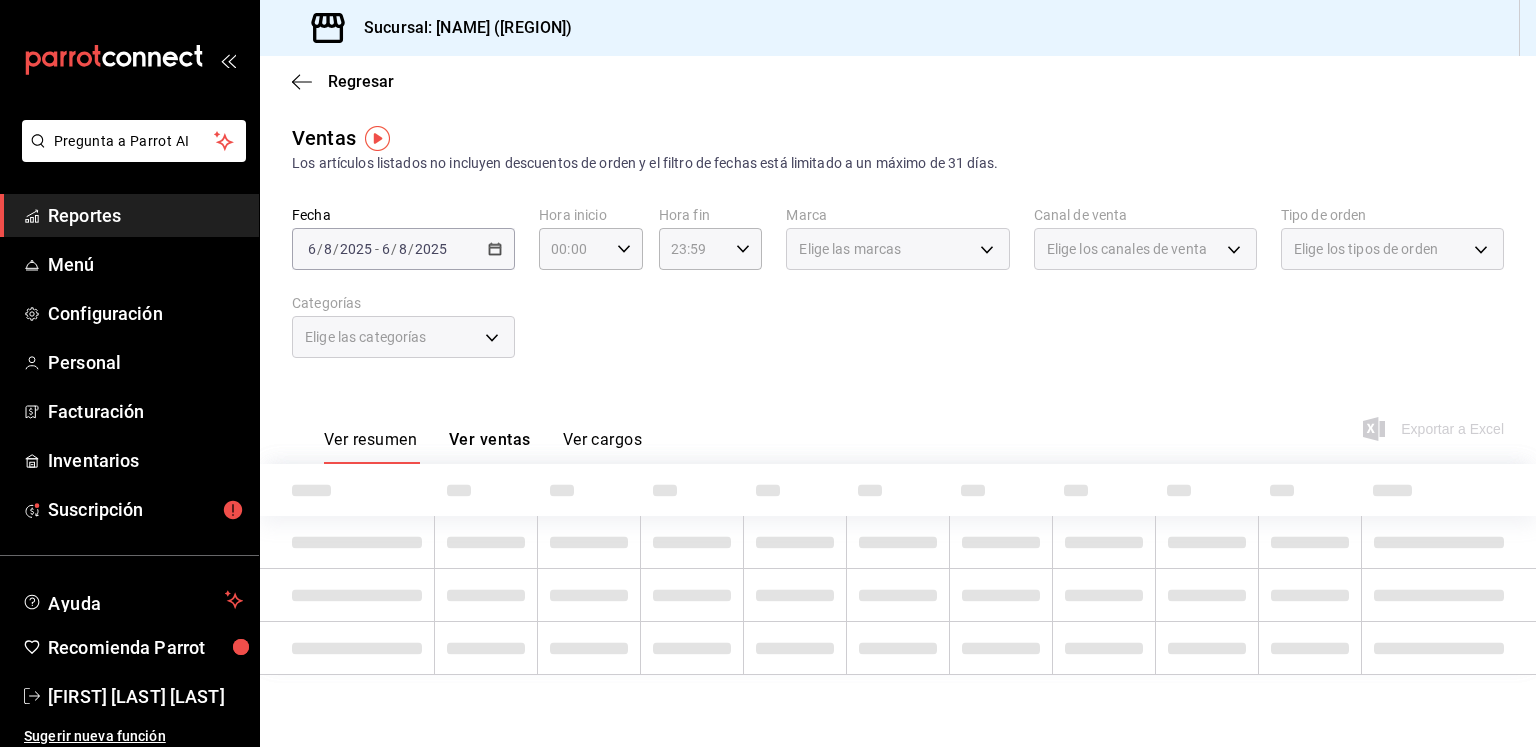 scroll, scrollTop: 0, scrollLeft: 0, axis: both 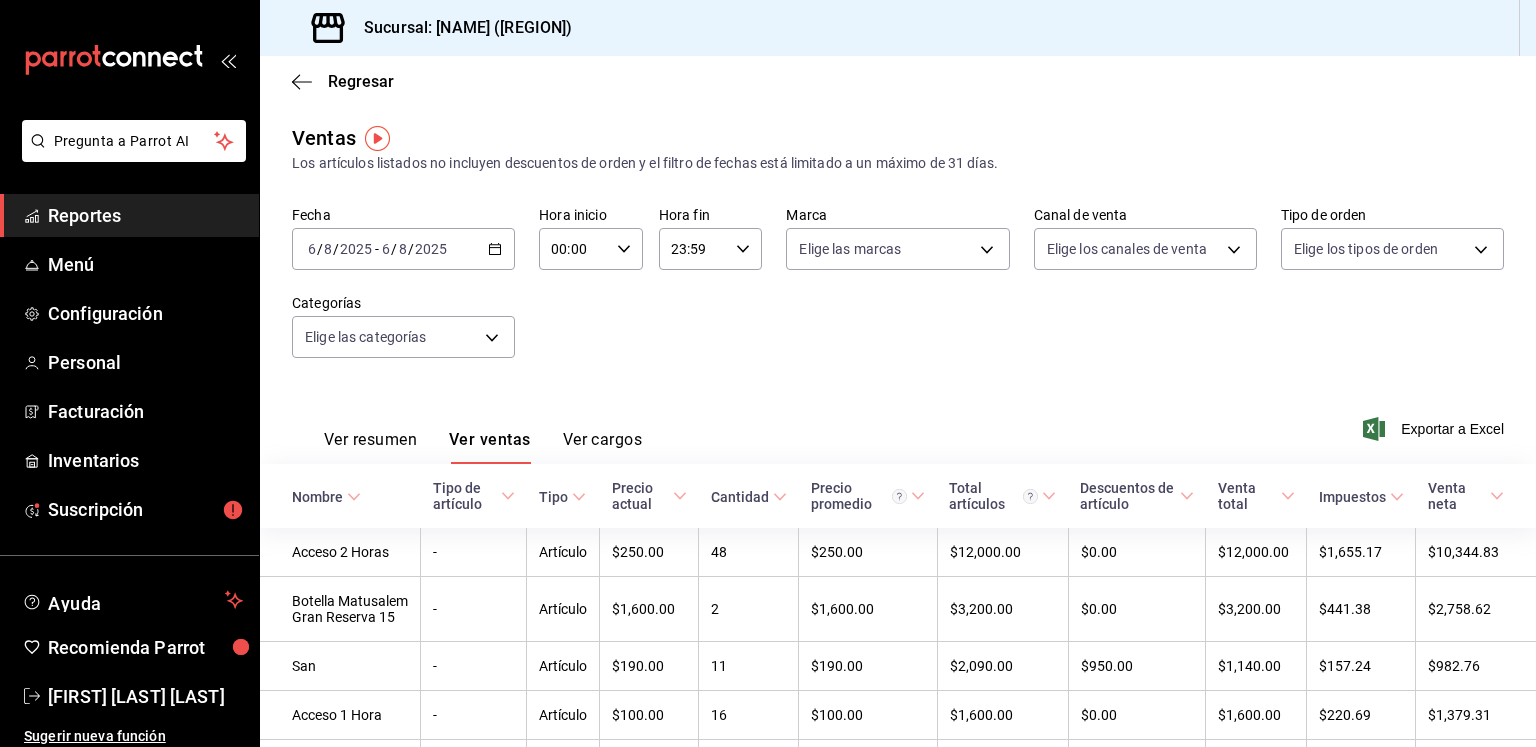 click on "2025-08-06 6 / 8 / 2025 - 2025-08-06 6 / 8 / 2025" at bounding box center [403, 249] 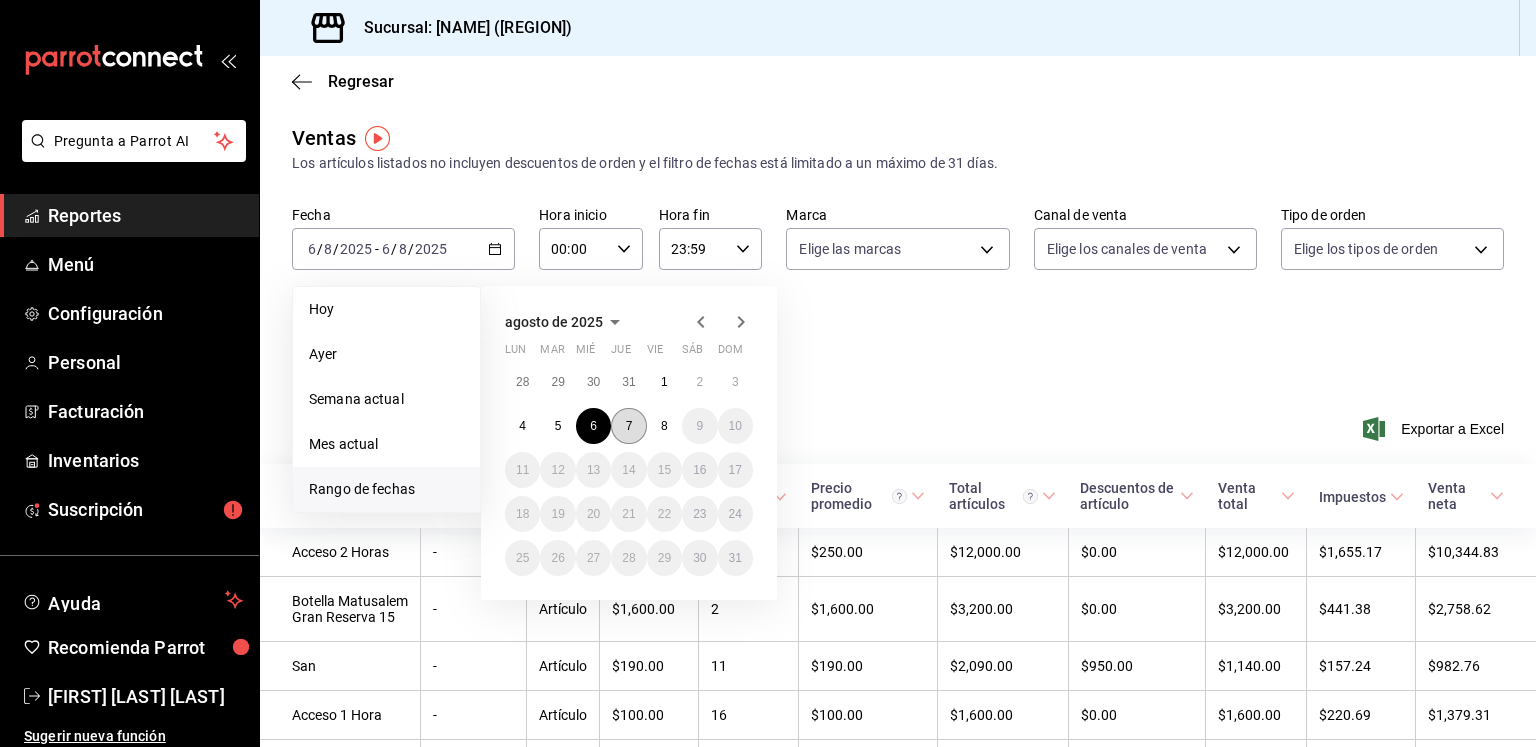 click on "7" at bounding box center [629, 426] 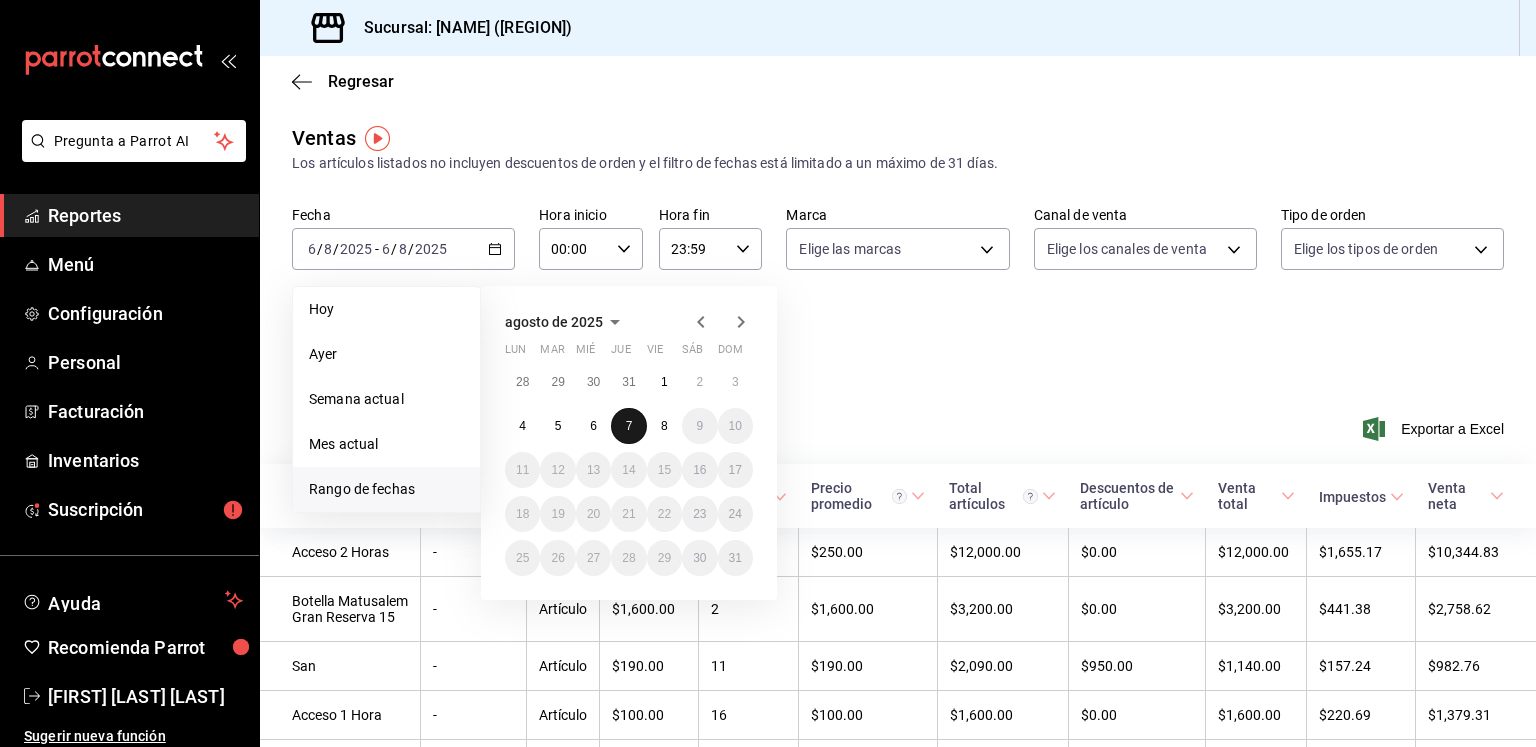click on "7" at bounding box center (629, 426) 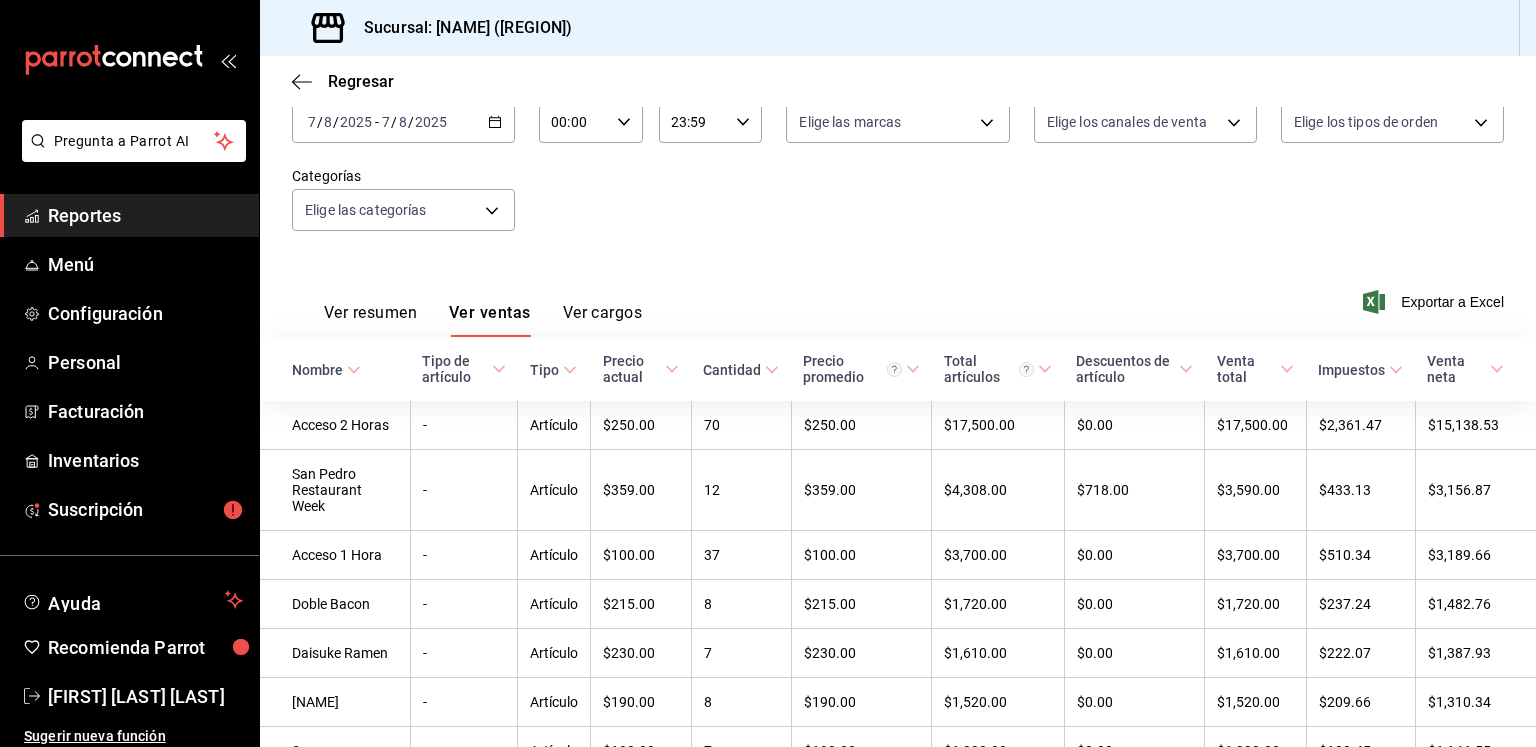 scroll, scrollTop: 128, scrollLeft: 0, axis: vertical 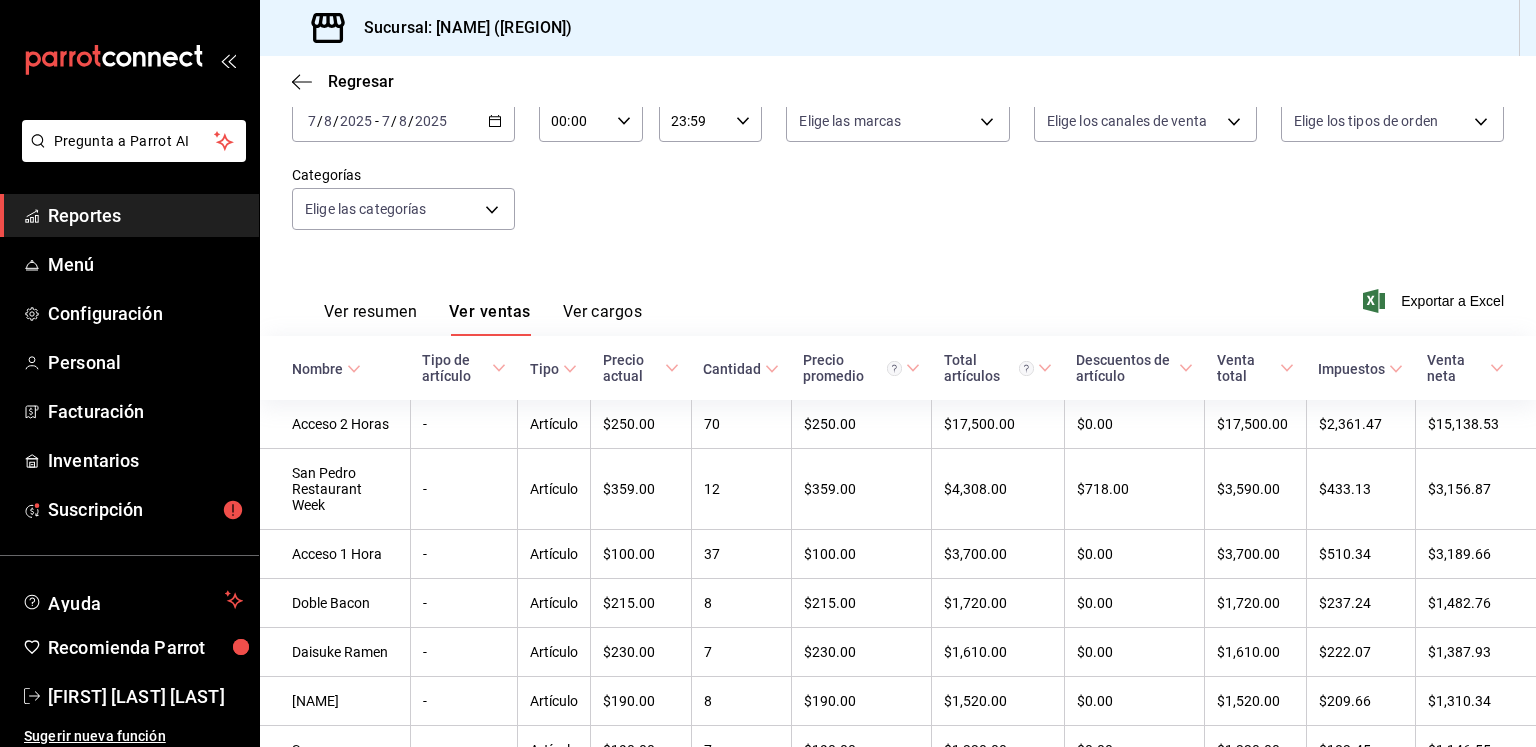 click on "Ver resumen" at bounding box center (370, 319) 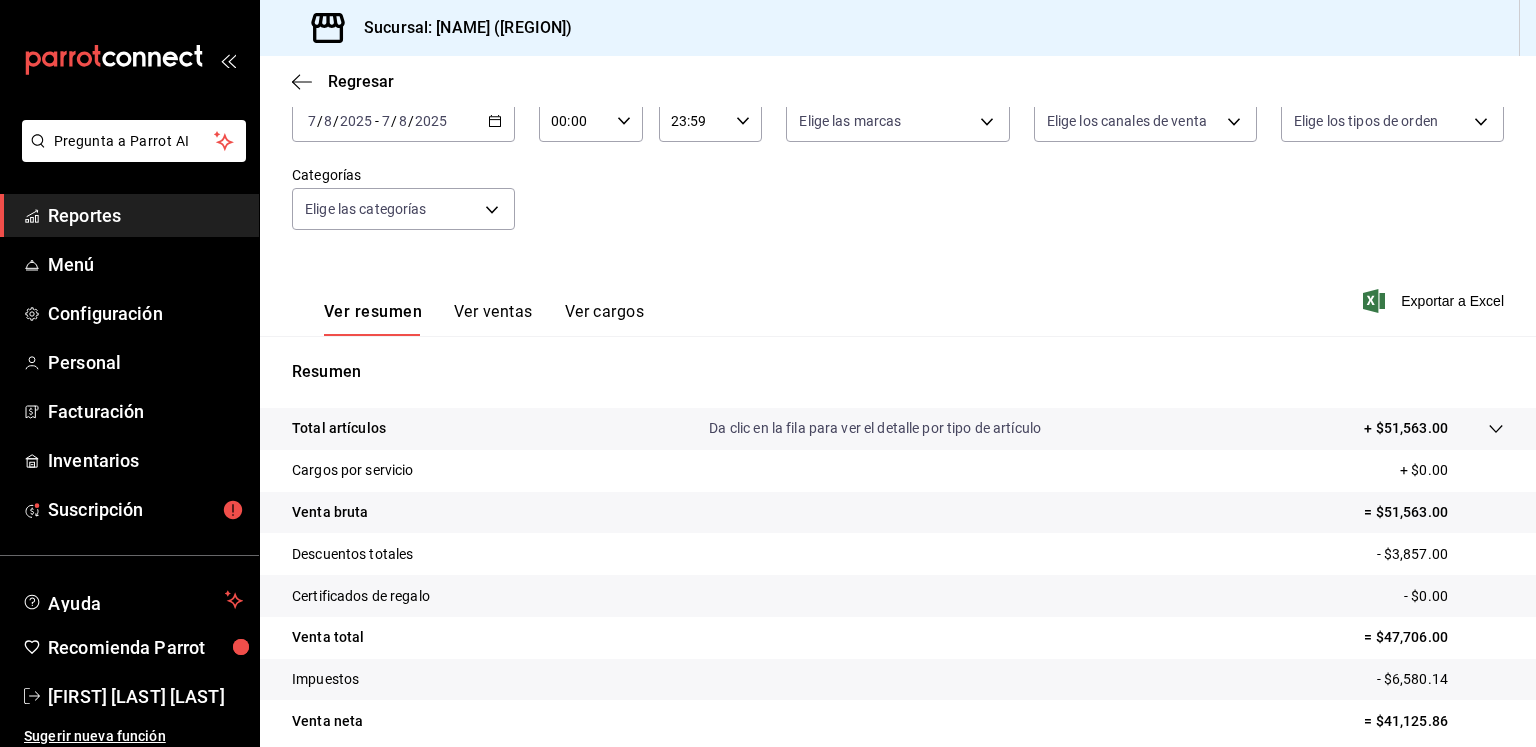 scroll, scrollTop: 211, scrollLeft: 0, axis: vertical 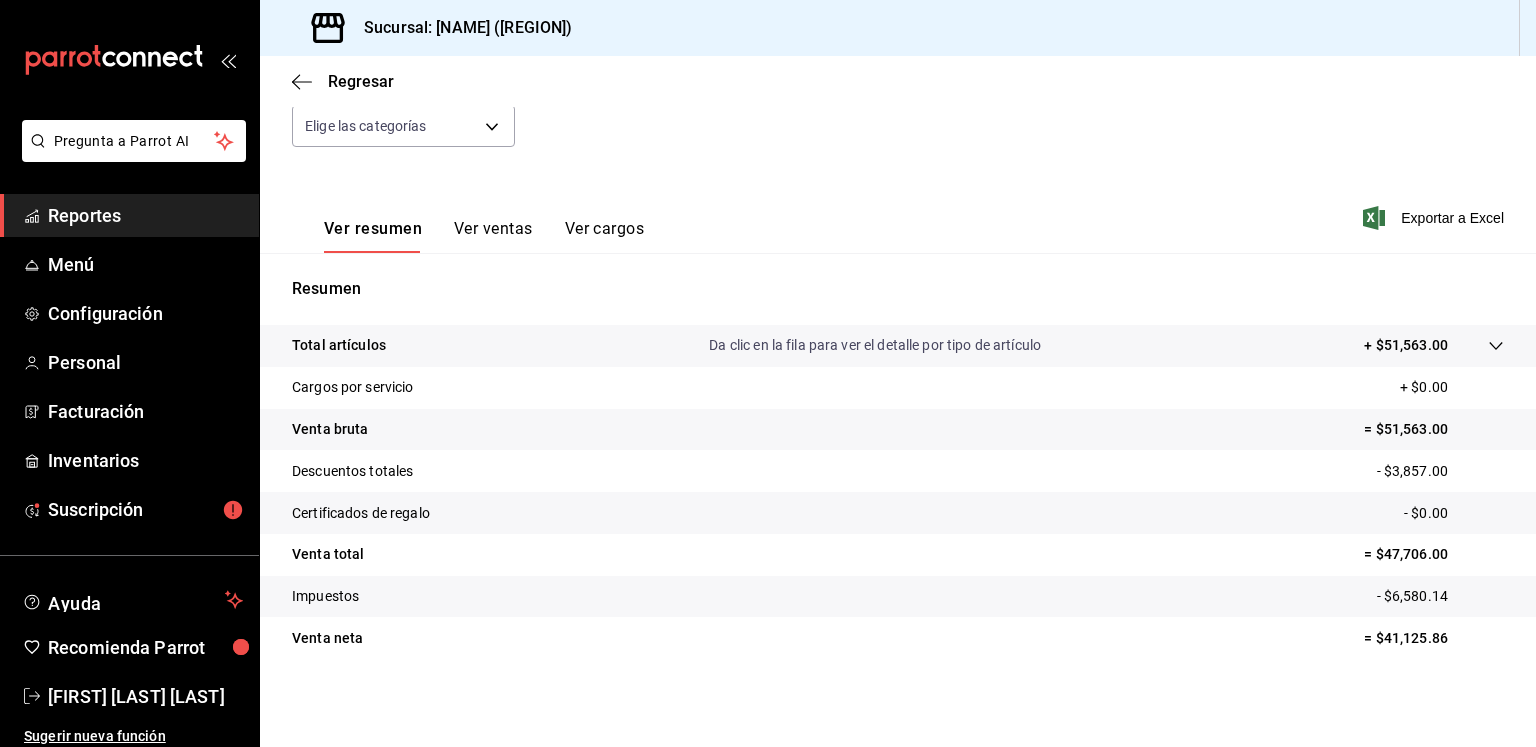 click on "Ver ventas" at bounding box center (493, 236) 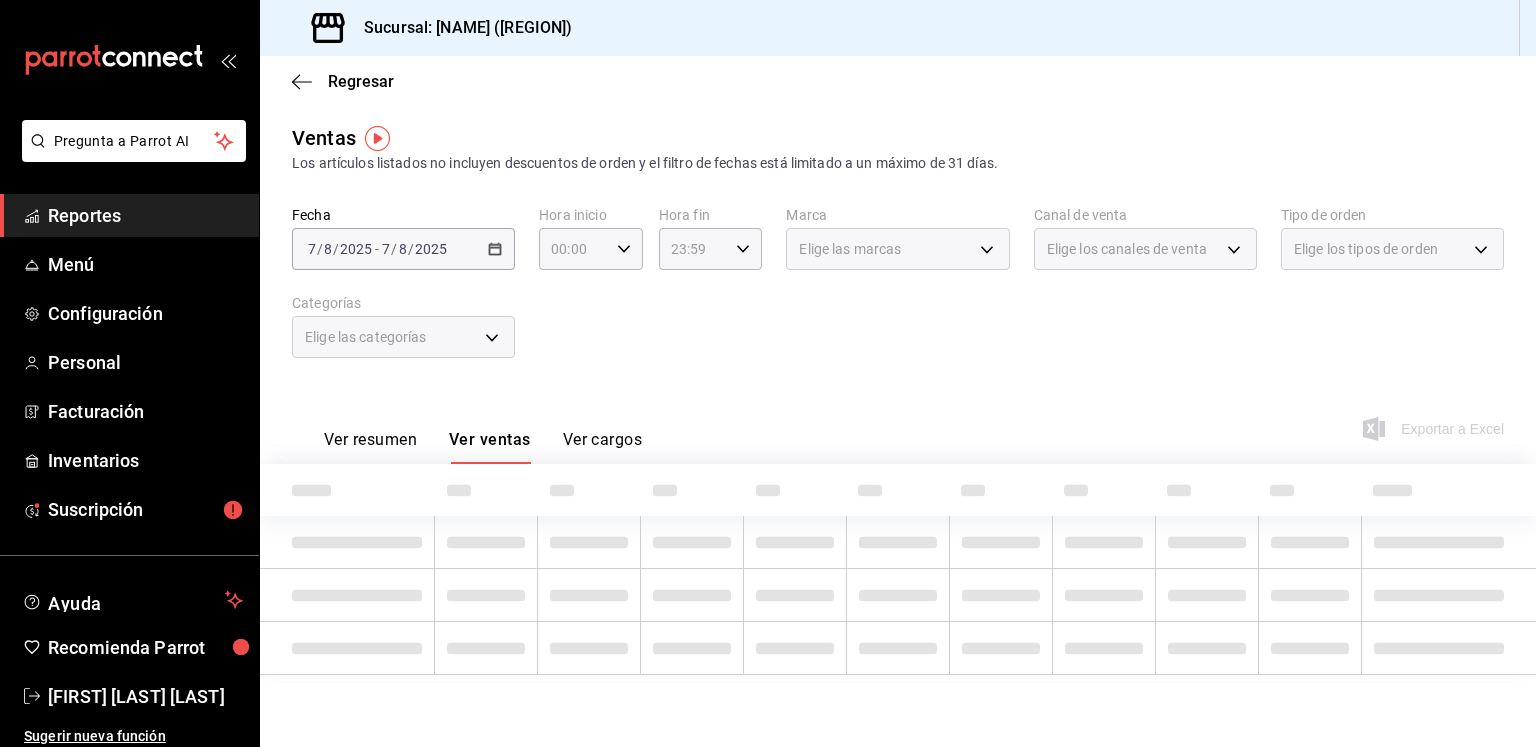 scroll, scrollTop: 0, scrollLeft: 0, axis: both 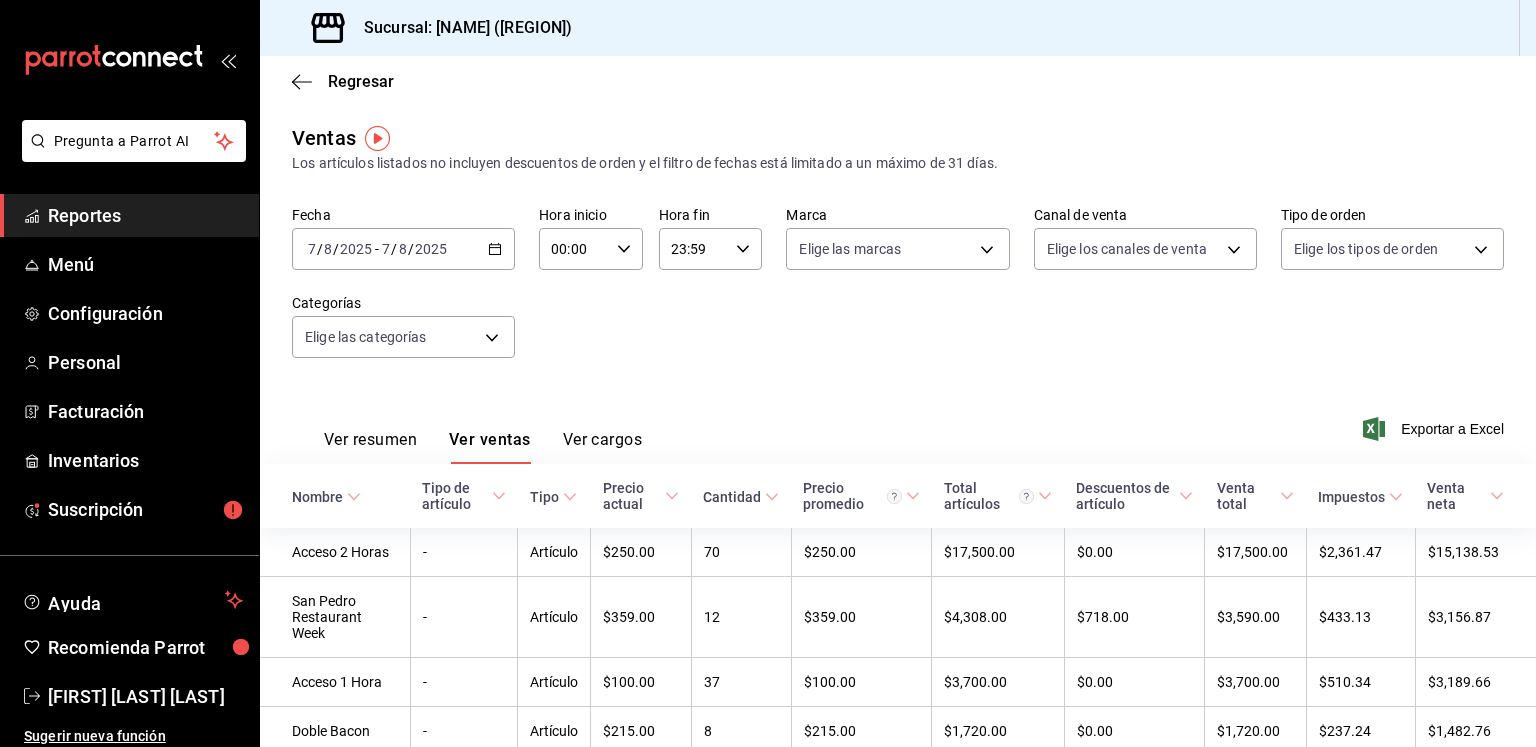 type 